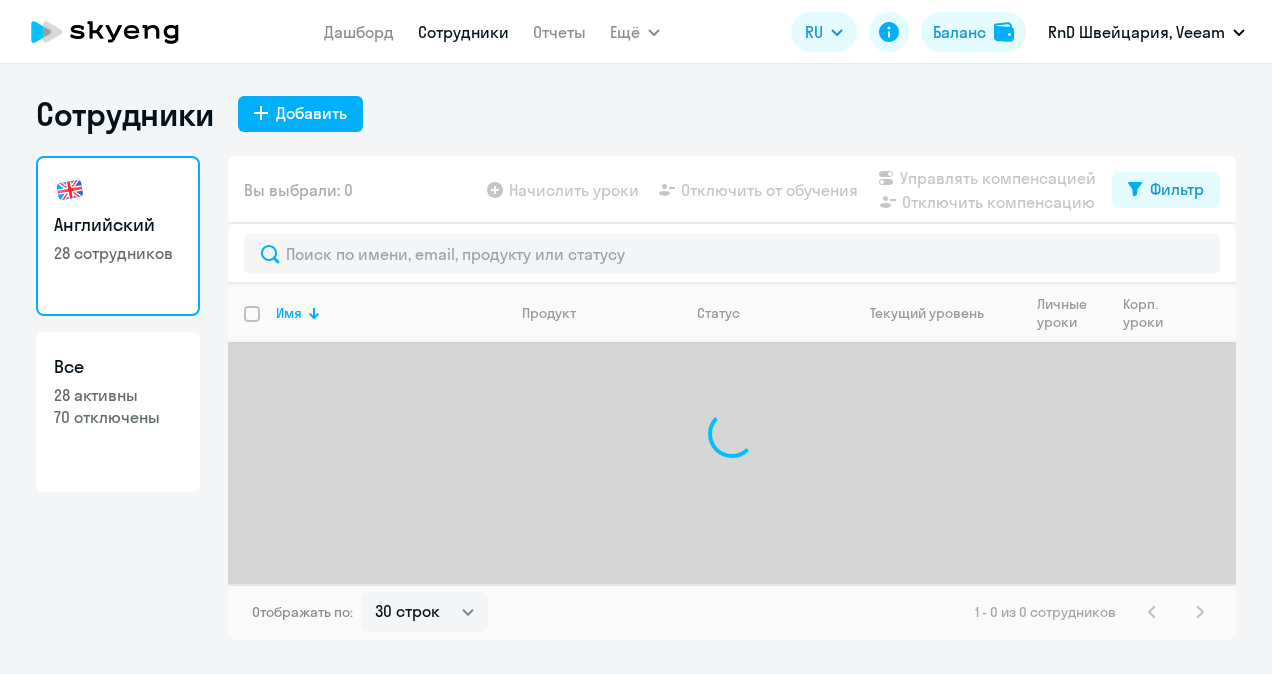 select on "30" 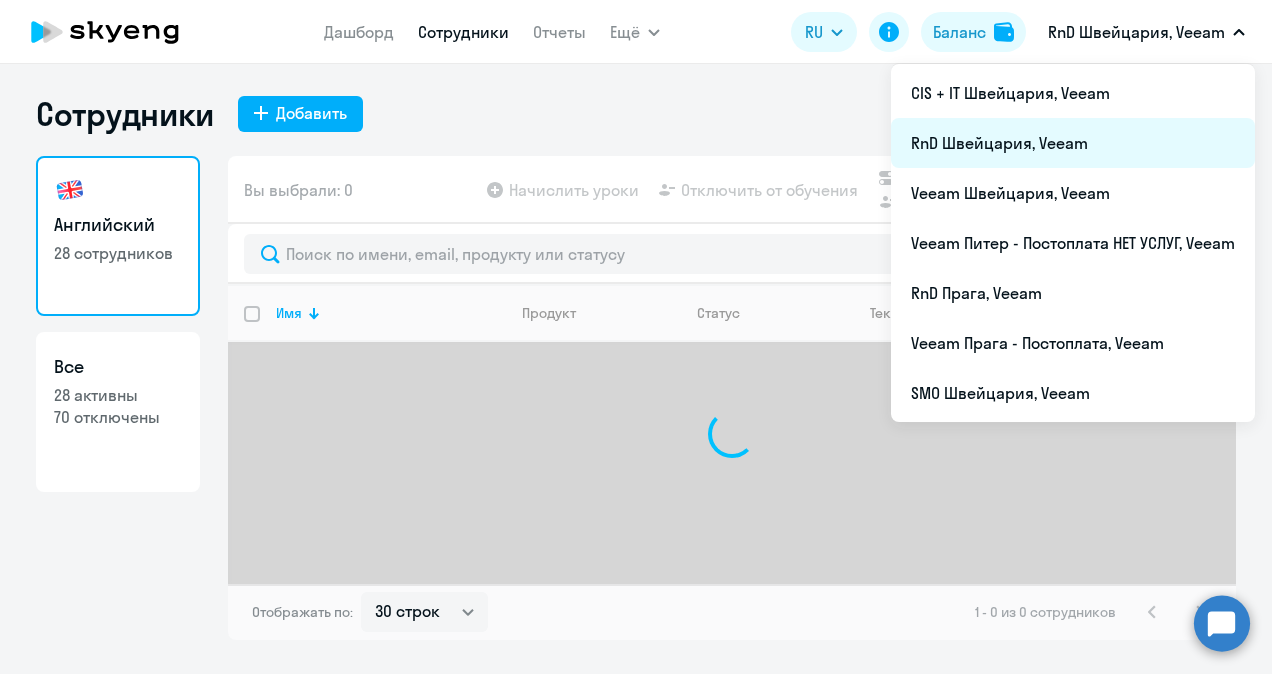 click on "RnD Швейцария, Veeam" at bounding box center (1073, 143) 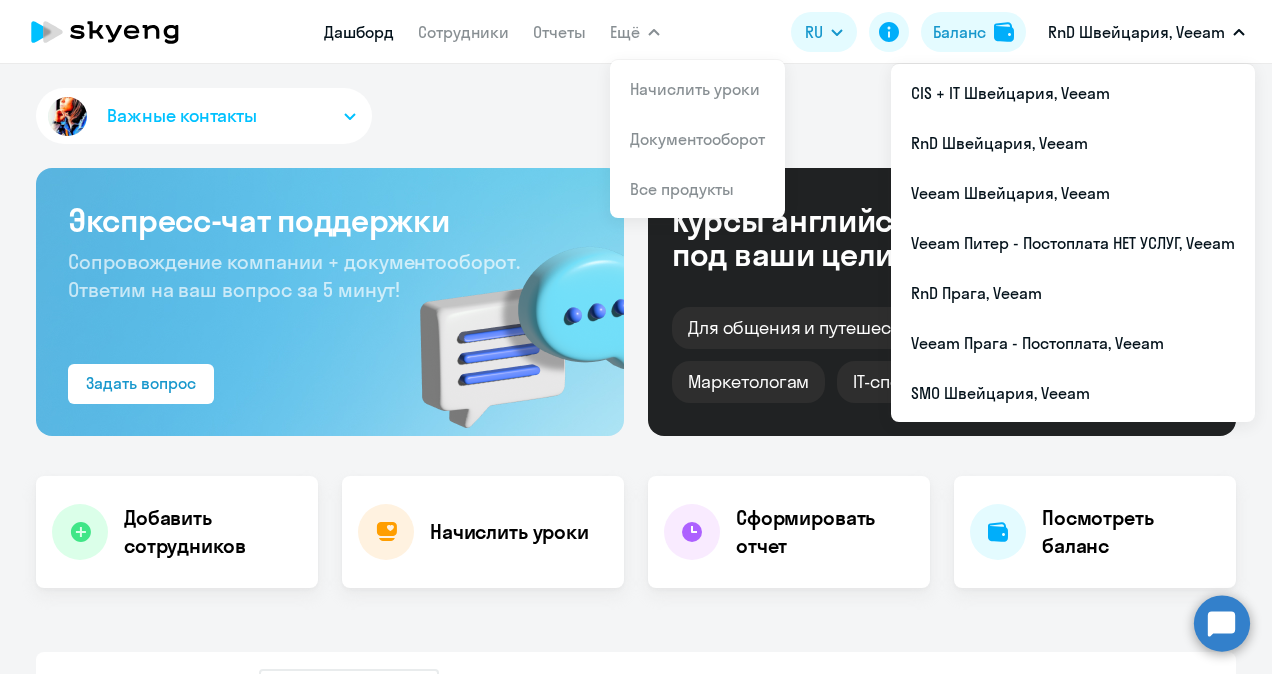 click on "RnD Швейцария, Veeam" at bounding box center [1136, 32] 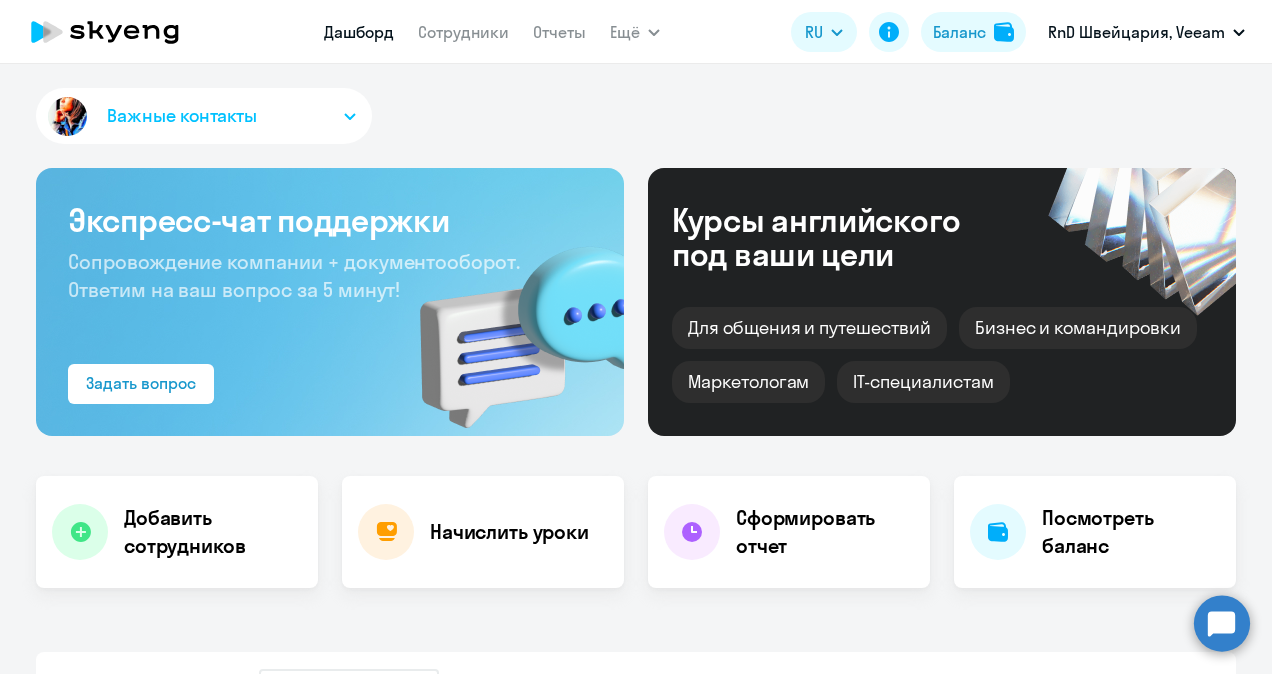 click on "RnD Швейцария, Veeam" at bounding box center [1136, 32] 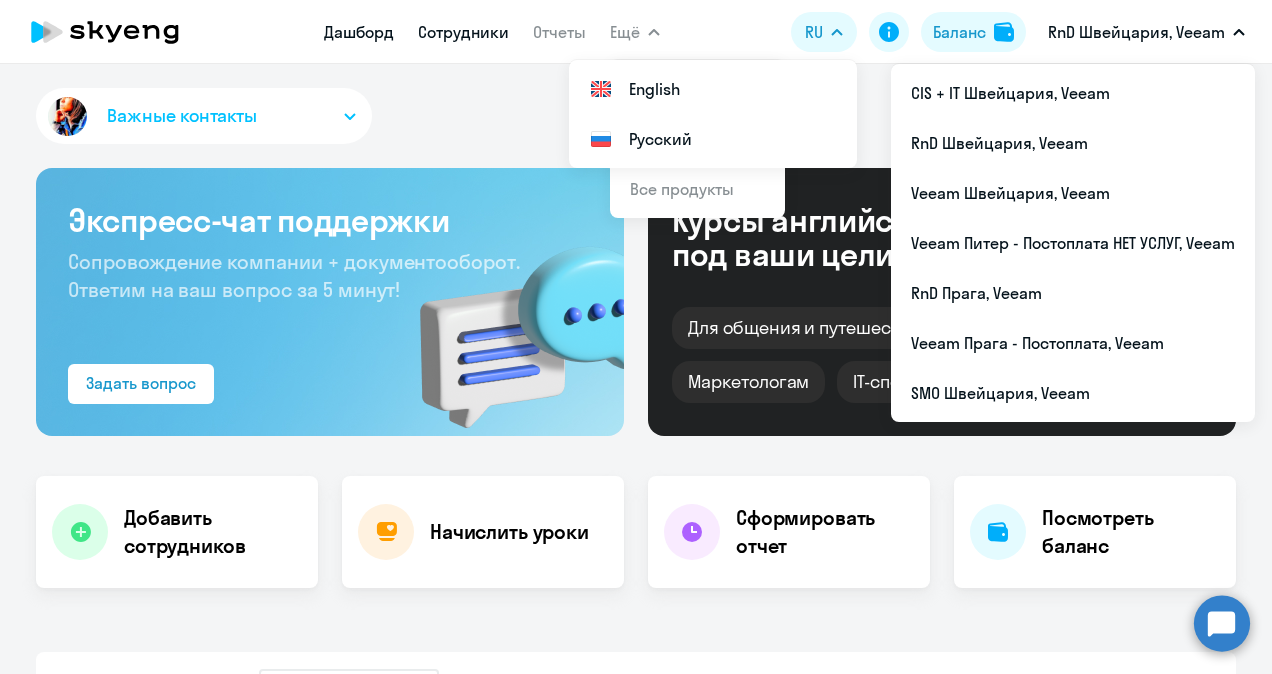 click on "Сотрудники" at bounding box center (463, 32) 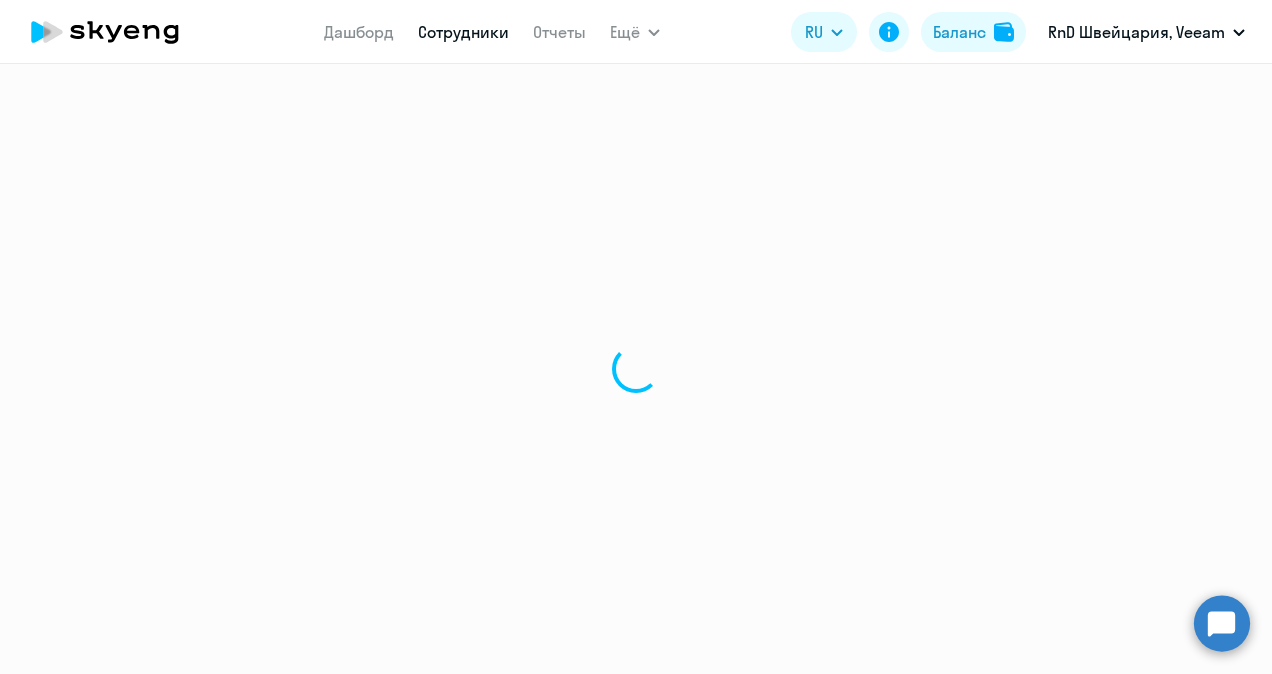 select on "30" 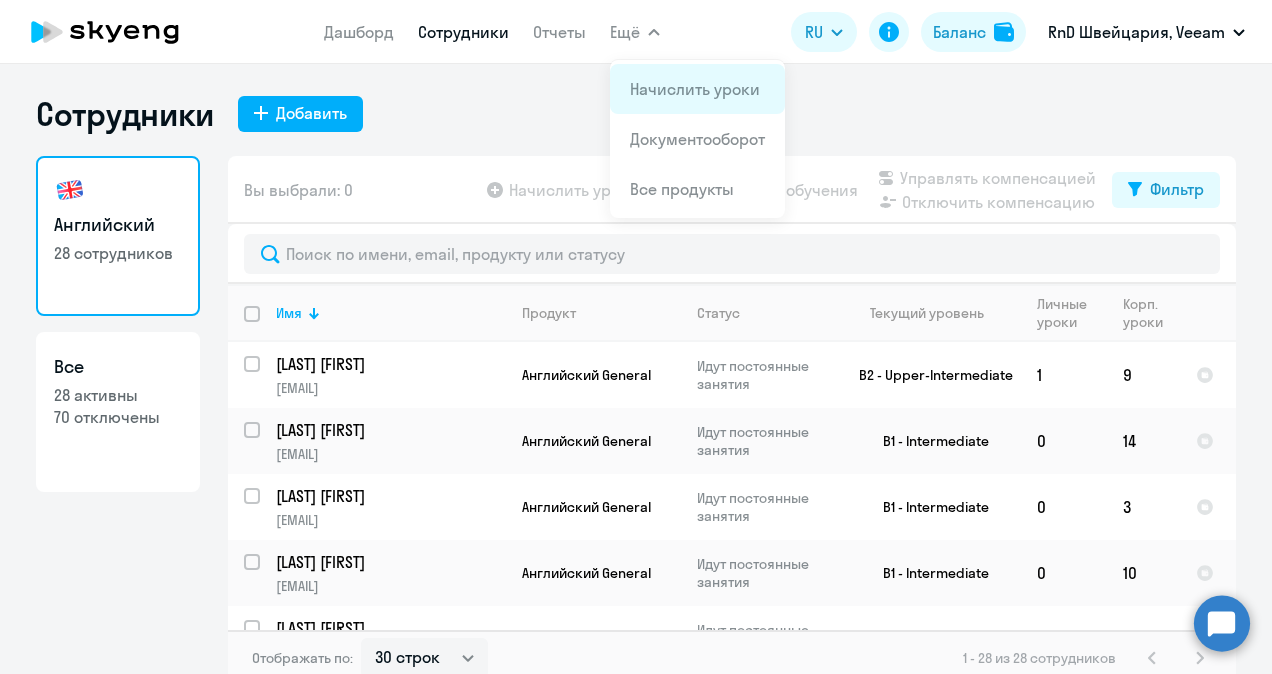 click on "Начислить уроки" at bounding box center (695, 89) 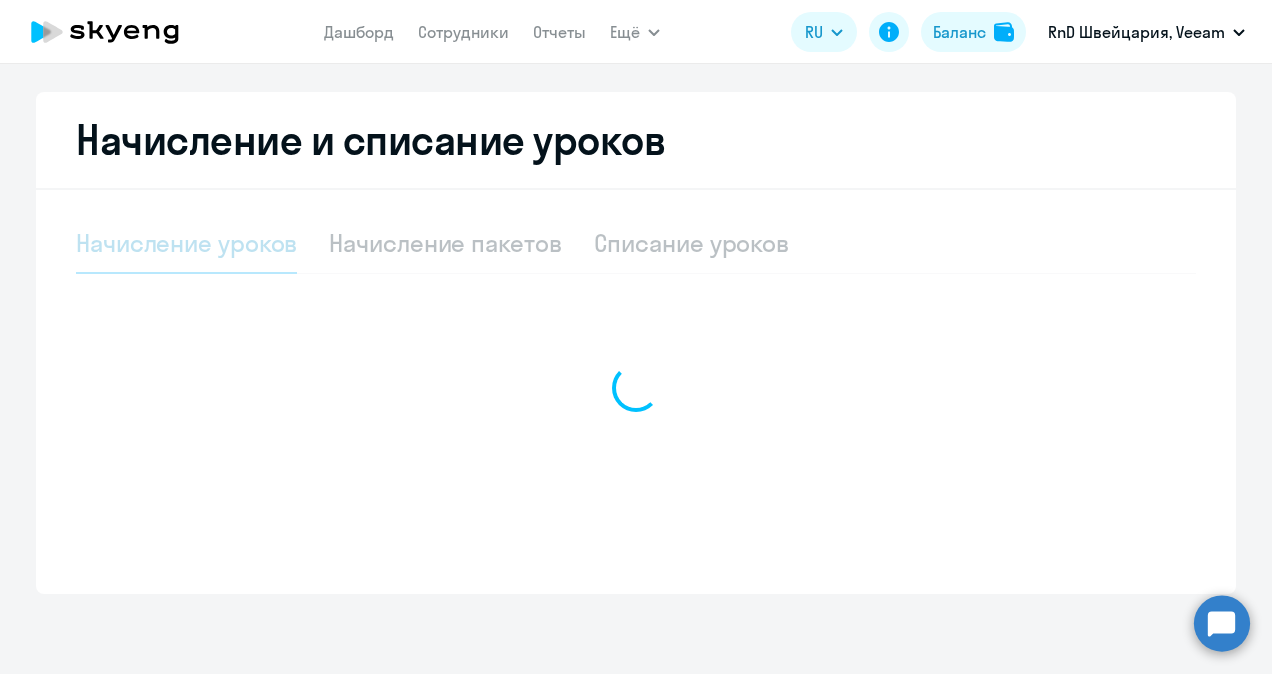 select on "10" 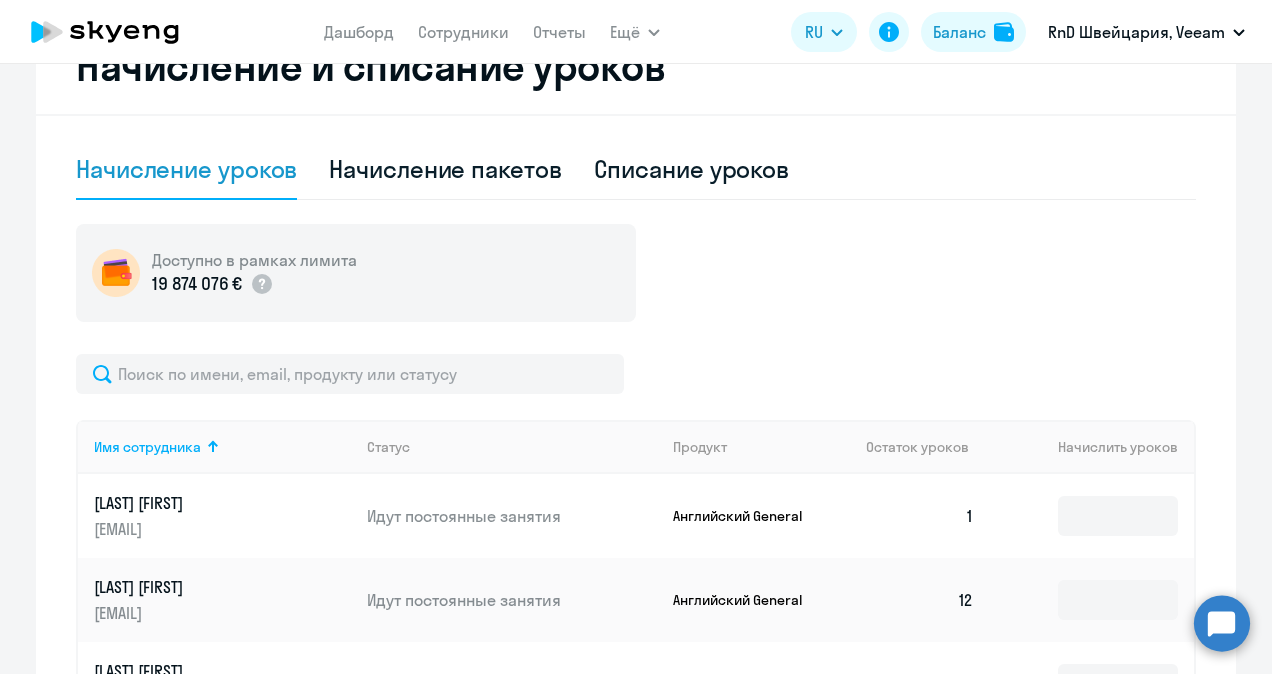 scroll, scrollTop: 708, scrollLeft: 0, axis: vertical 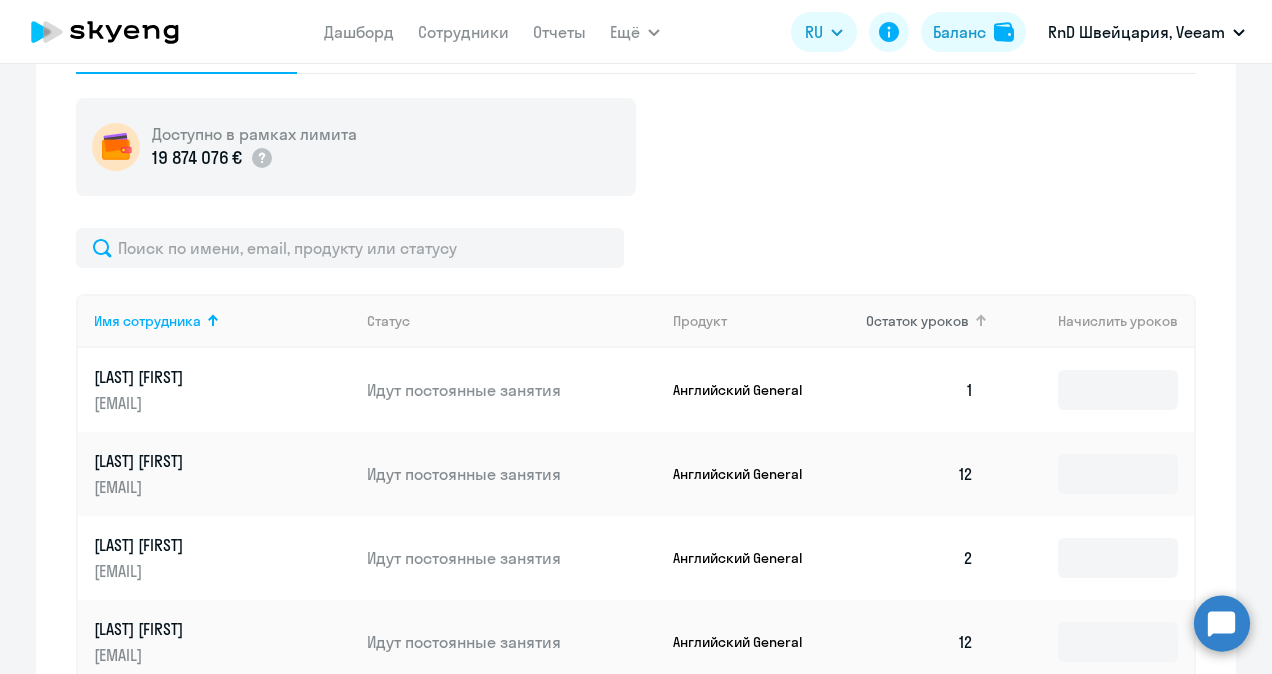 click on "Остаток уроков" 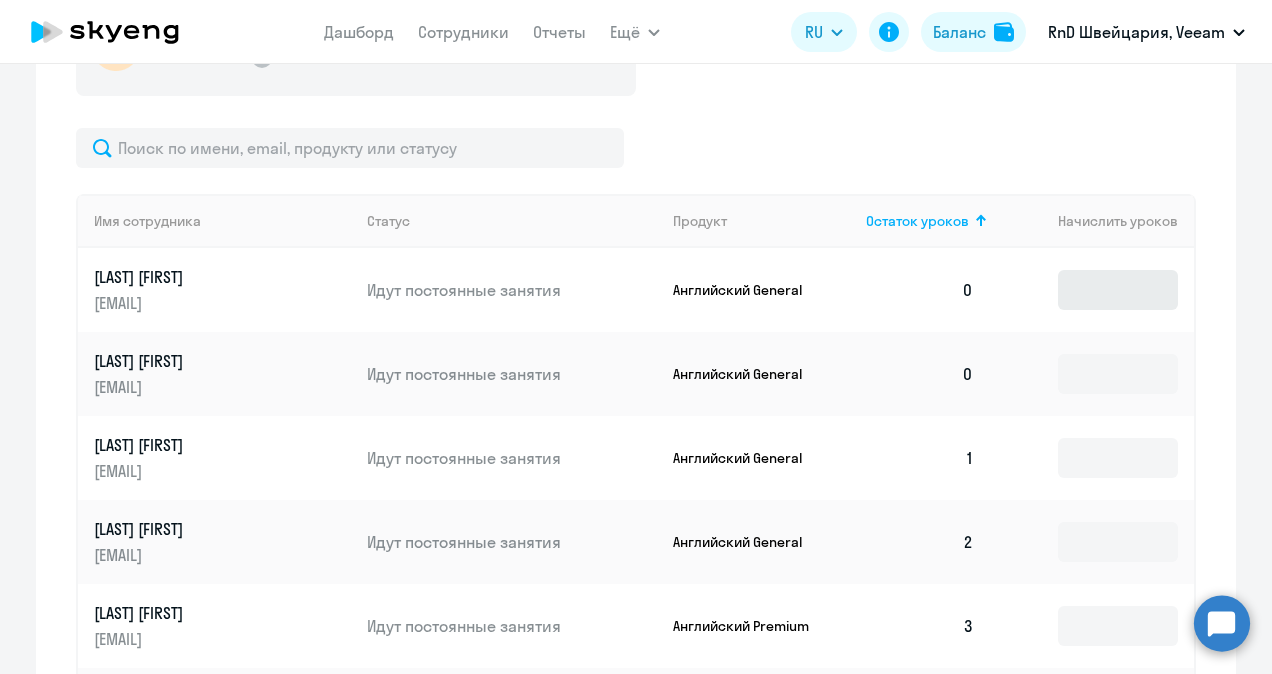 scroll, scrollTop: 908, scrollLeft: 0, axis: vertical 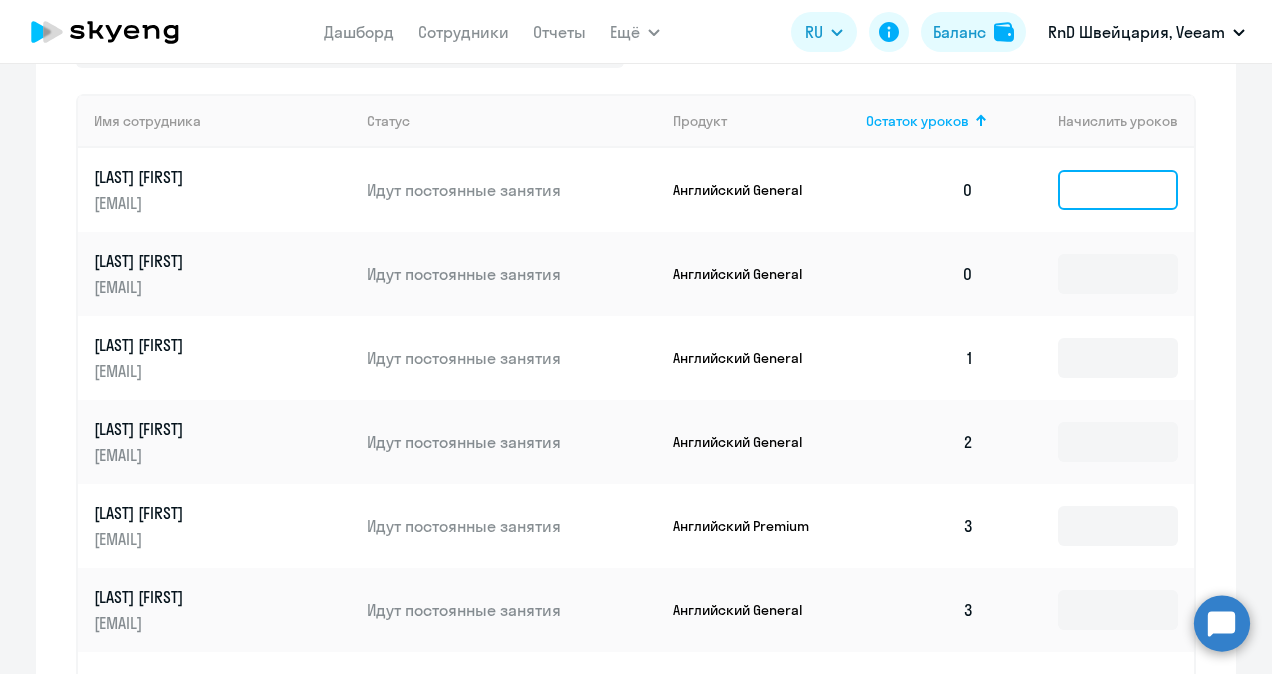 click 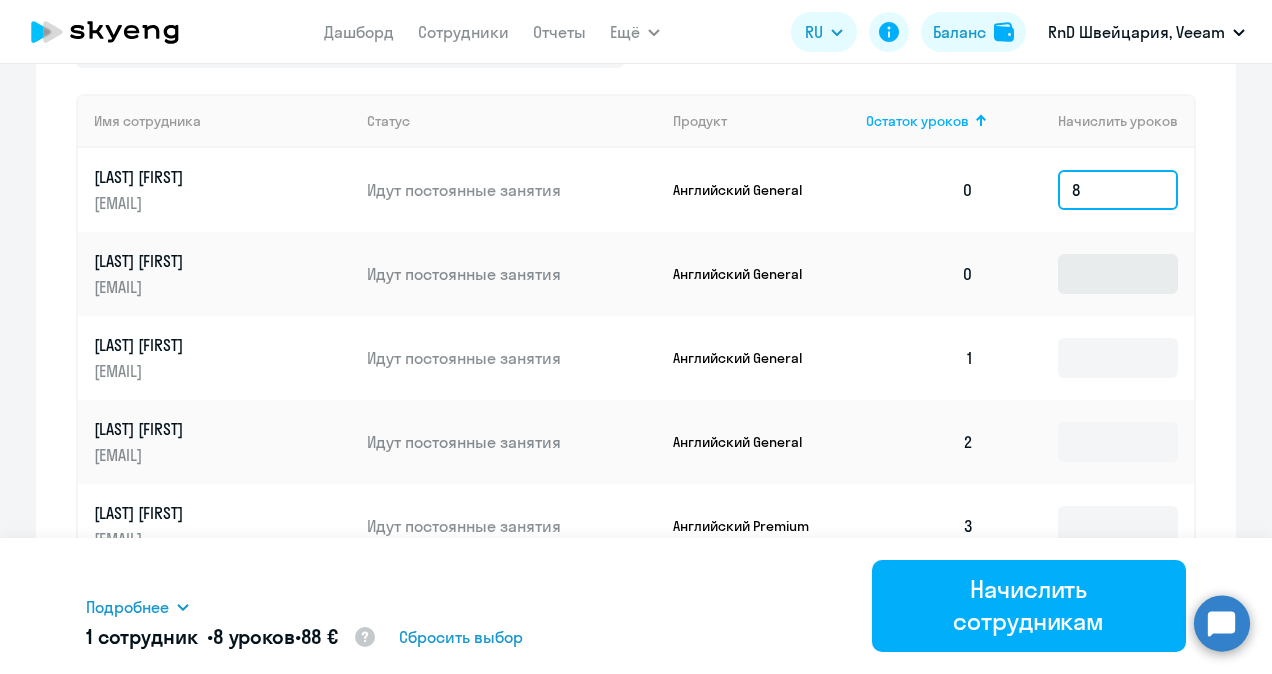 type on "8" 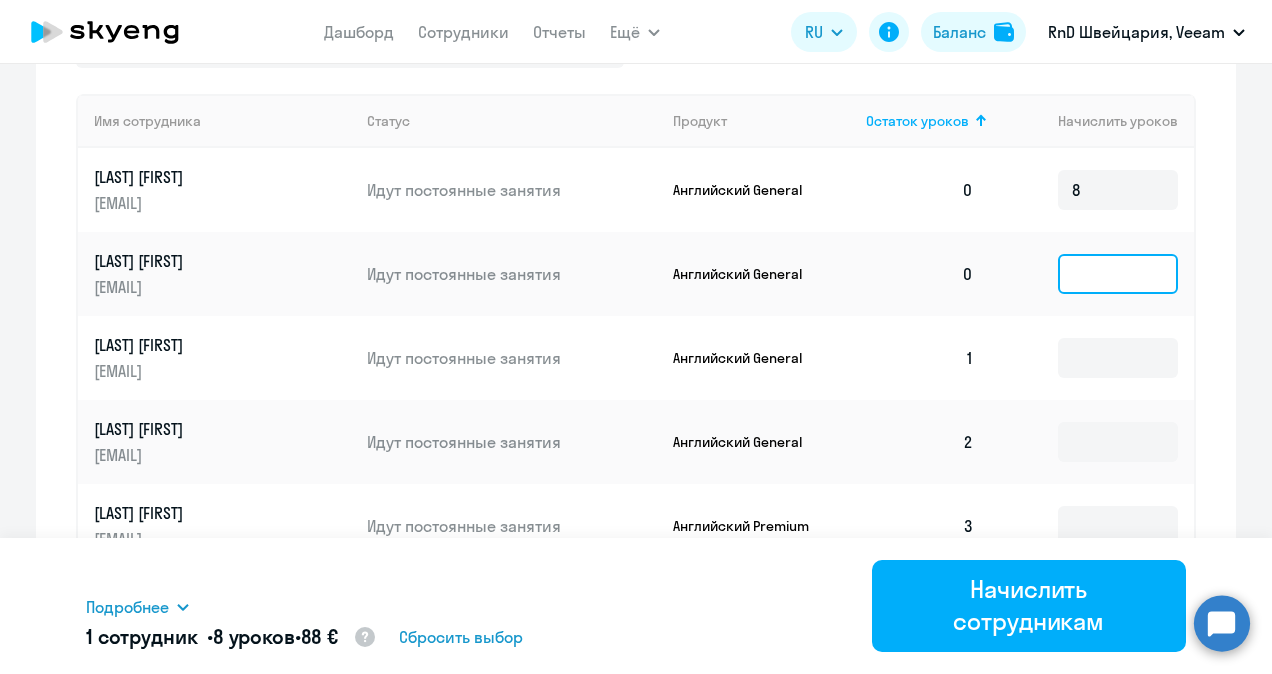 click 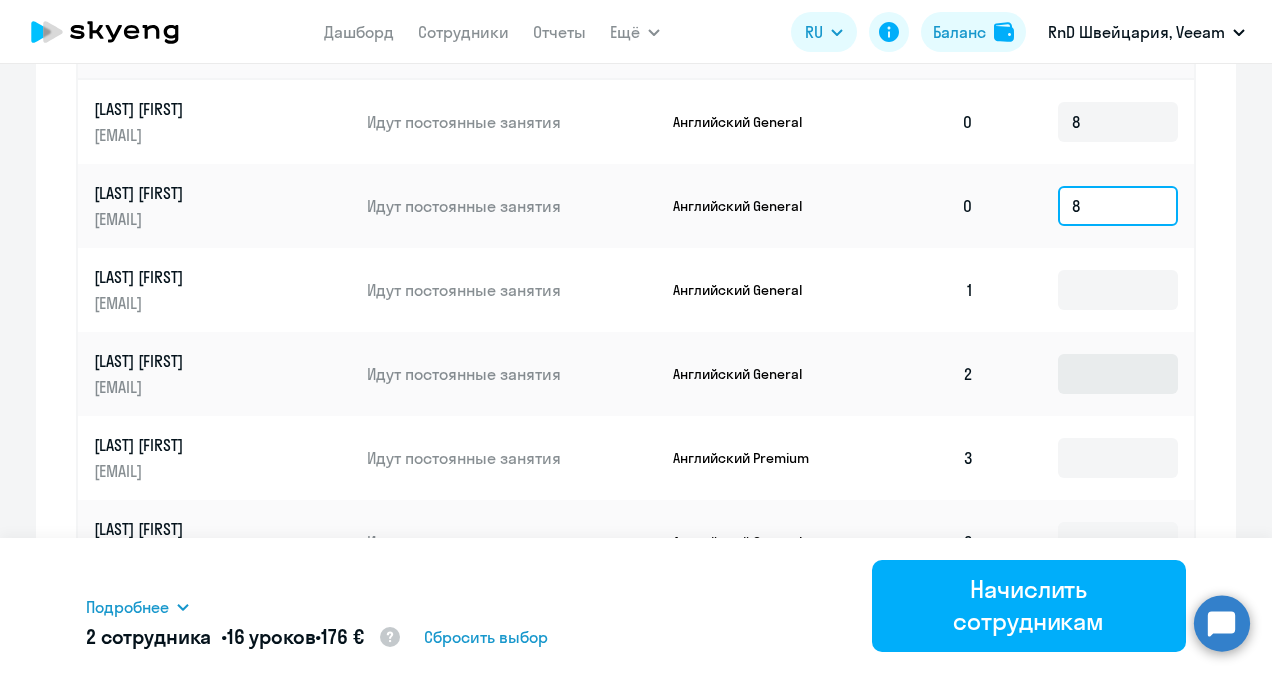 scroll, scrollTop: 1008, scrollLeft: 0, axis: vertical 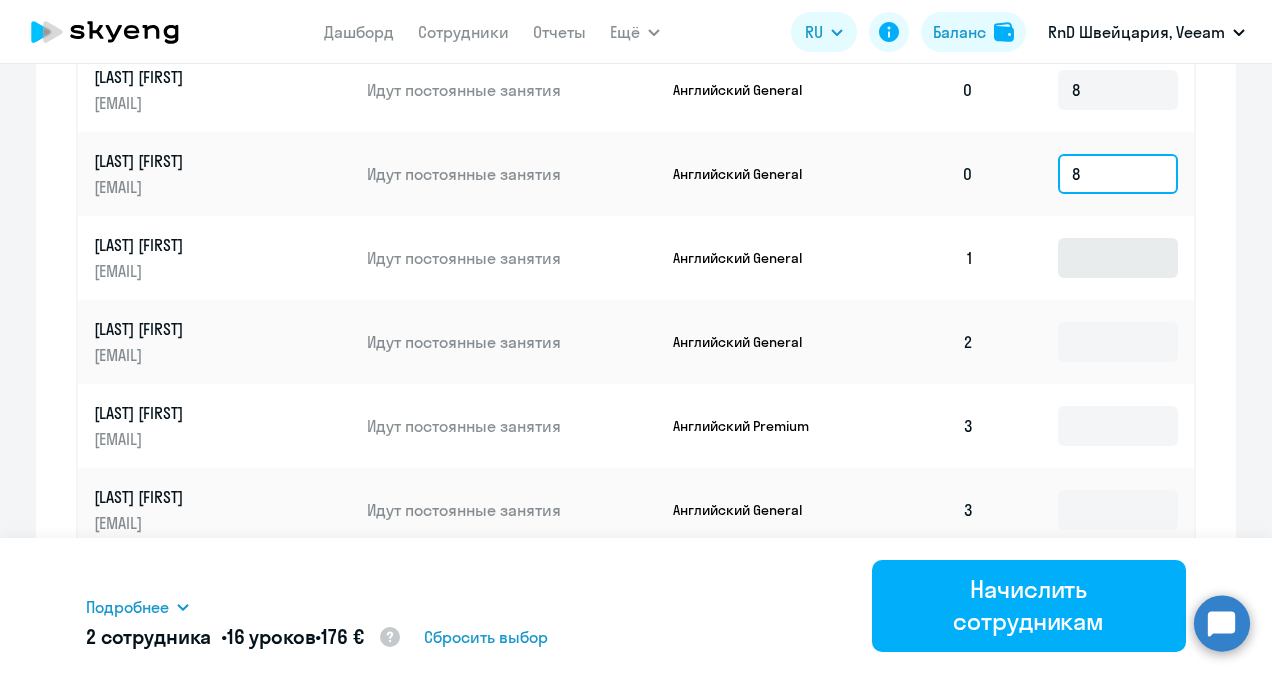 type on "8" 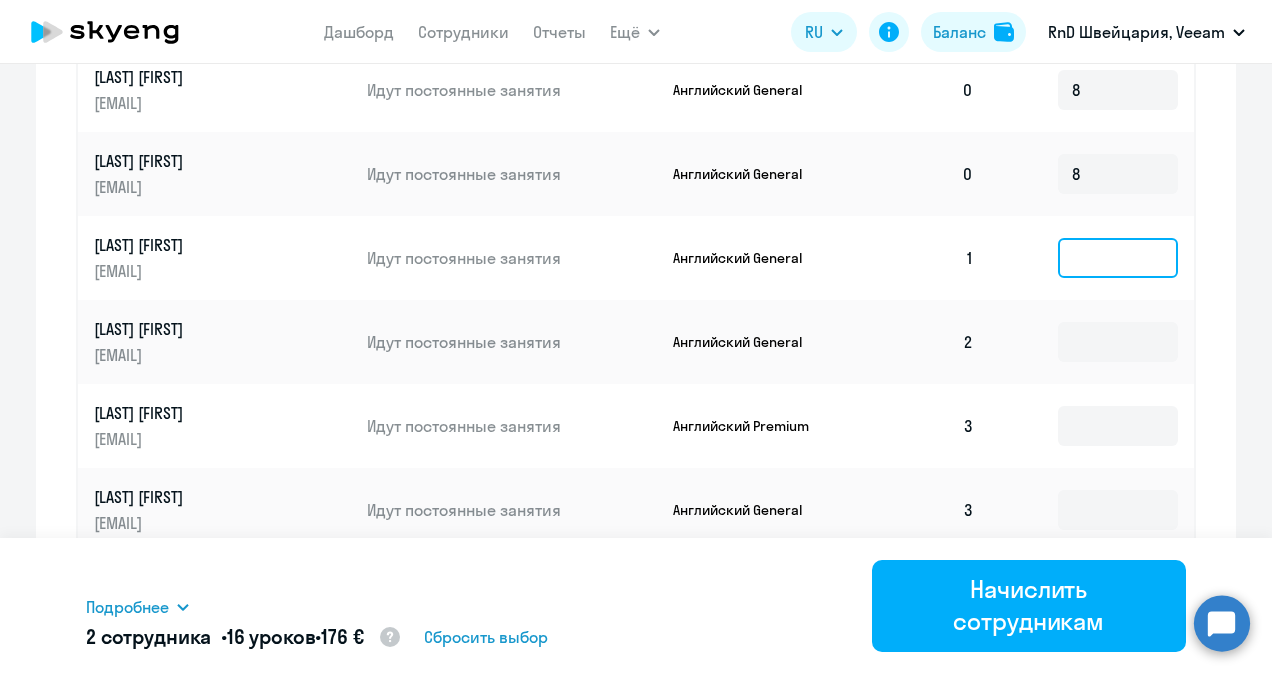click 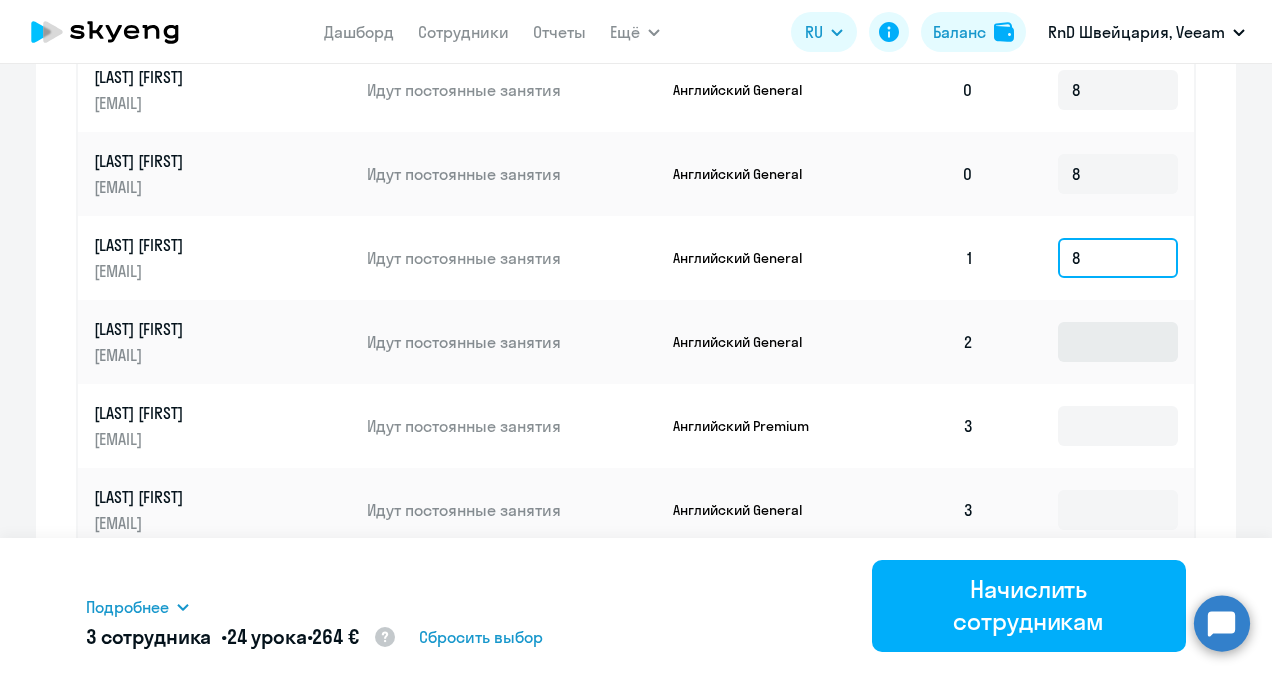 type on "8" 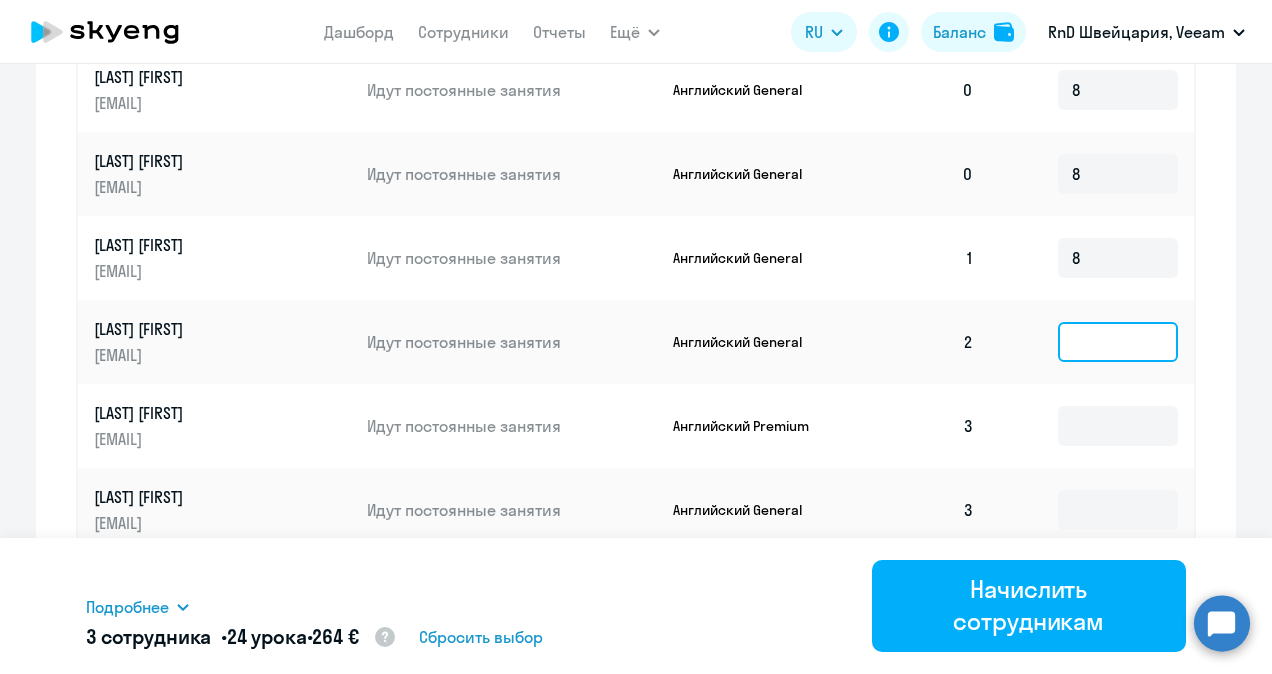 click 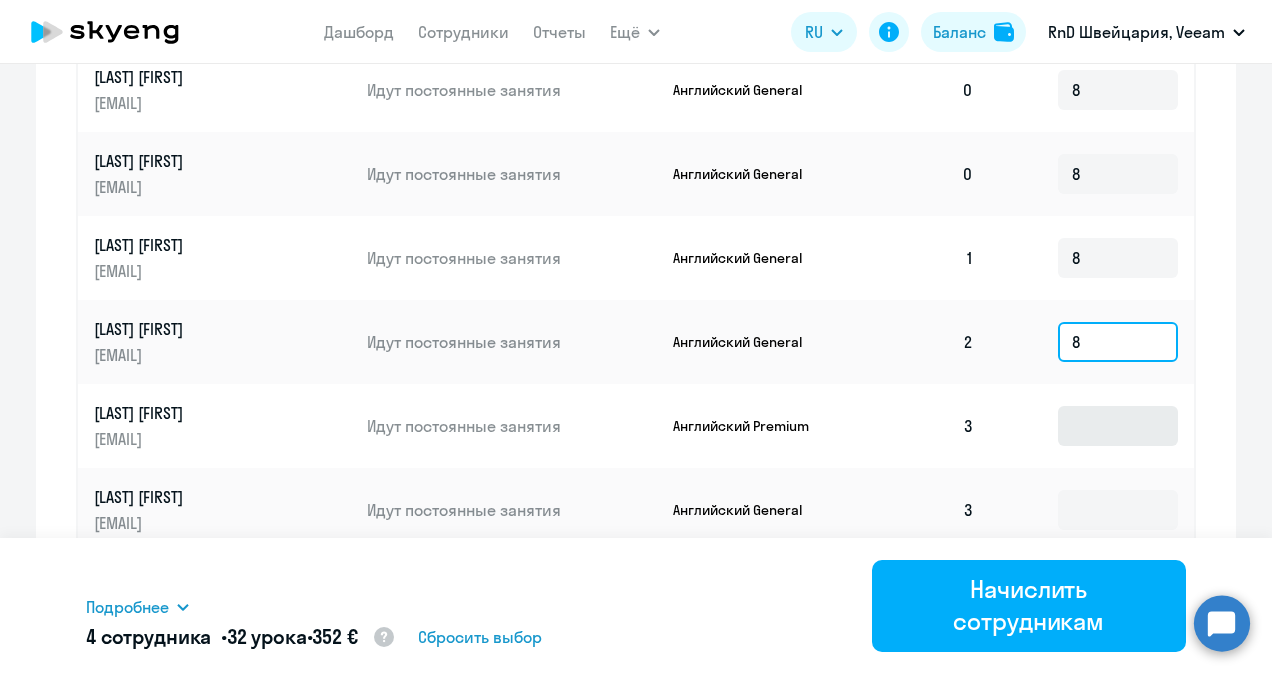 type on "8" 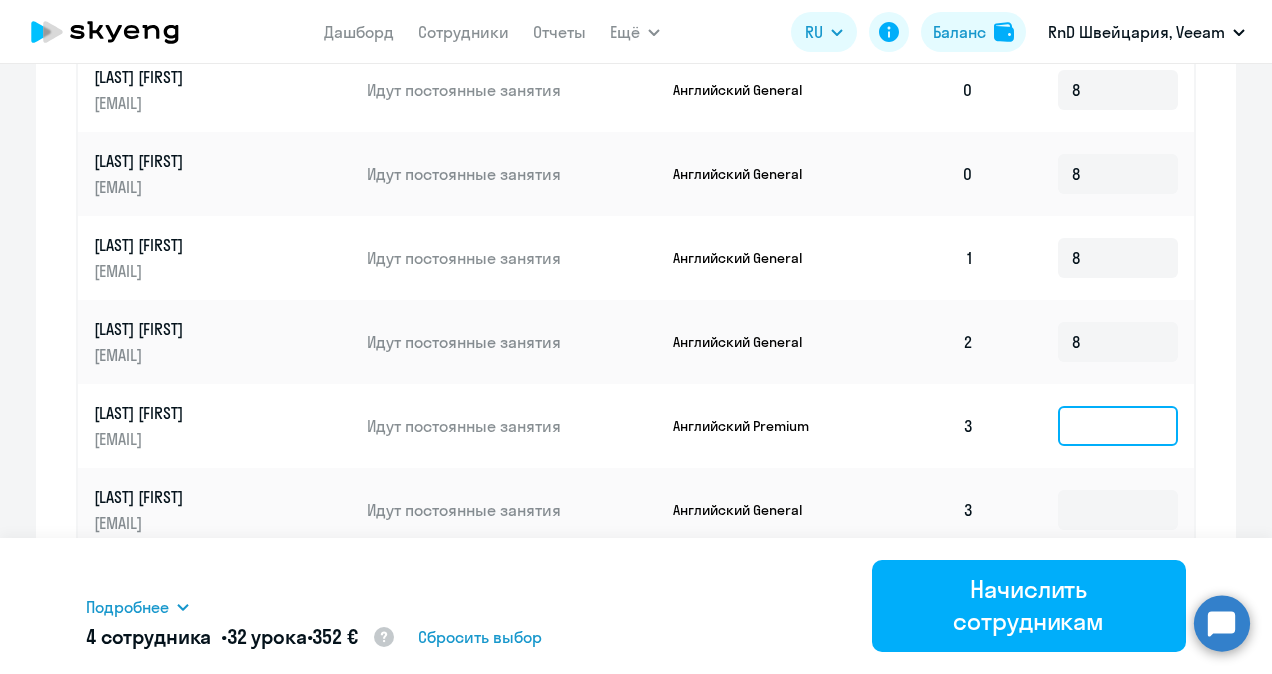 click 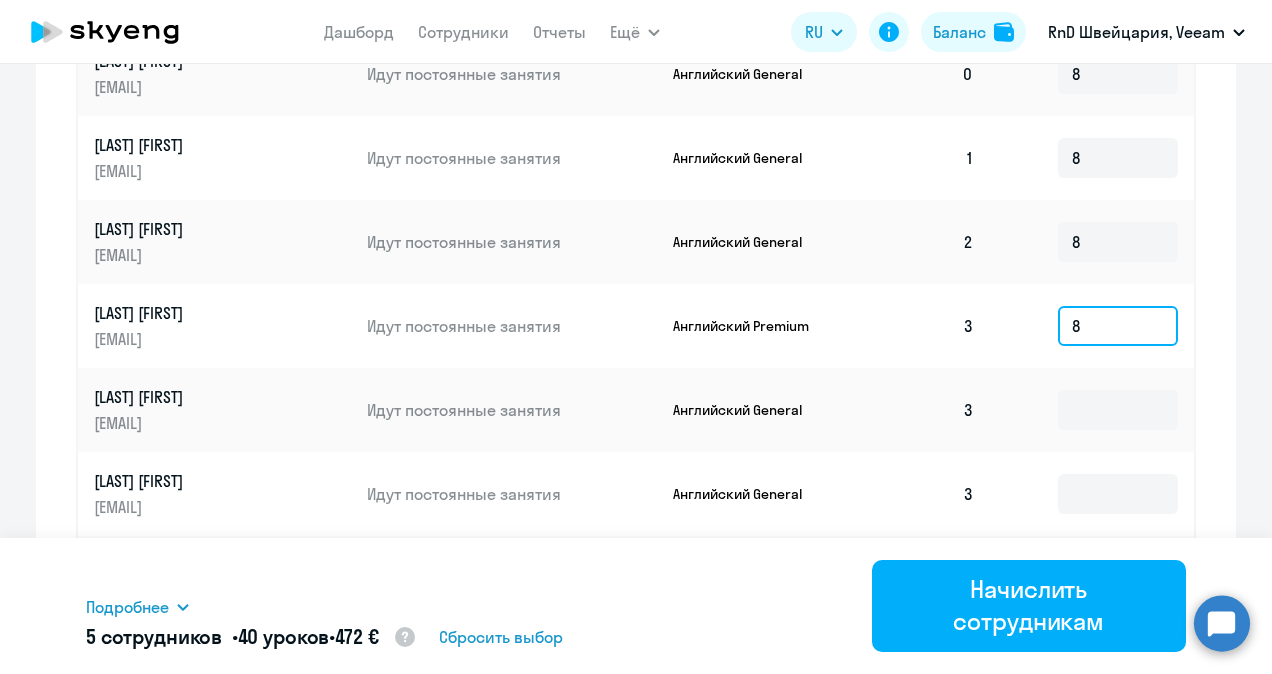 scroll, scrollTop: 1208, scrollLeft: 0, axis: vertical 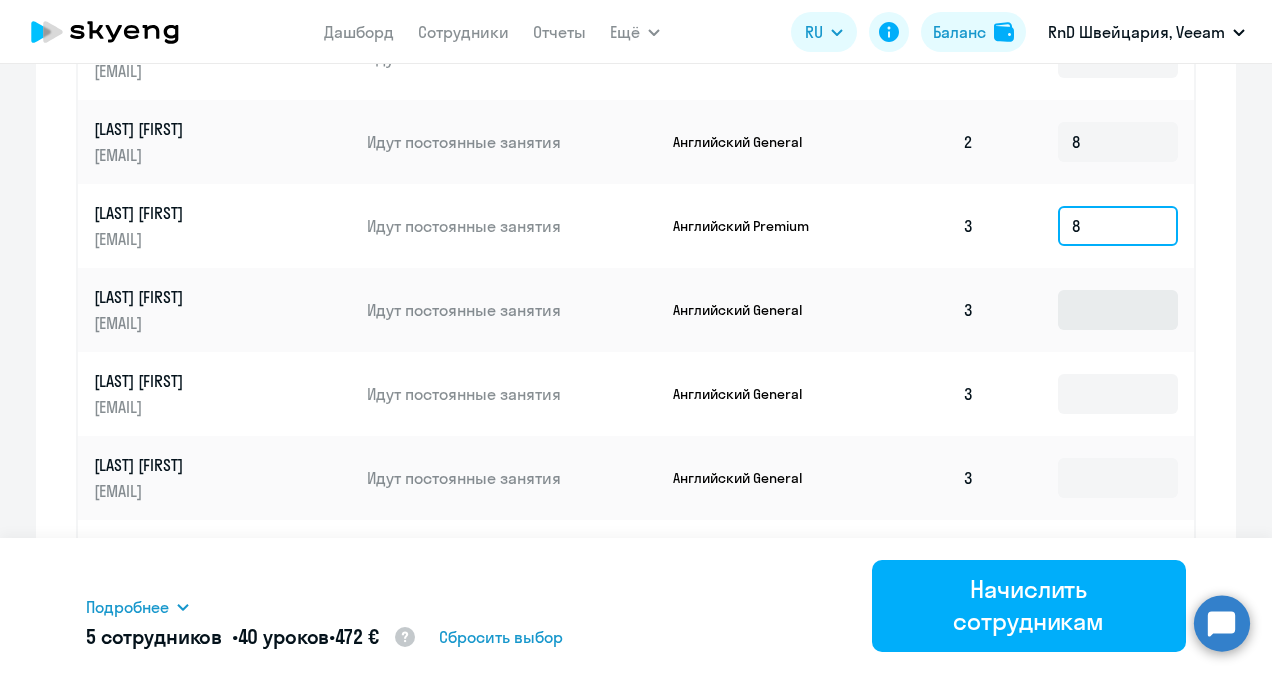 type on "8" 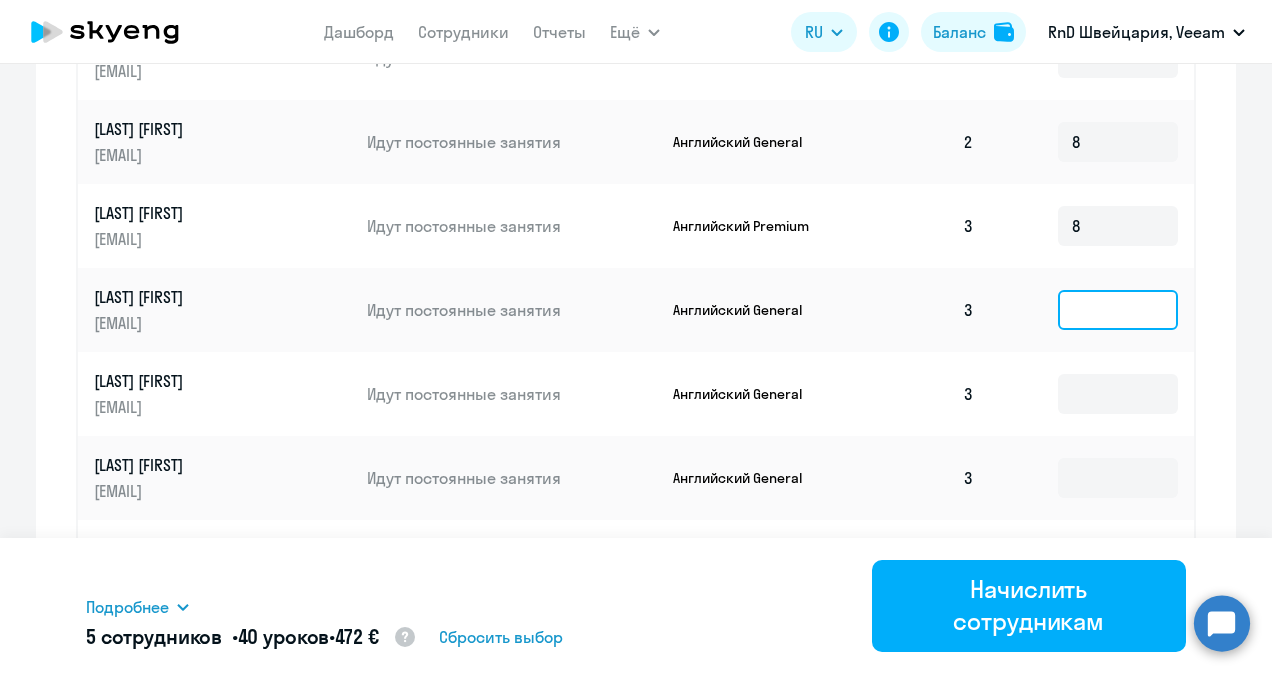 click 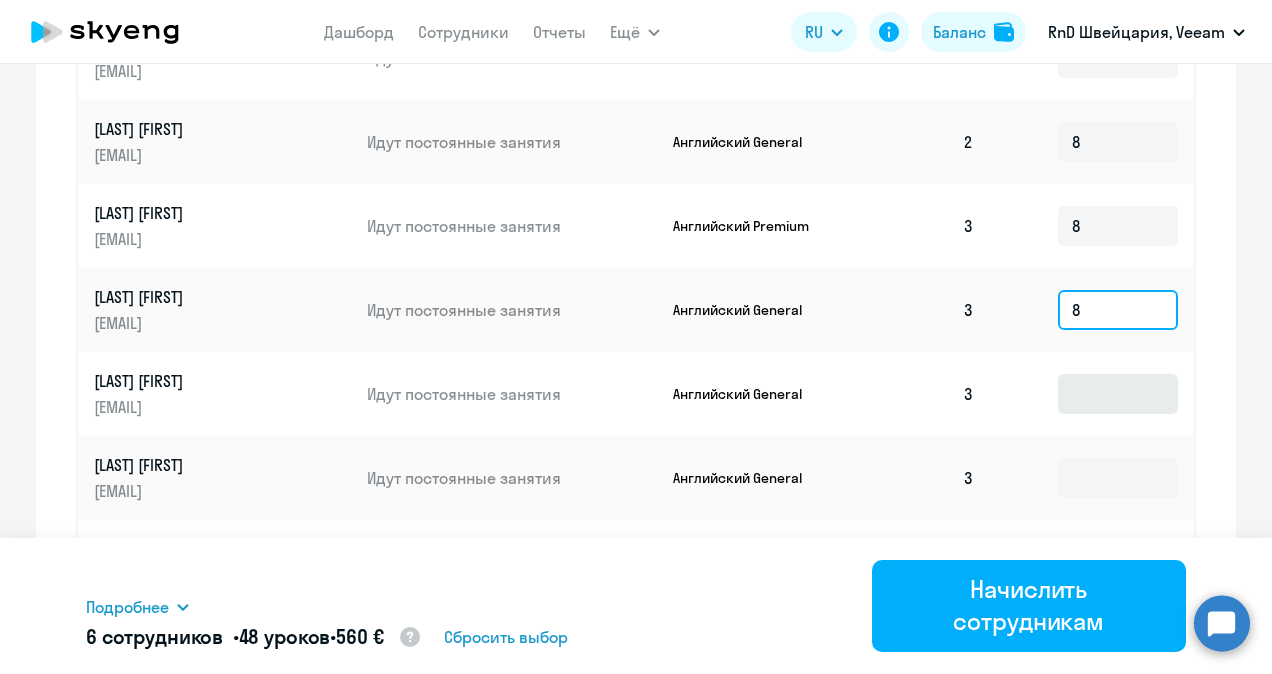 type on "8" 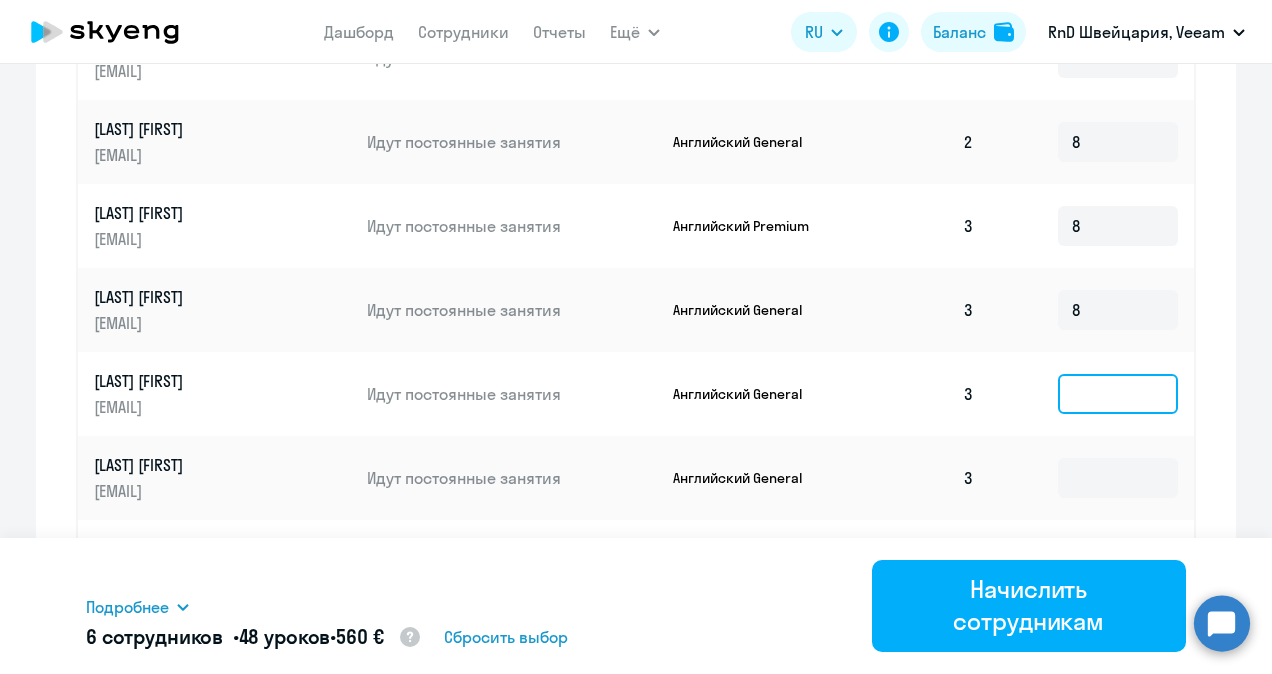 click 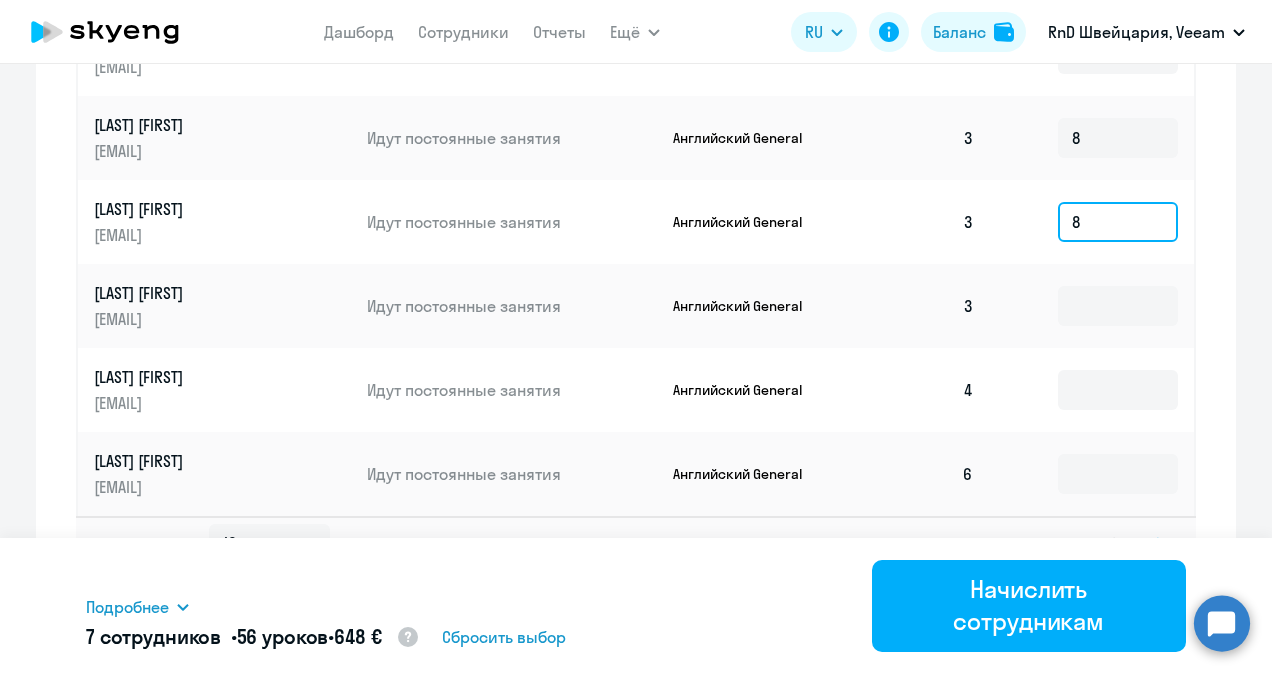 scroll, scrollTop: 1390, scrollLeft: 0, axis: vertical 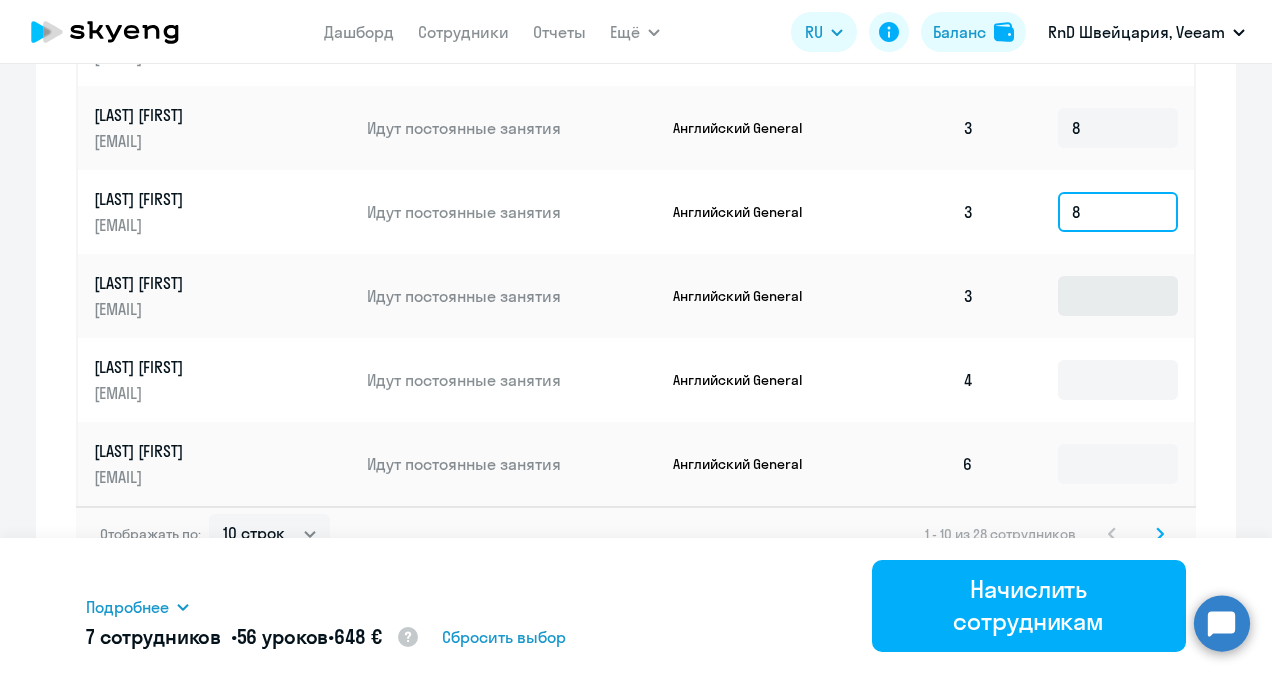 type on "8" 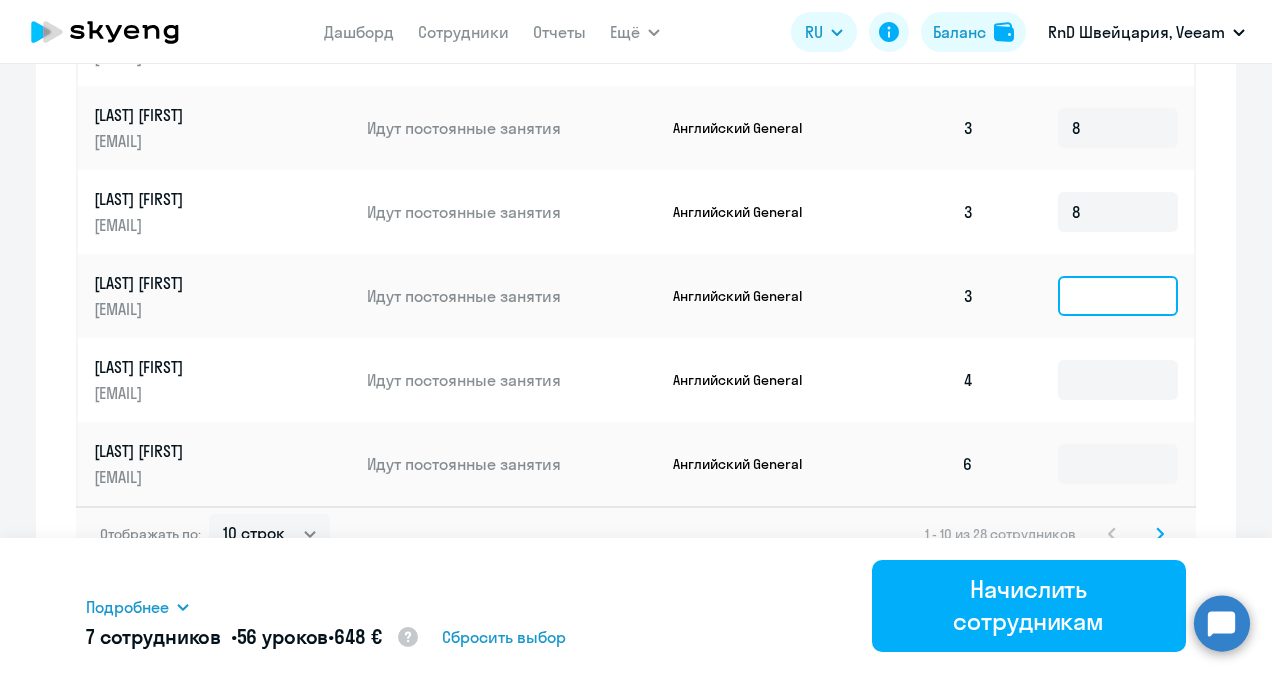 click 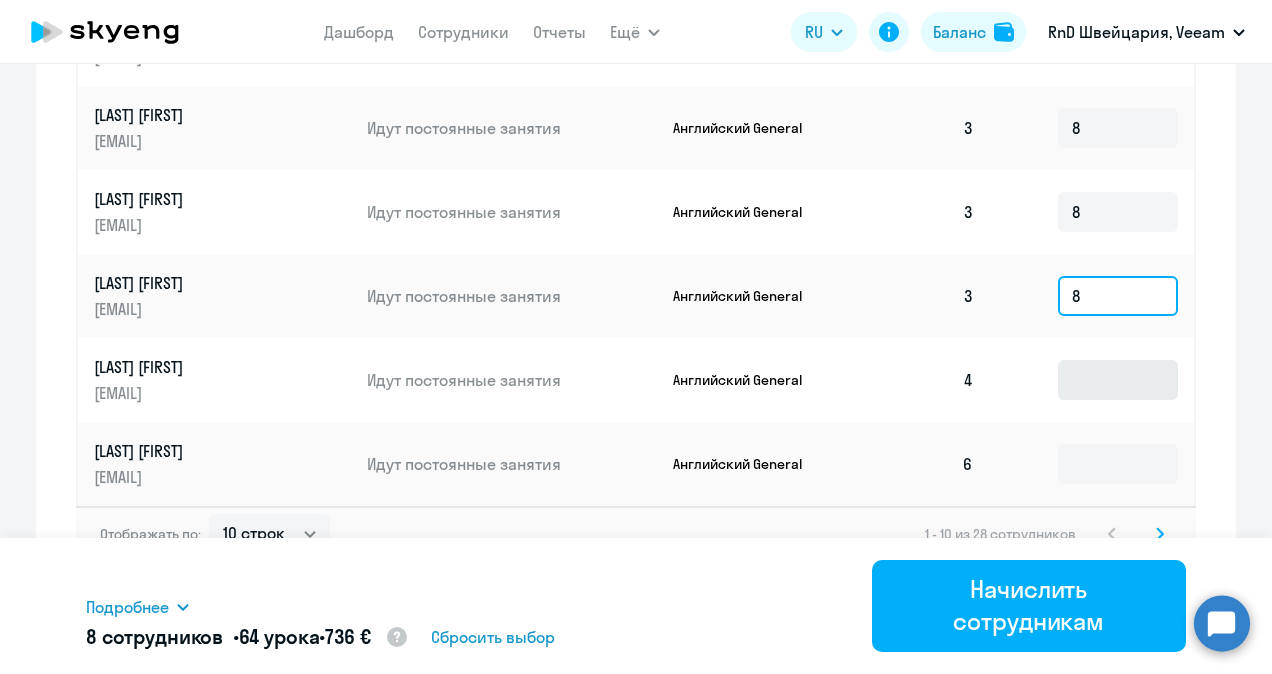 type on "8" 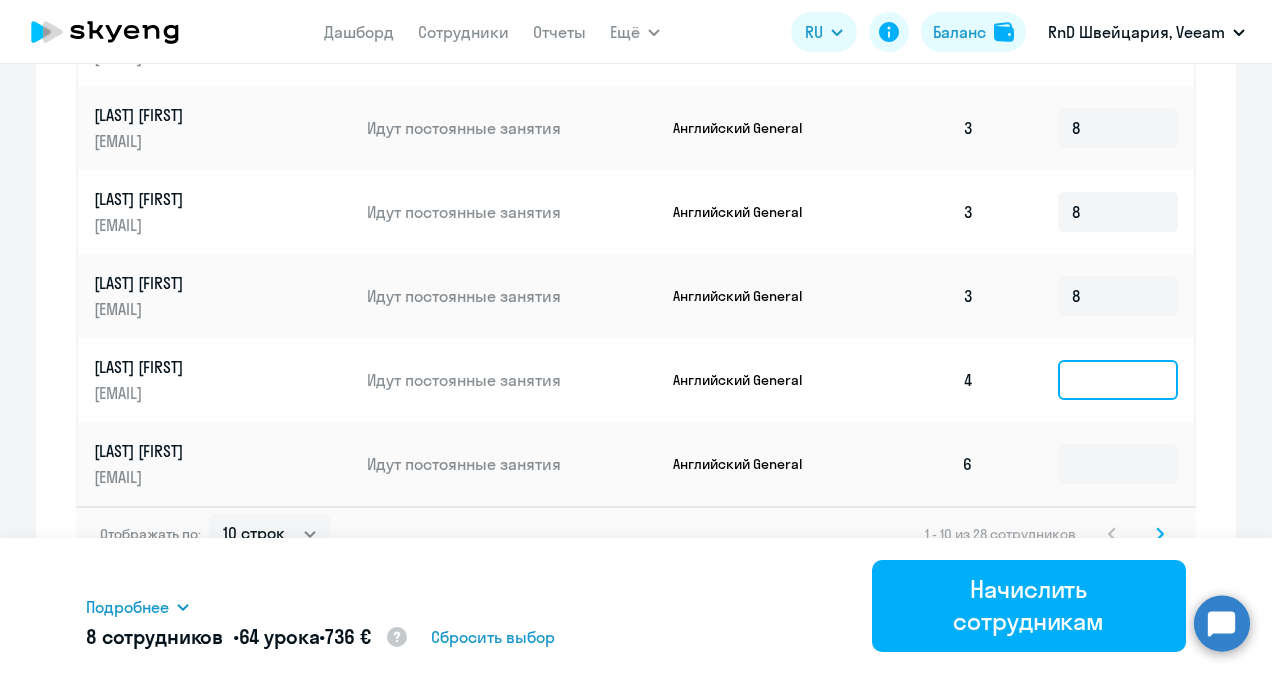 click 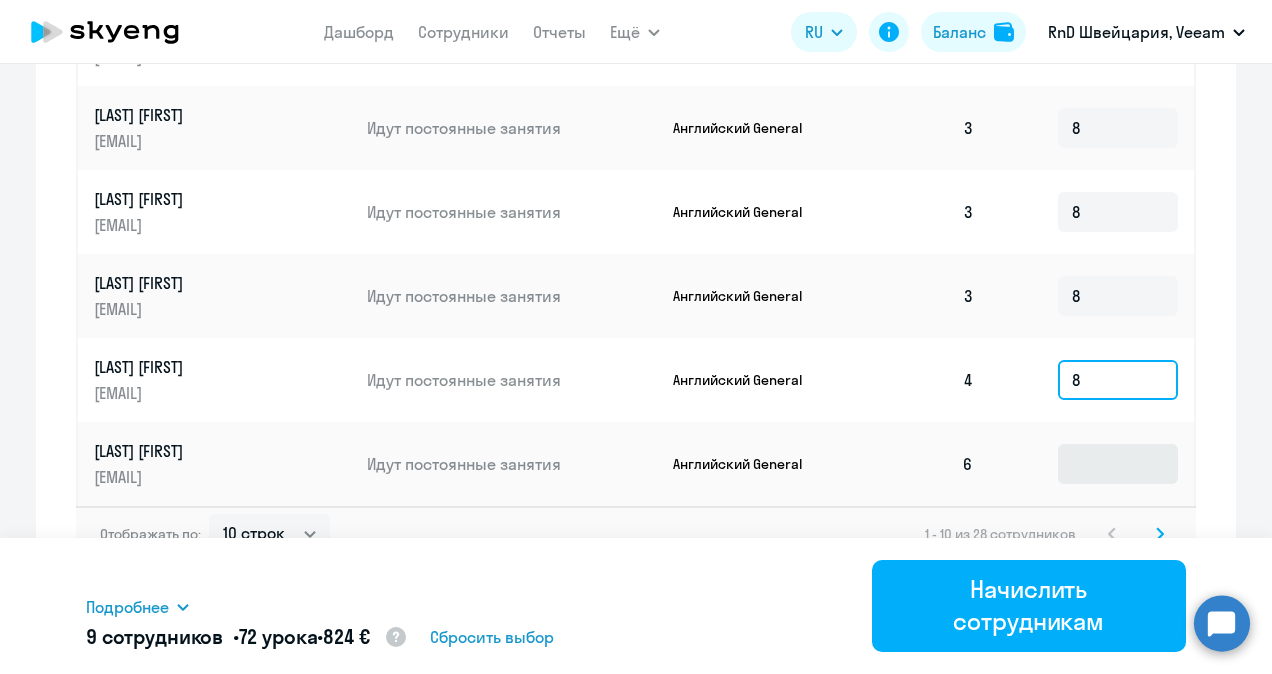 type on "8" 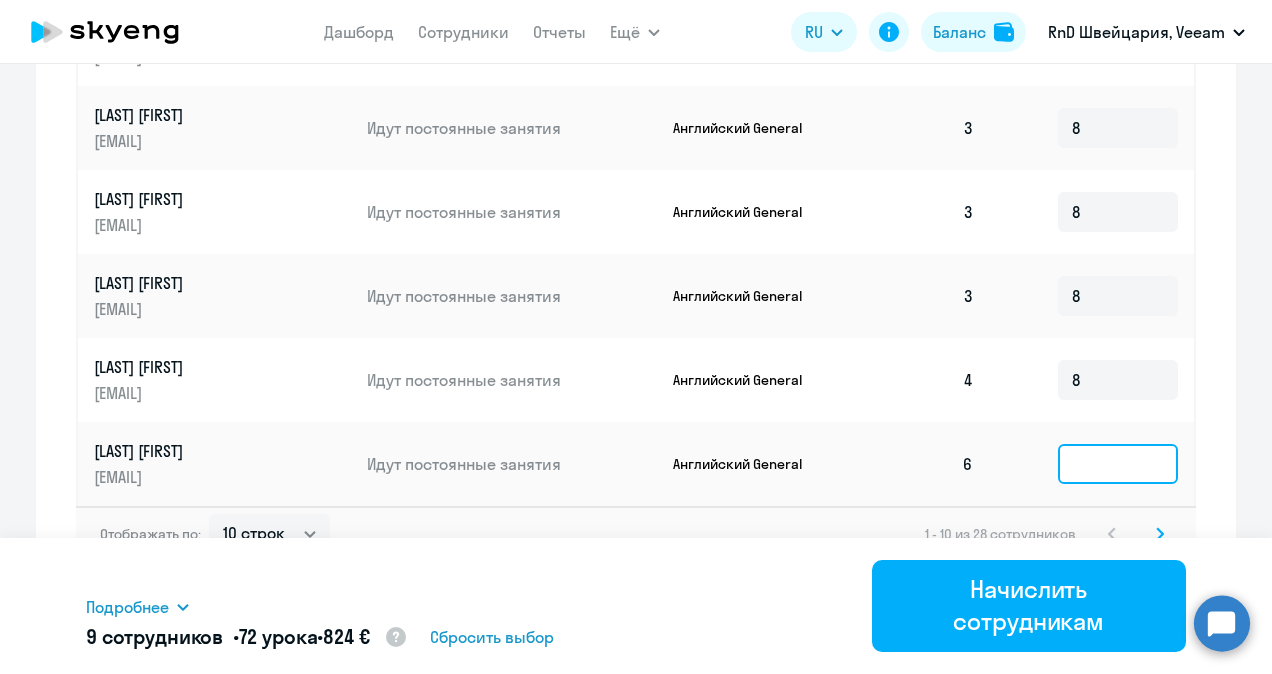 click 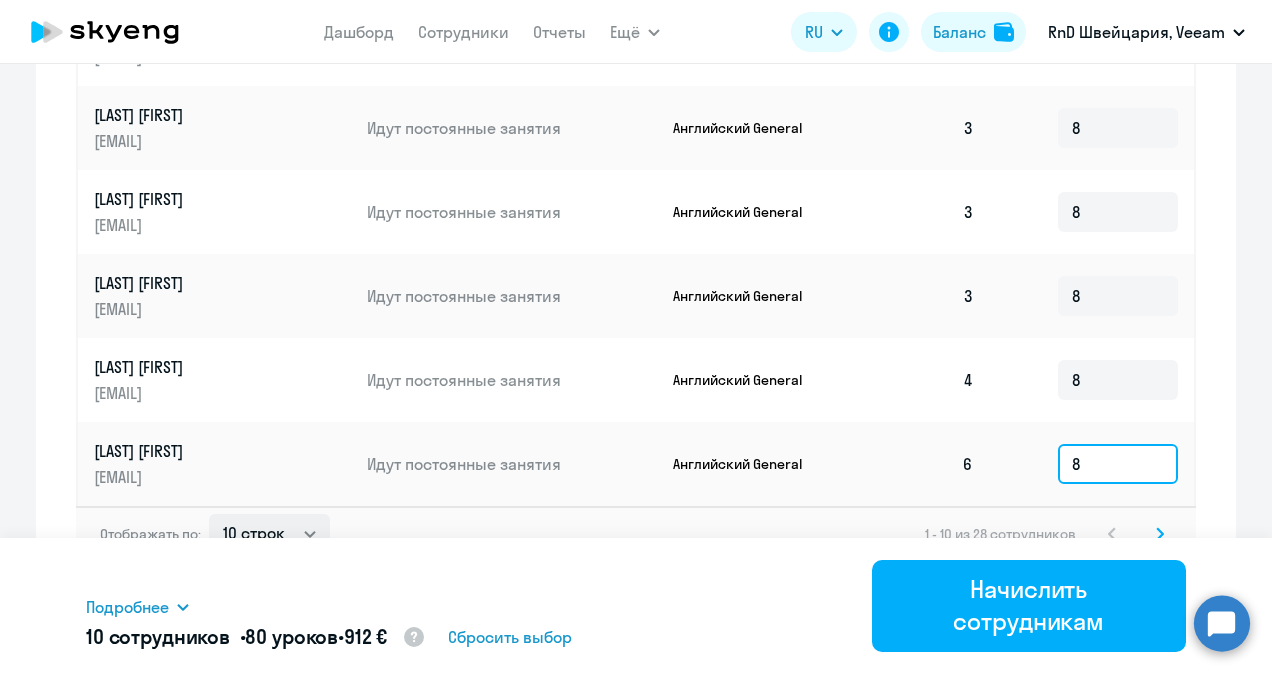 type on "8" 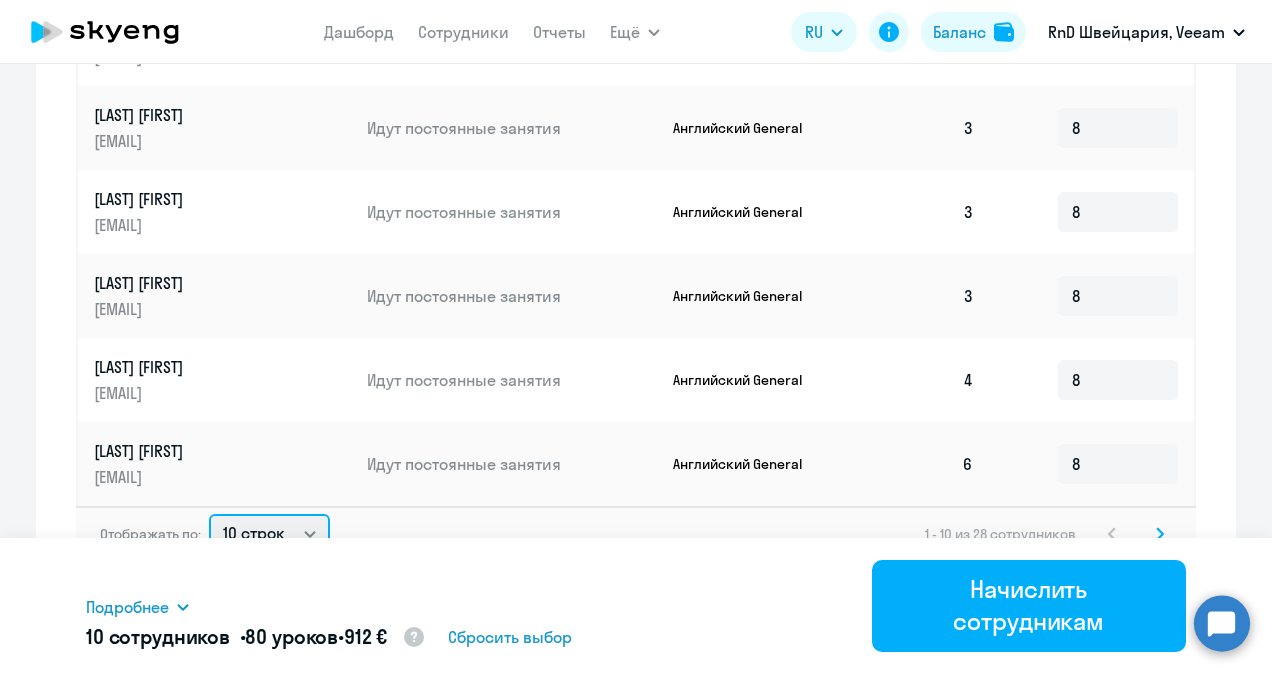 click on "10 строк   30 строк   50 строк" 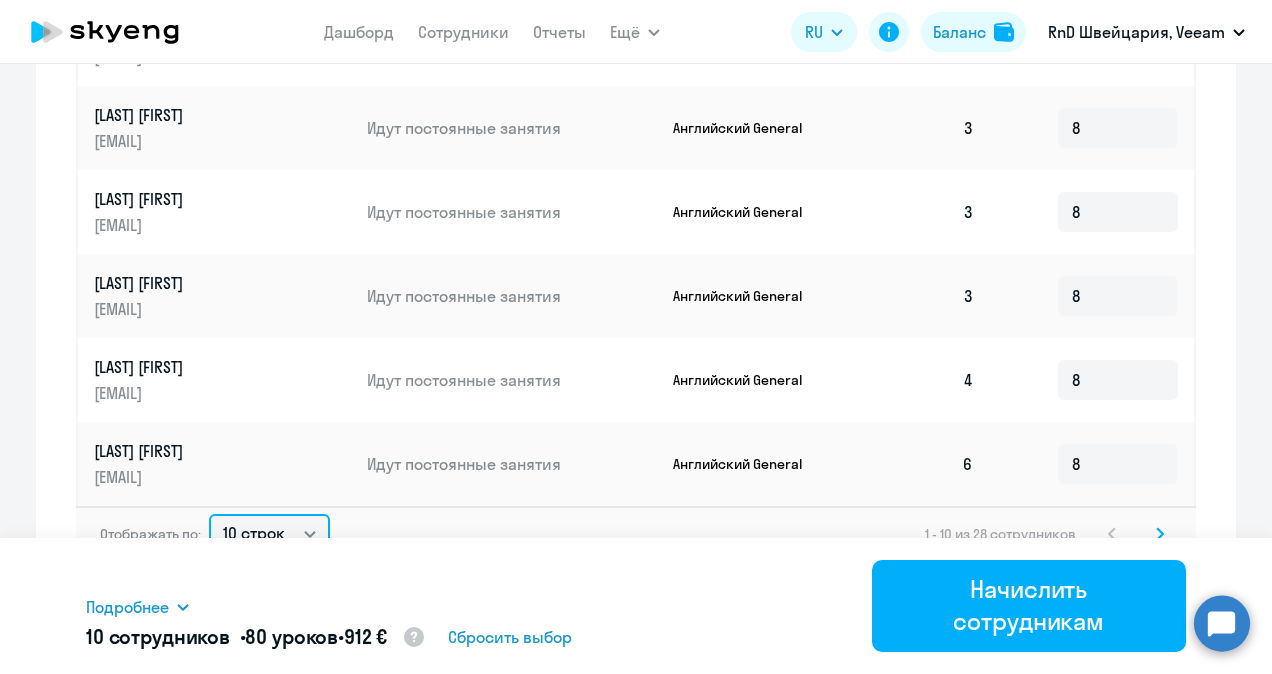 select on "30" 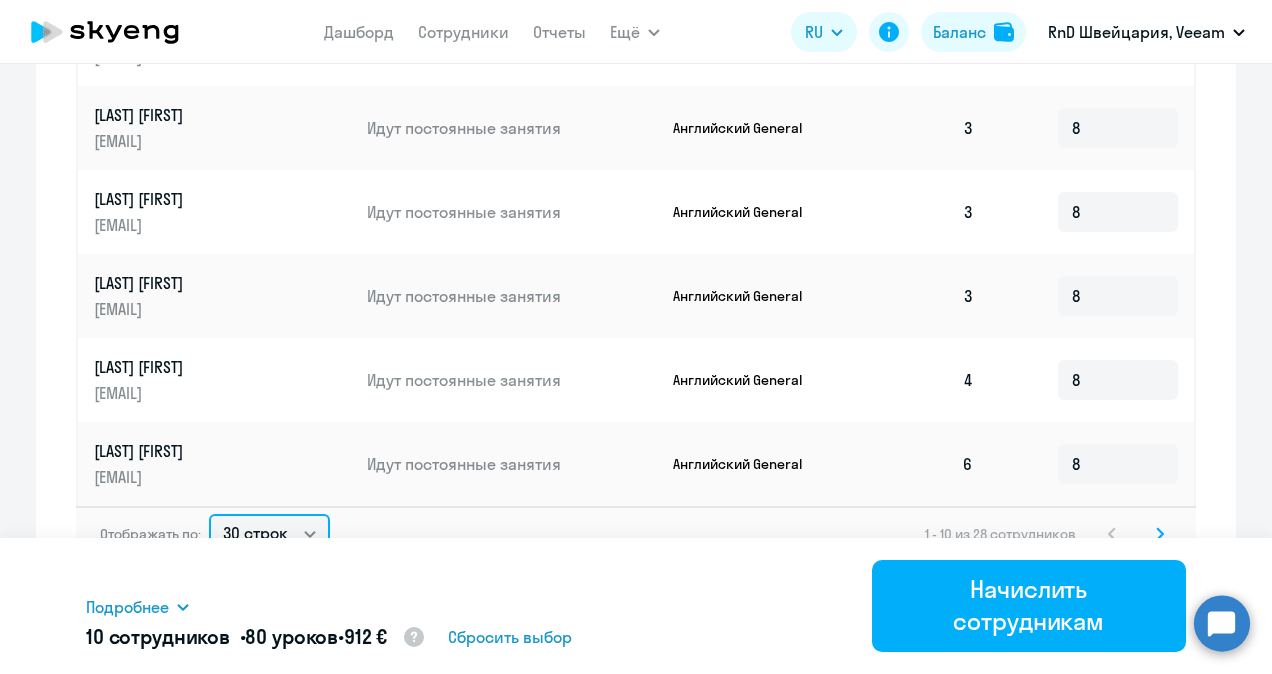 click on "10 строк   30 строк   50 строк" 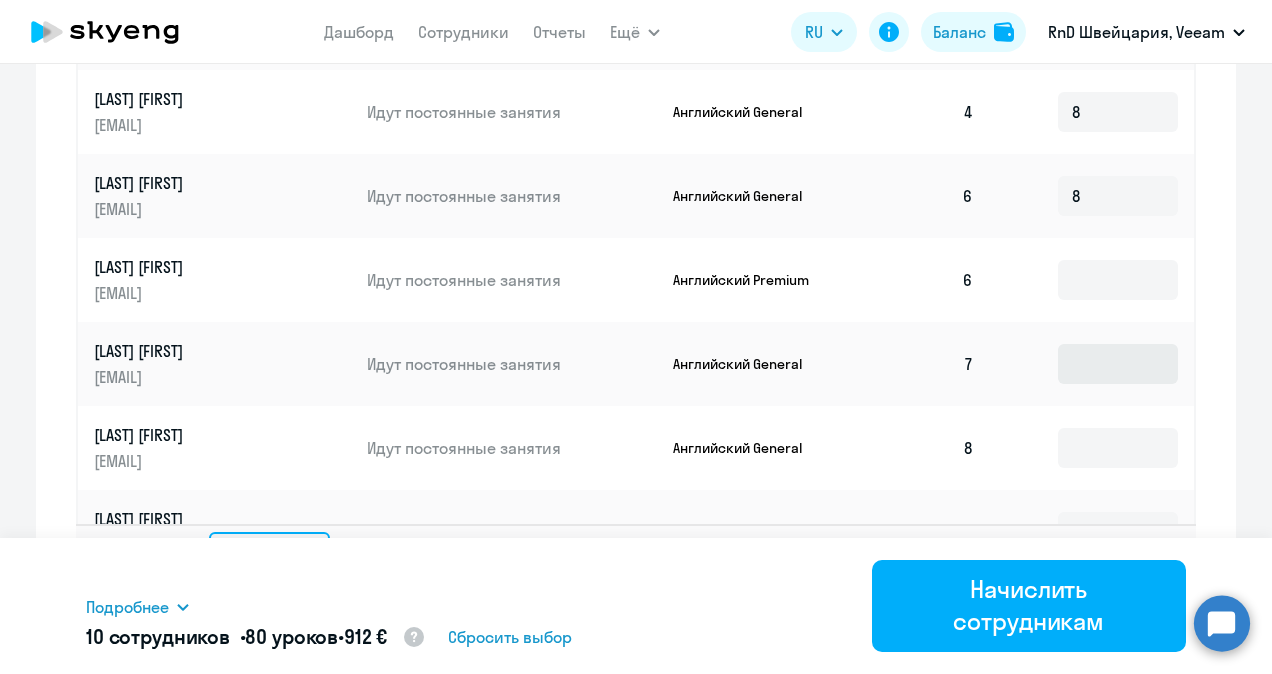 scroll, scrollTop: 300, scrollLeft: 0, axis: vertical 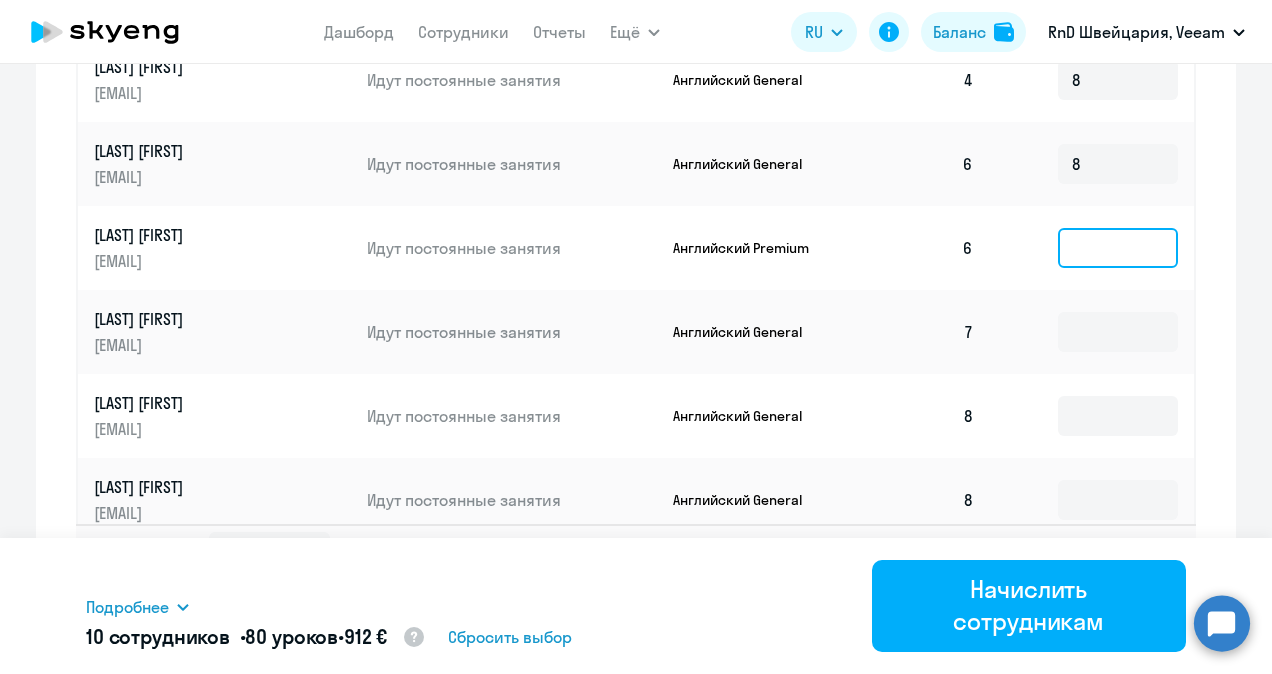 click 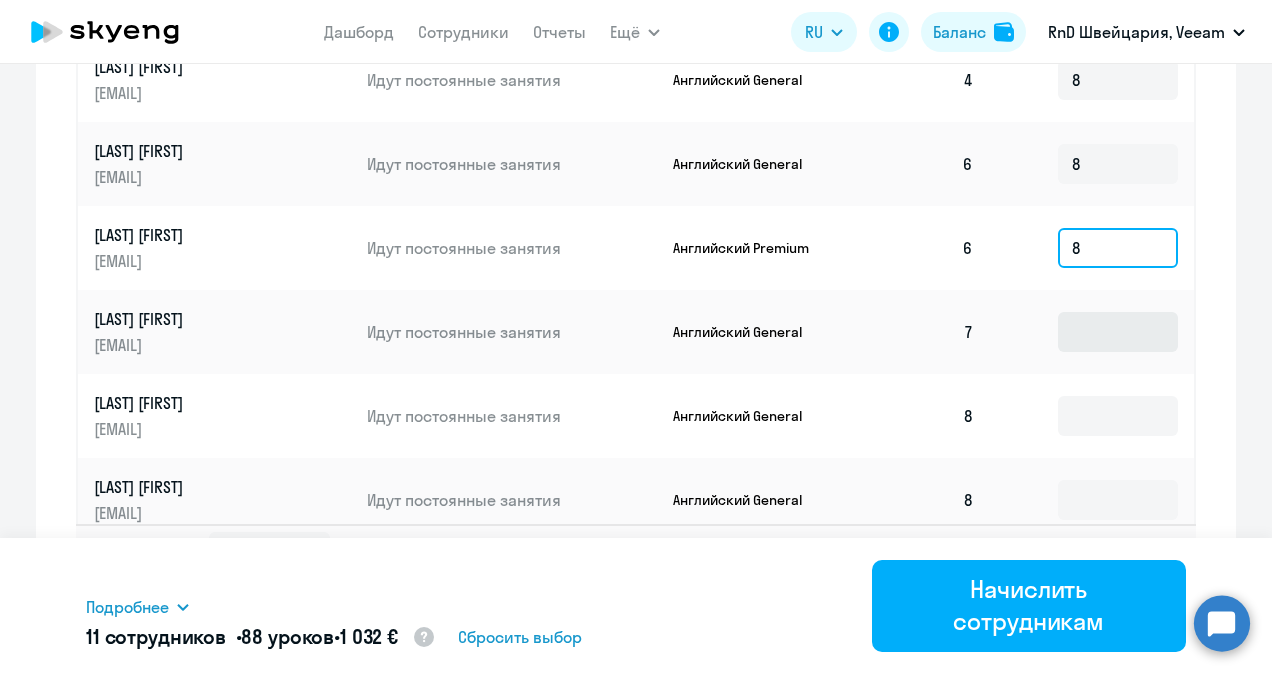 type on "8" 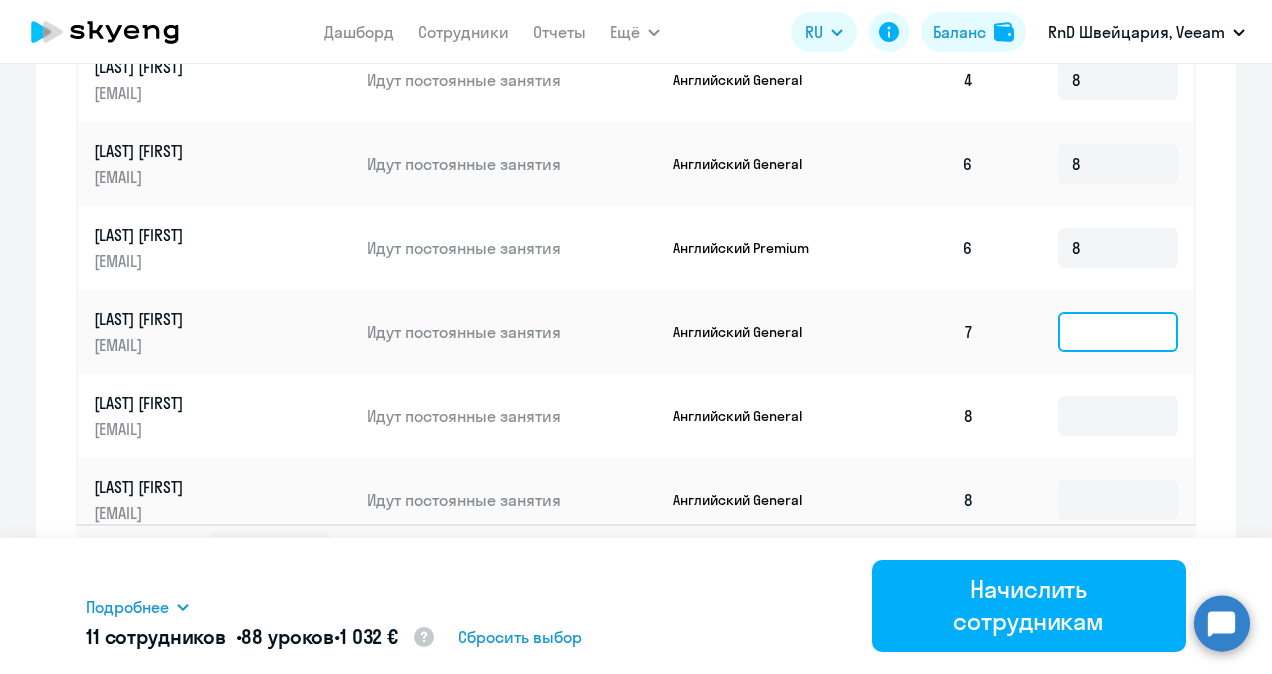 click 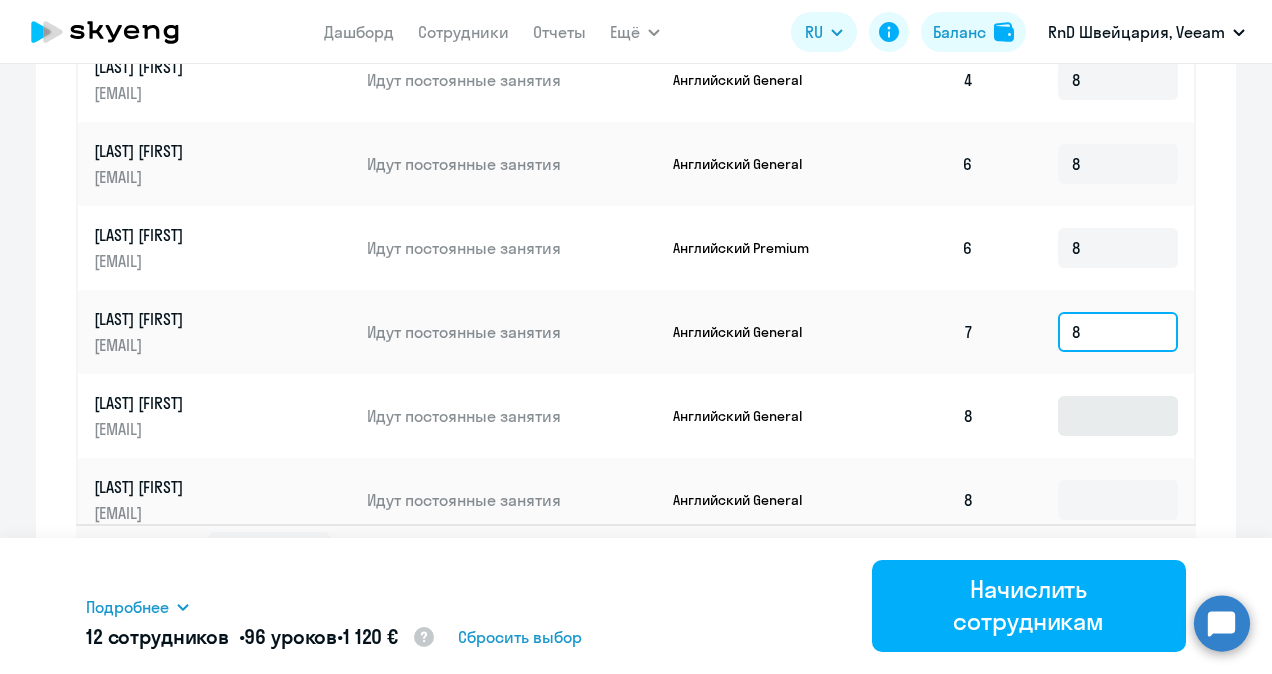 type on "8" 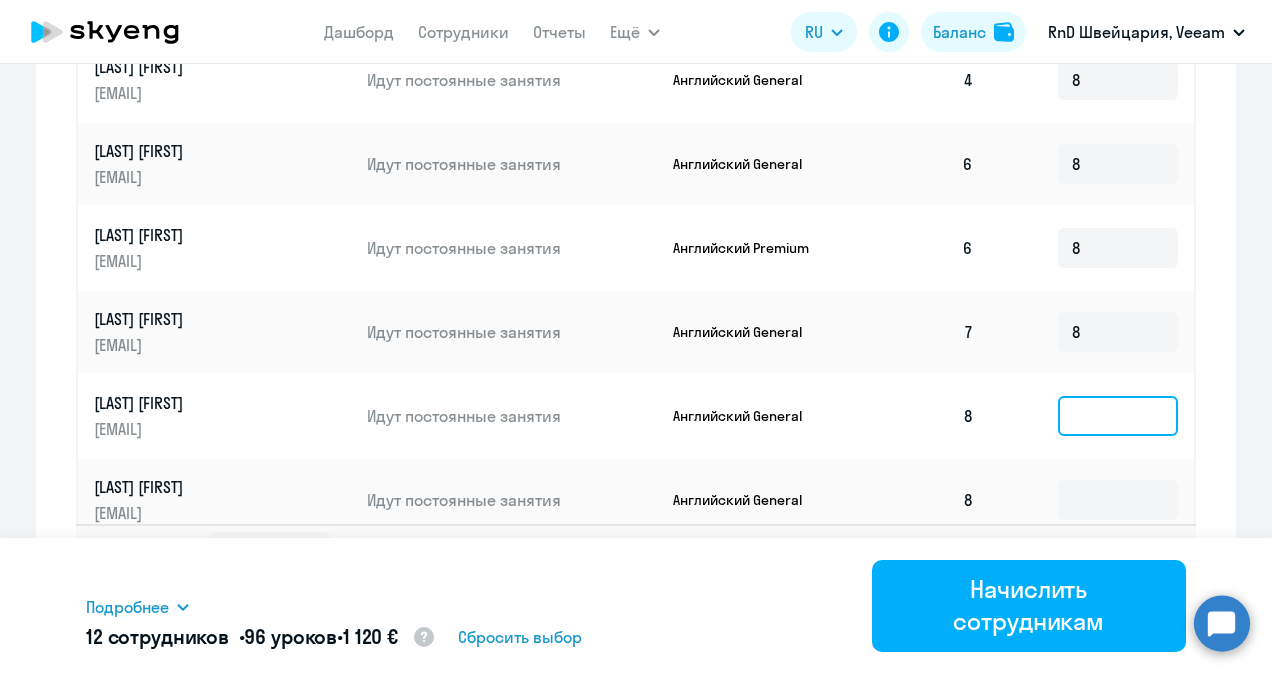 click 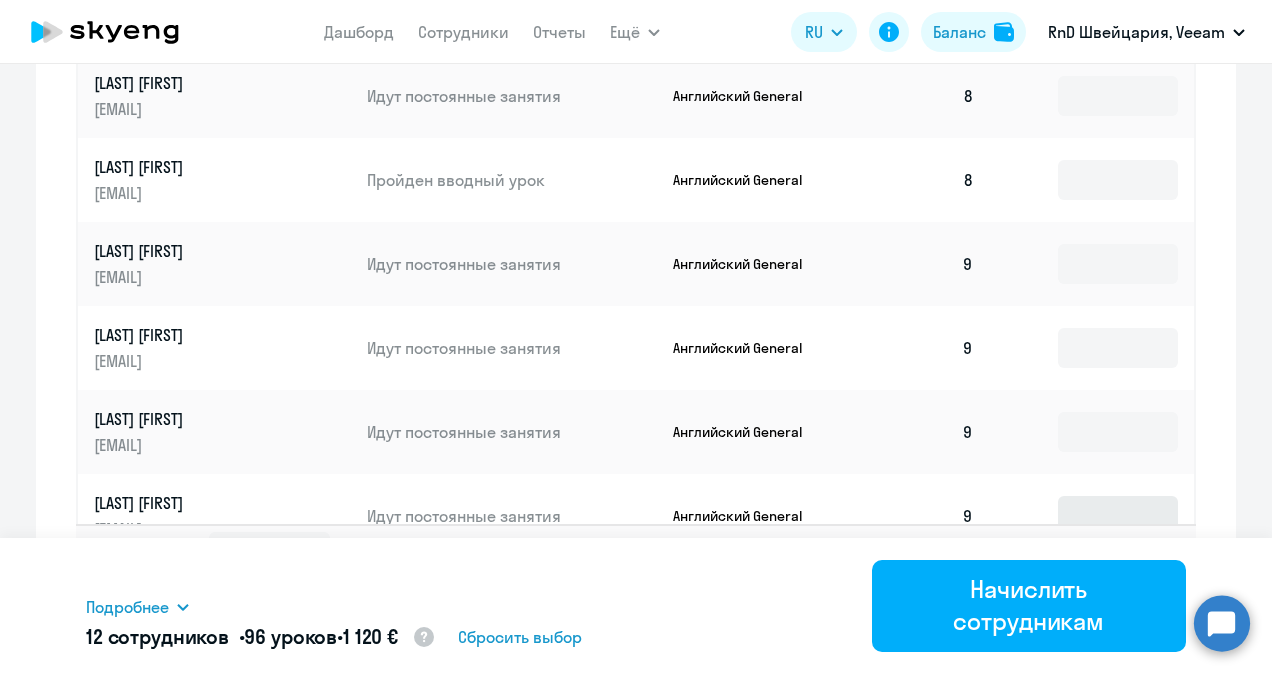 scroll, scrollTop: 800, scrollLeft: 0, axis: vertical 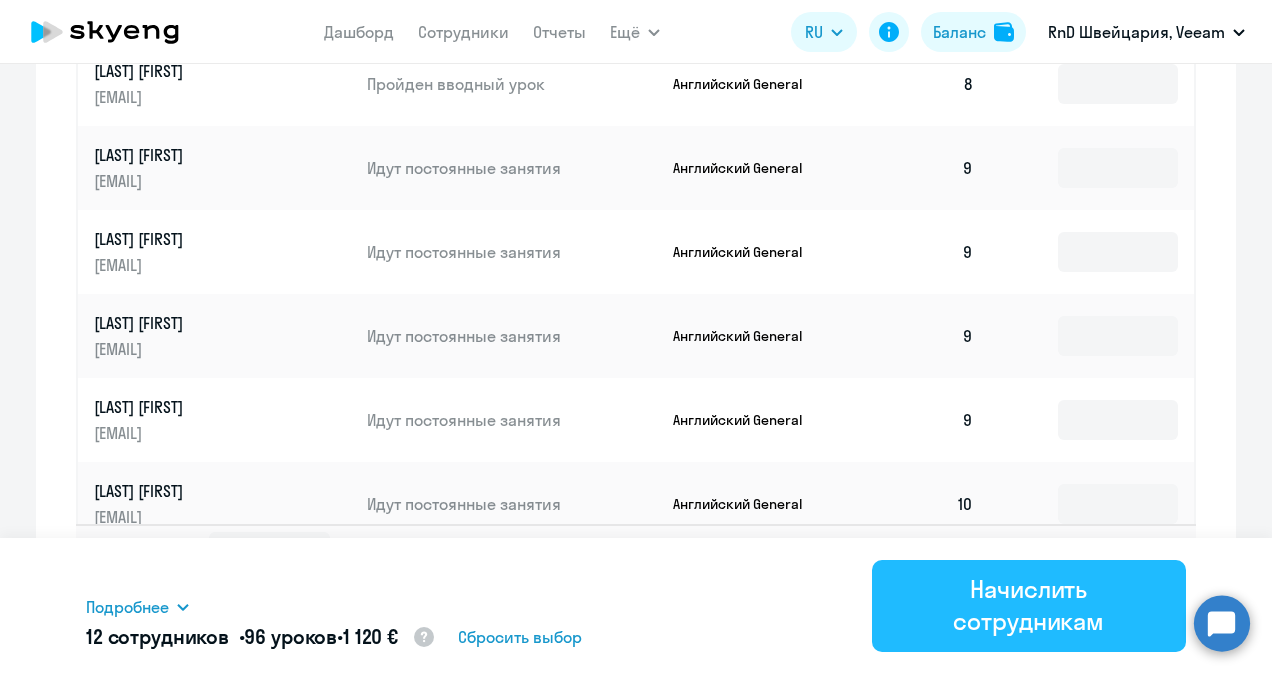 click on "Начислить сотрудникам" at bounding box center (1029, 605) 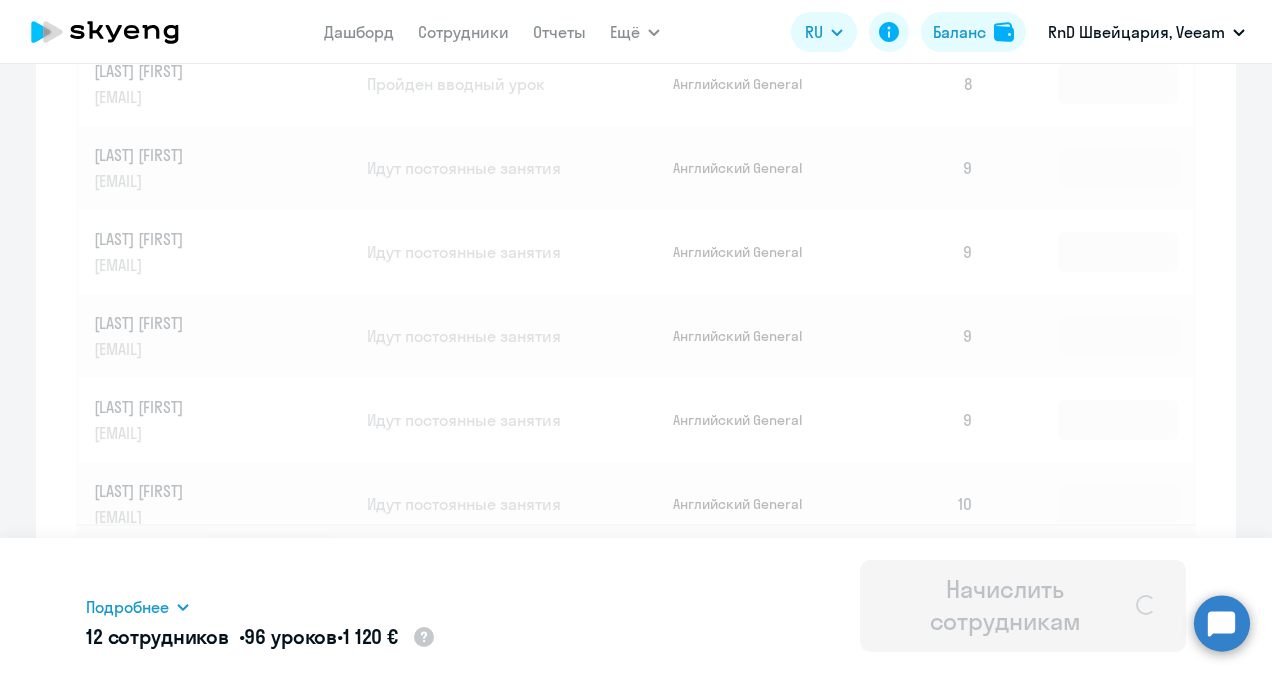 type 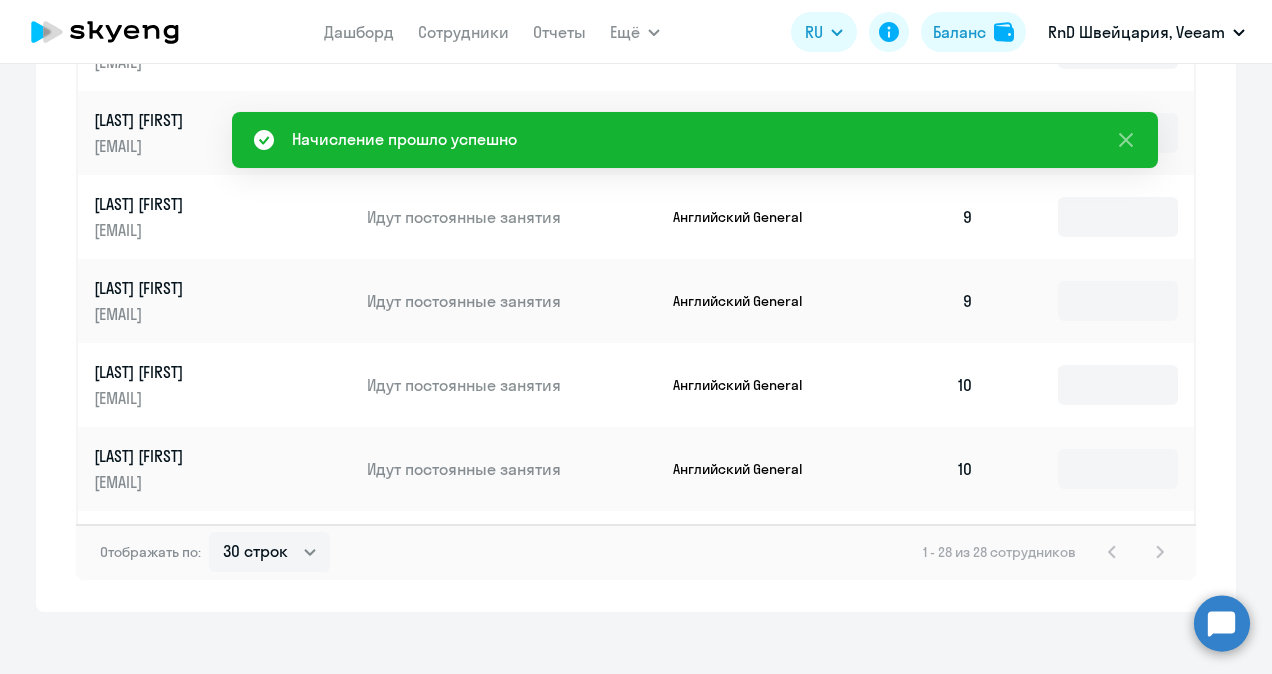 scroll, scrollTop: 0, scrollLeft: 0, axis: both 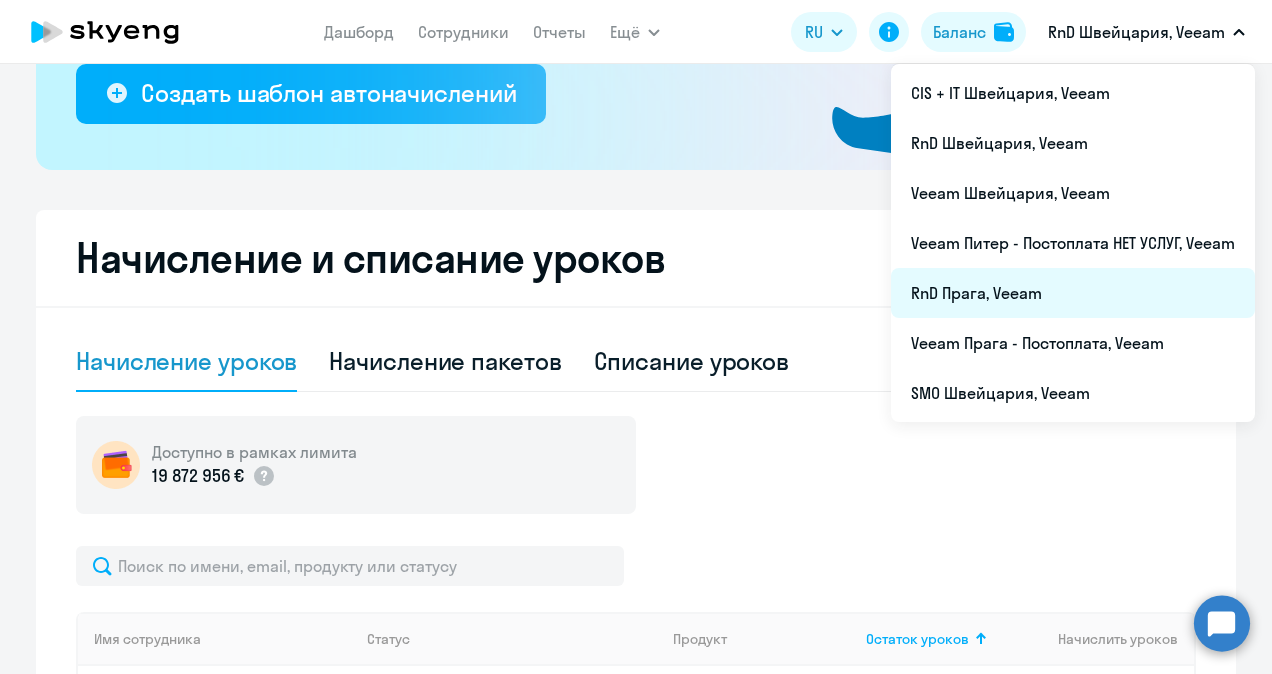 click on "RnD Прага, Veeam" at bounding box center [1073, 293] 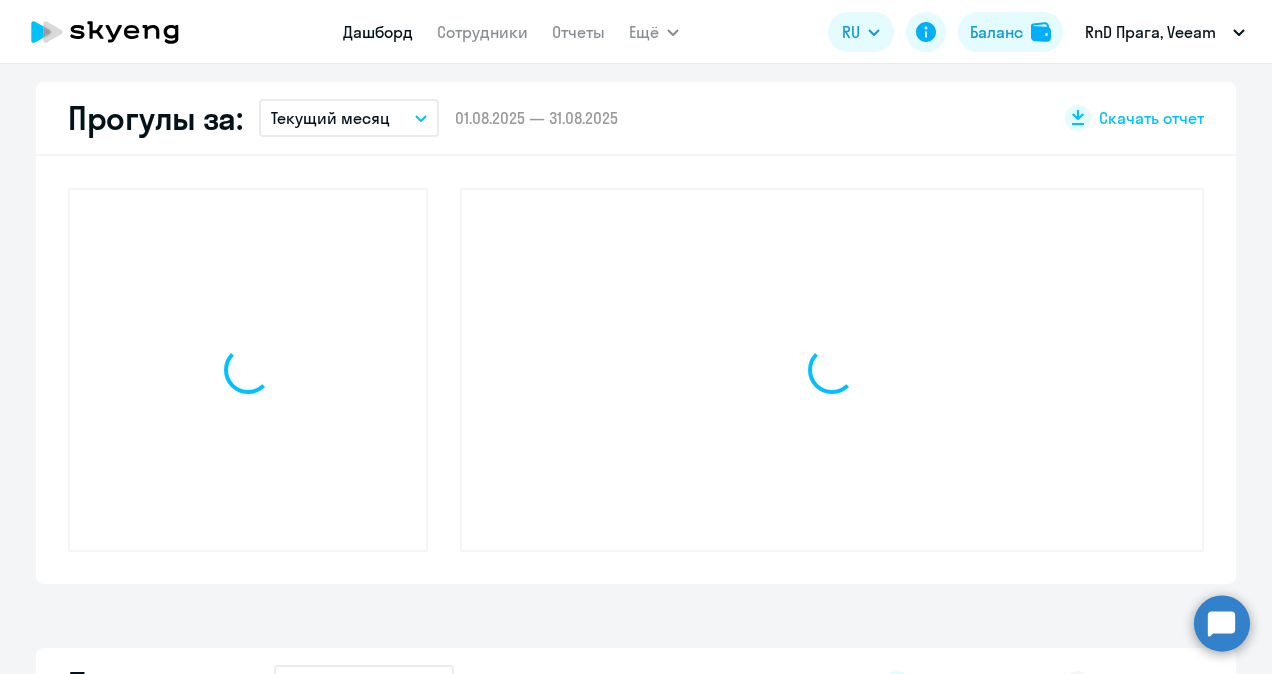 scroll, scrollTop: 570, scrollLeft: 0, axis: vertical 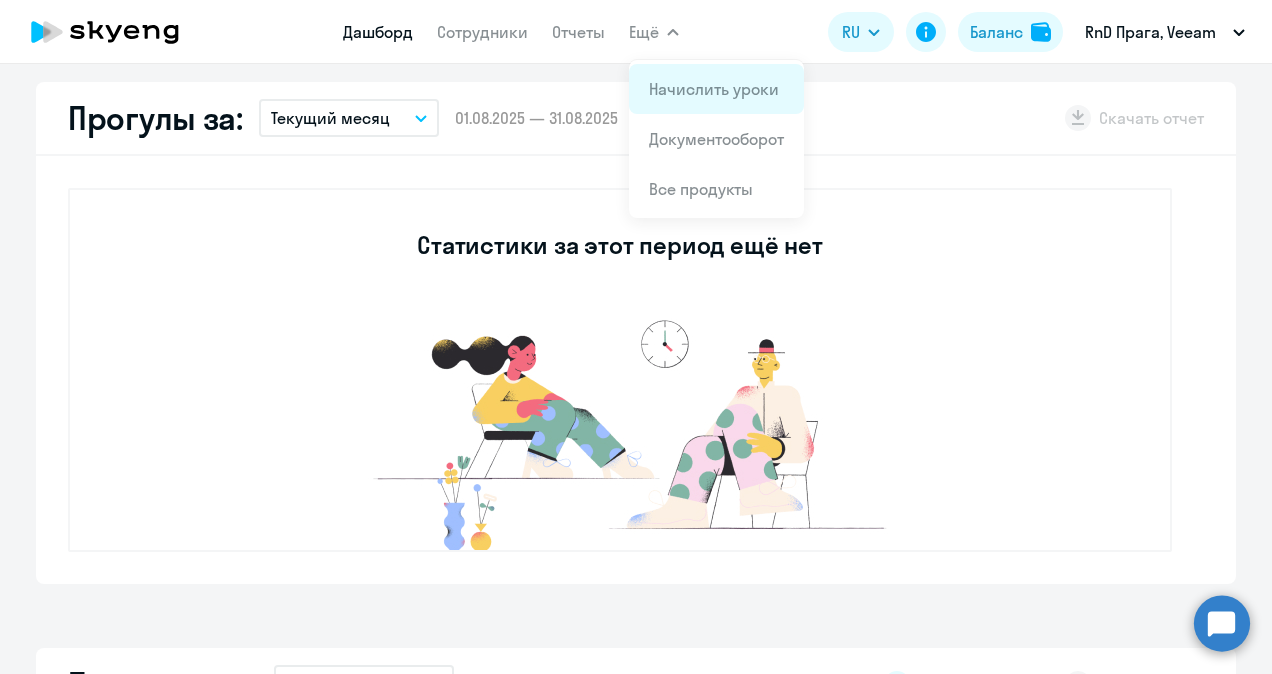 click on "Начислить уроки" at bounding box center [714, 89] 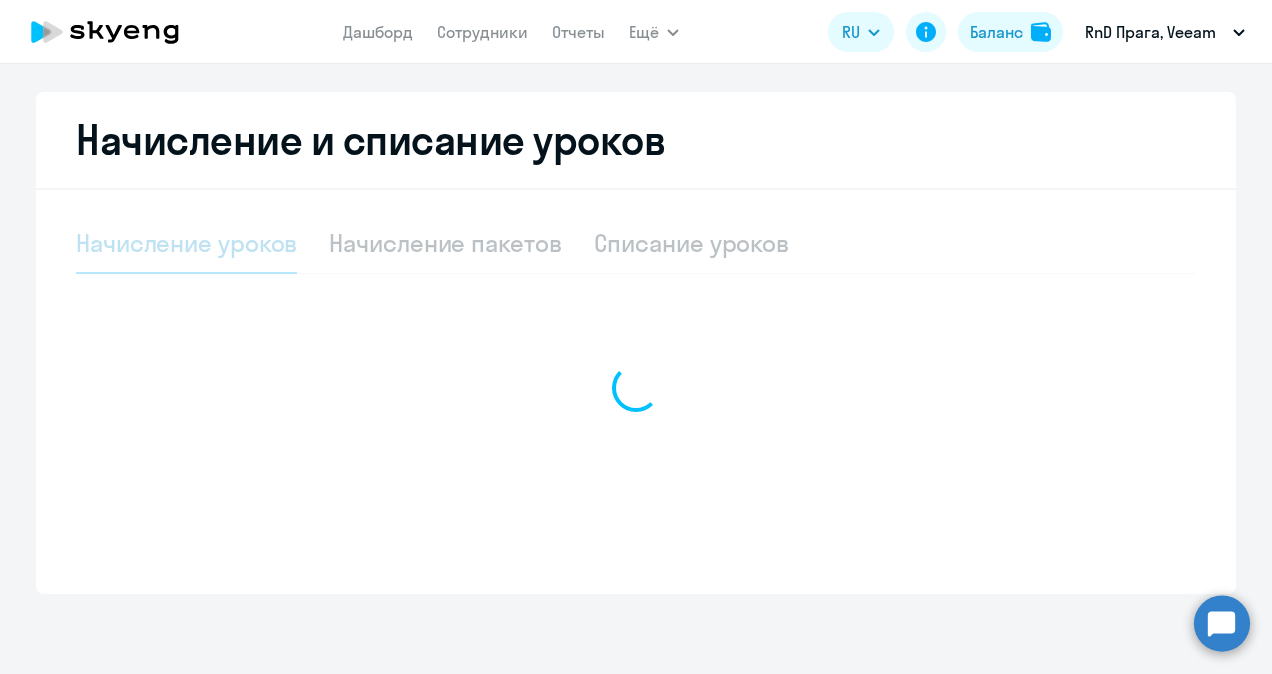 scroll, scrollTop: 412, scrollLeft: 0, axis: vertical 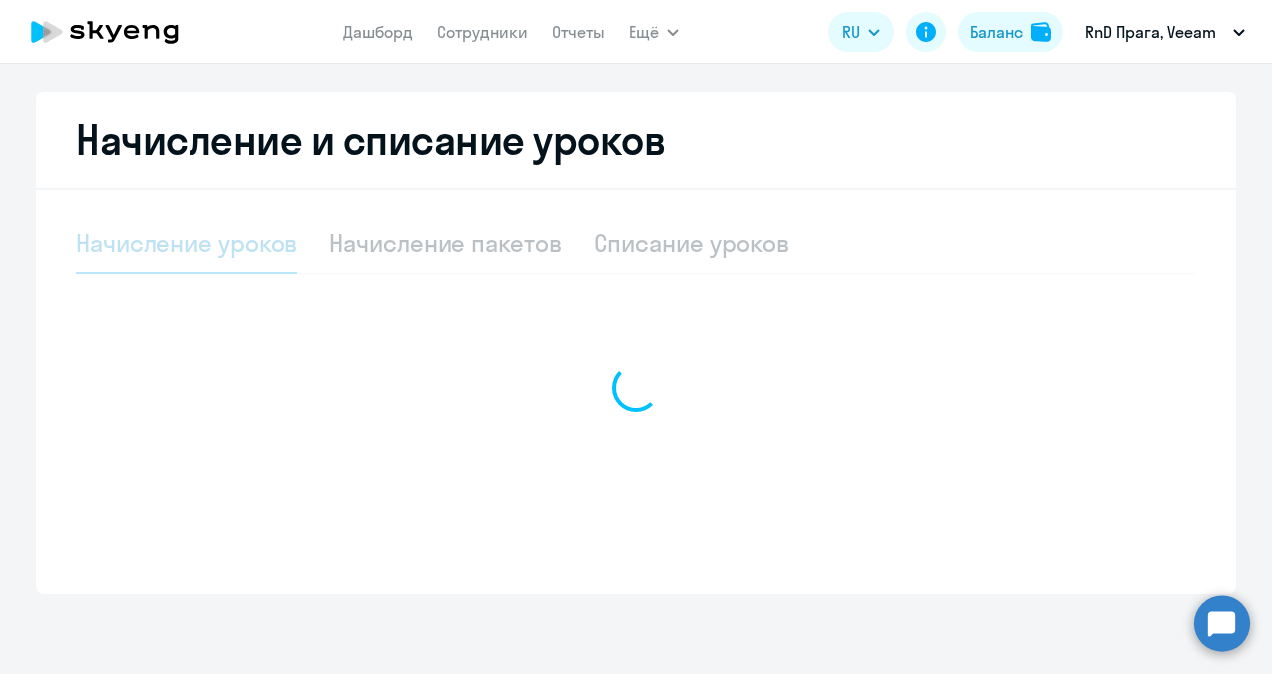 select on "10" 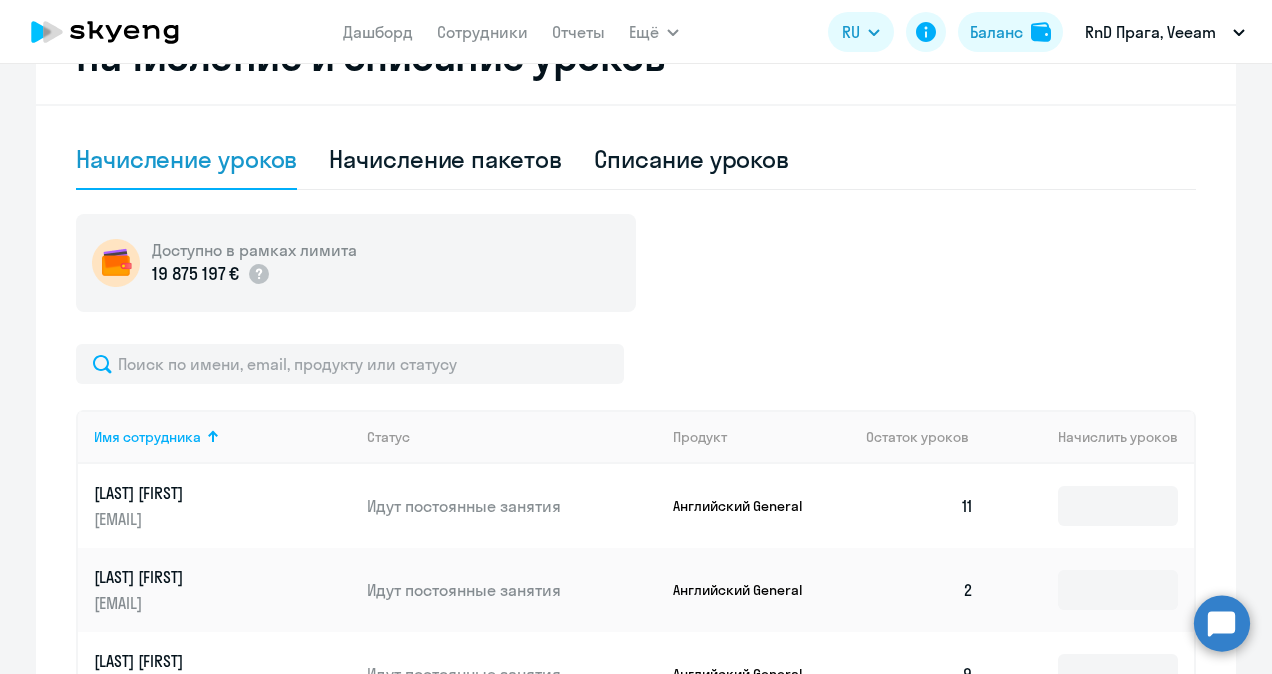 scroll, scrollTop: 612, scrollLeft: 0, axis: vertical 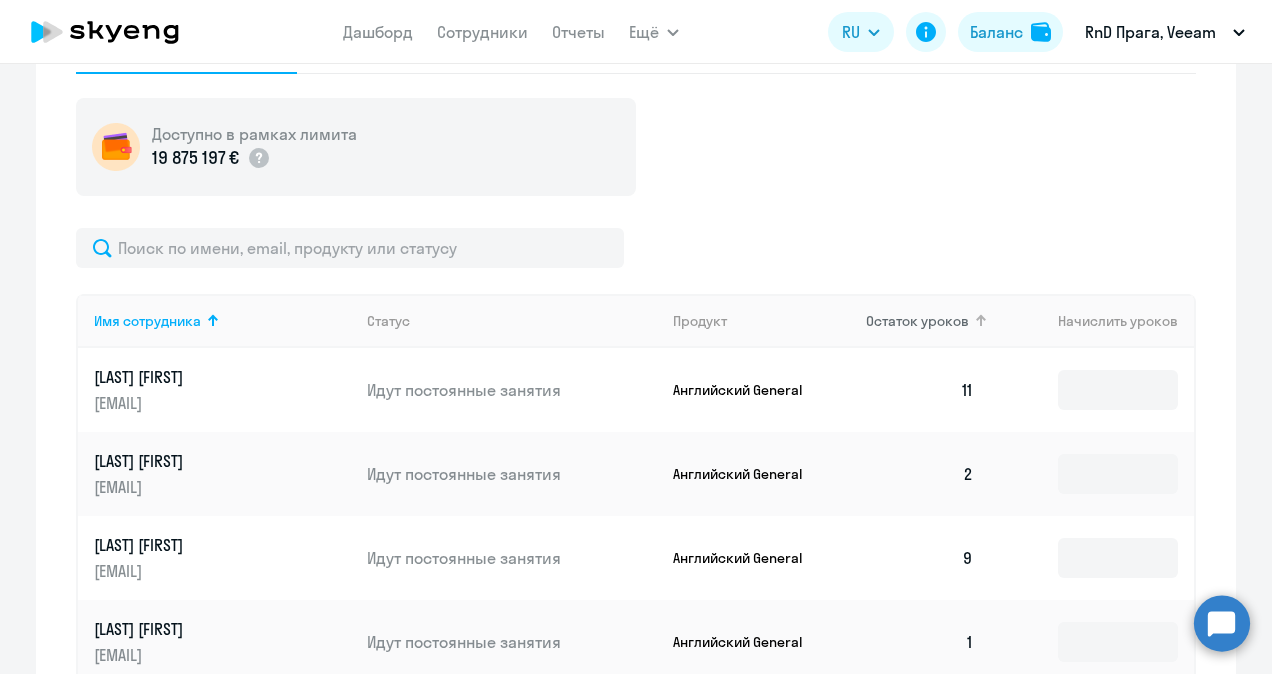 click on "Остаток уроков" 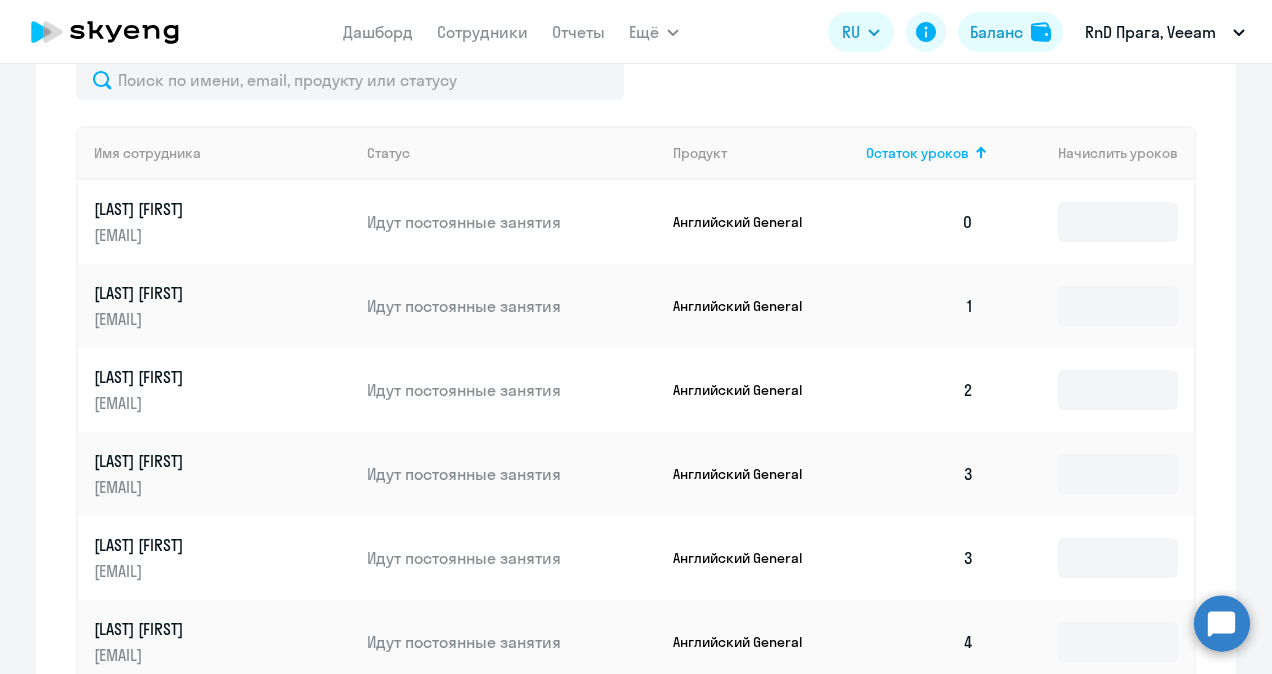 scroll, scrollTop: 812, scrollLeft: 0, axis: vertical 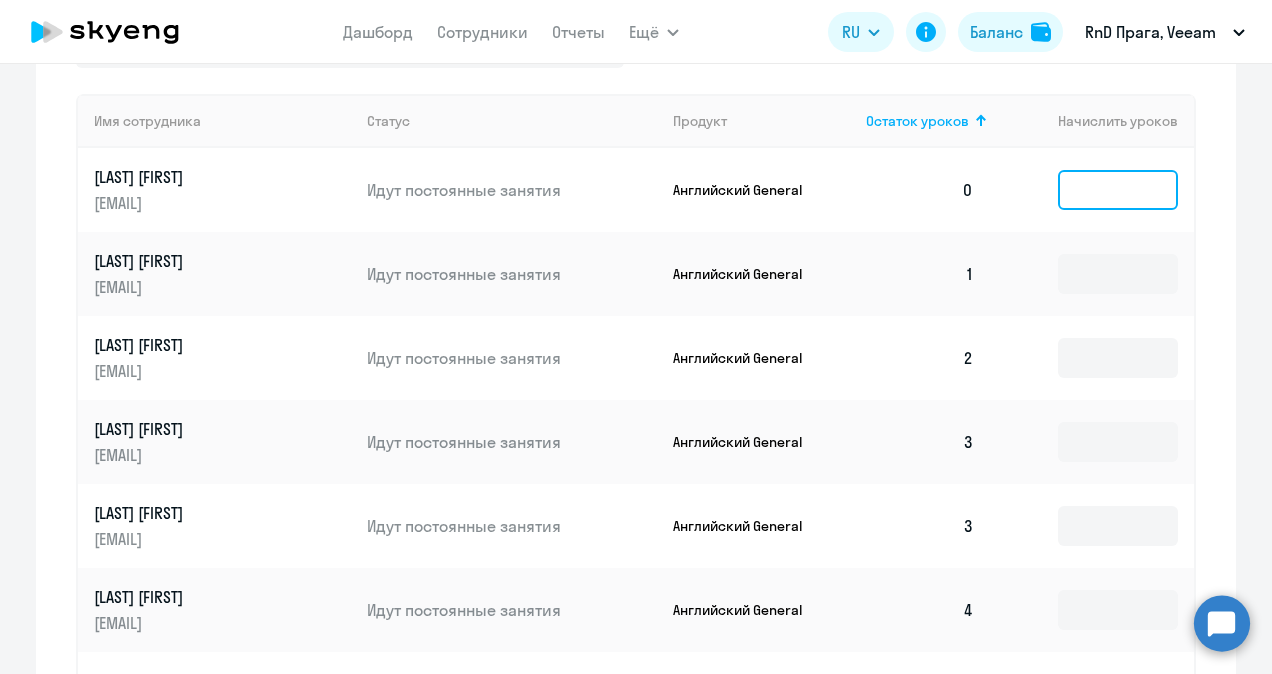 click 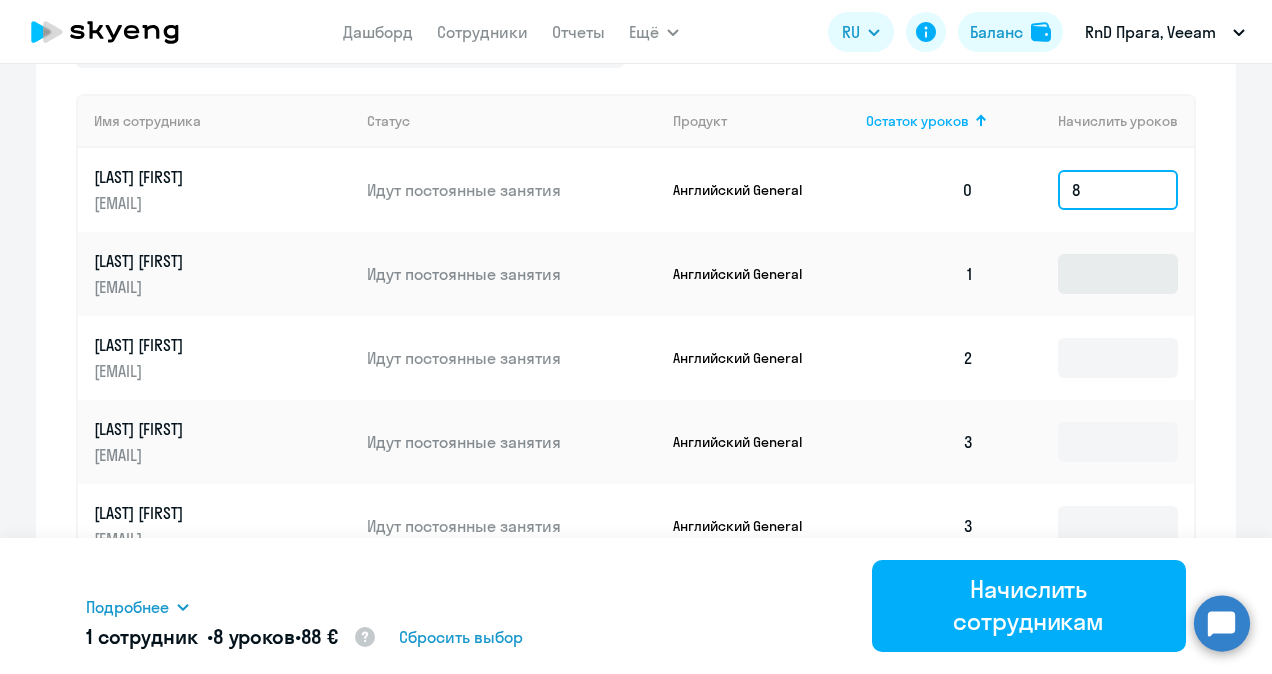 type on "8" 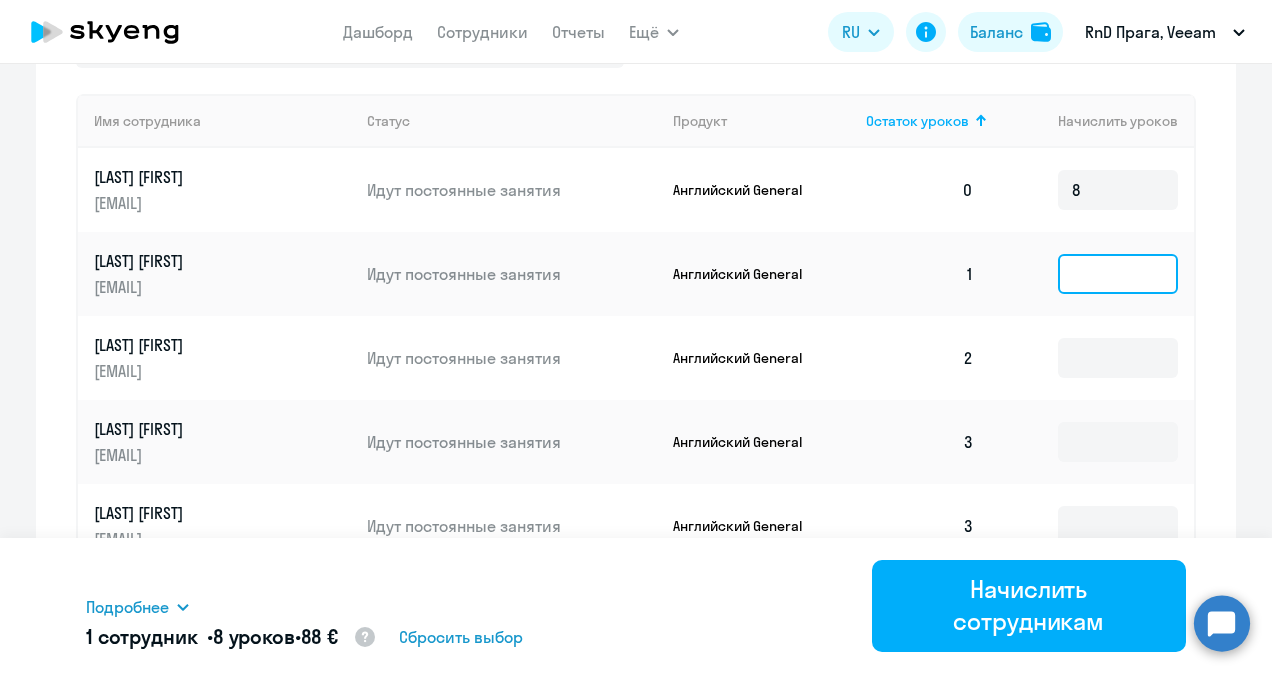 click 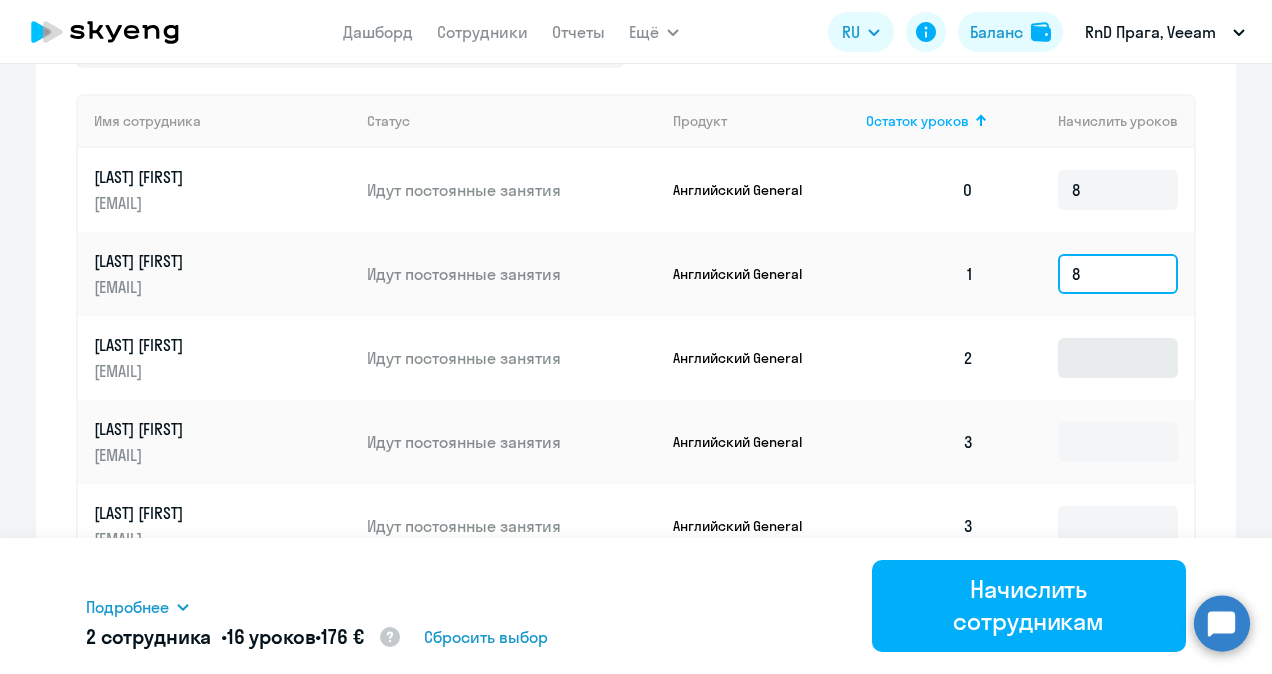 type on "8" 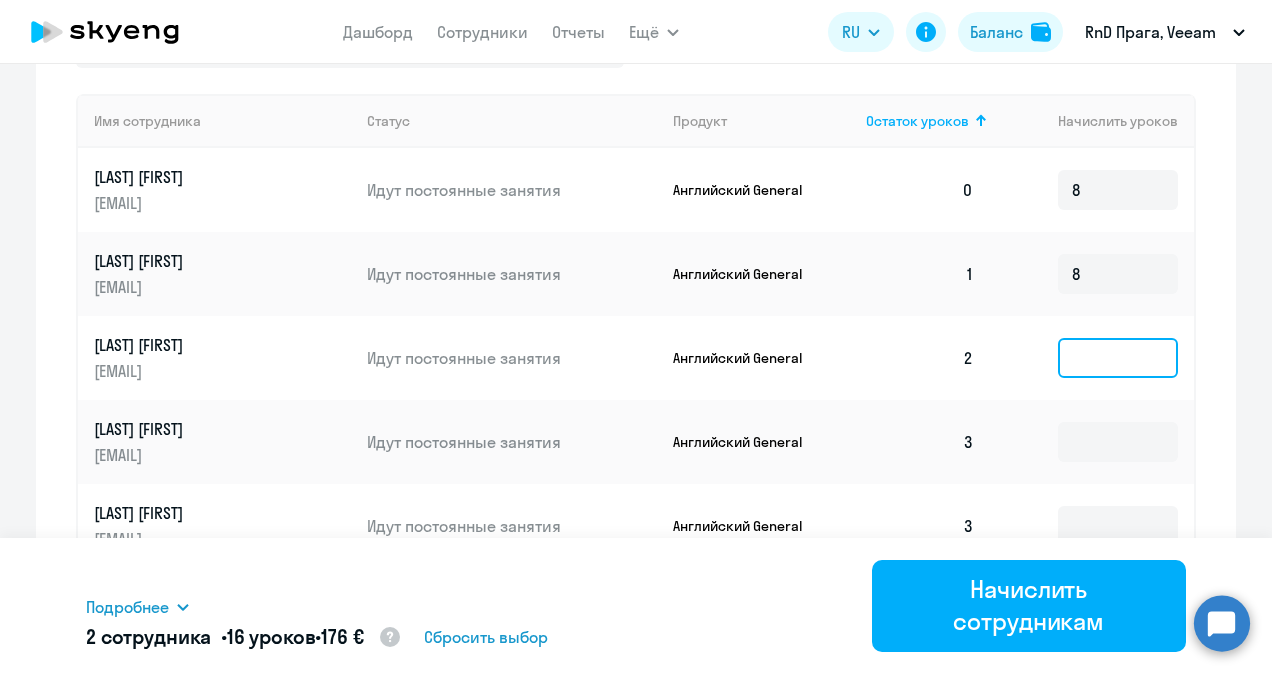 click 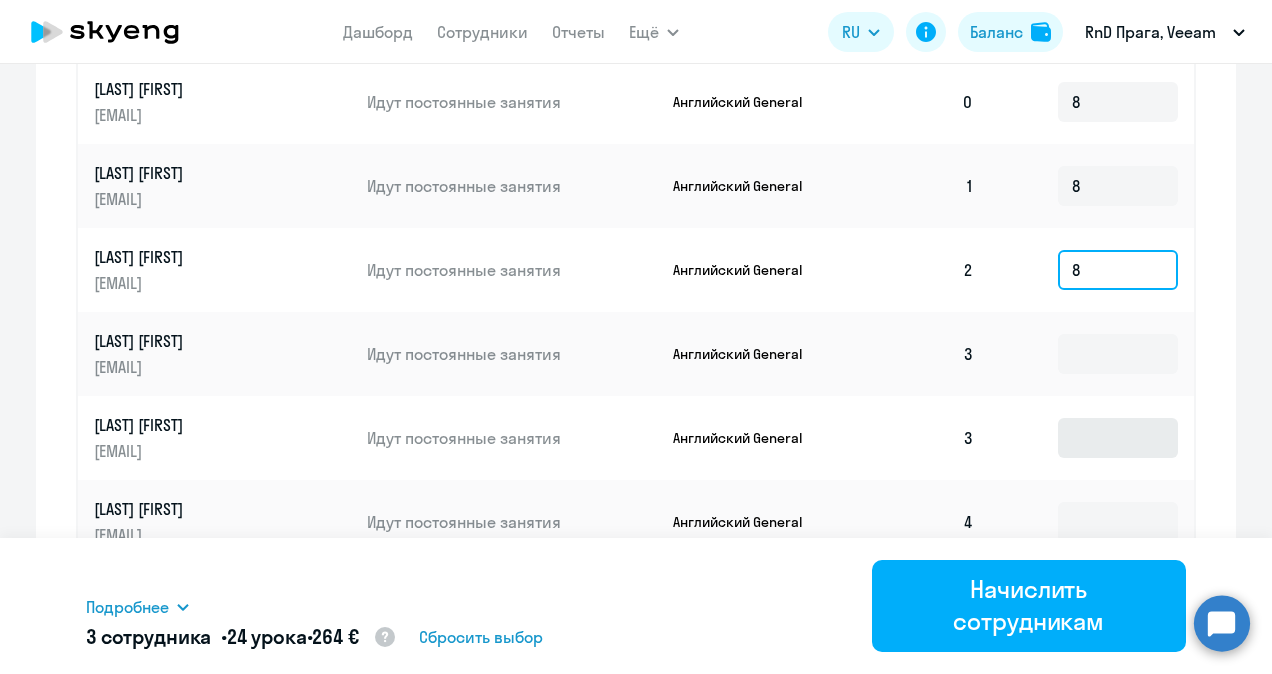 scroll, scrollTop: 1012, scrollLeft: 0, axis: vertical 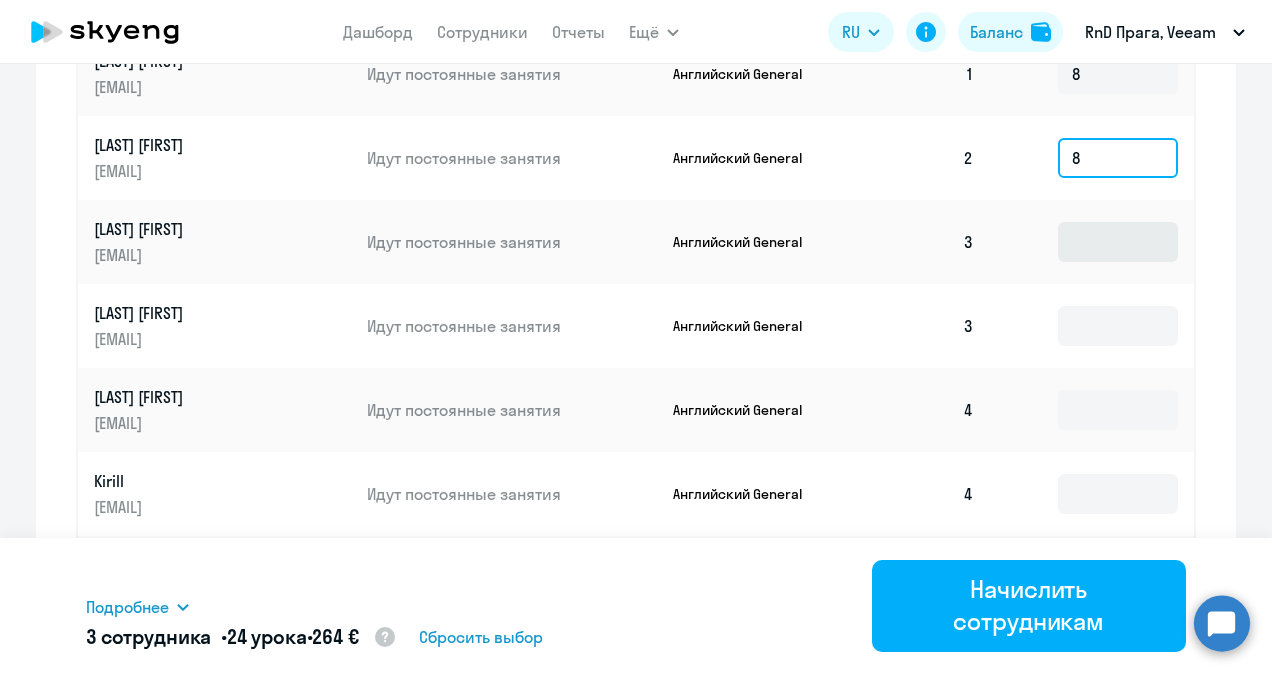 type on "8" 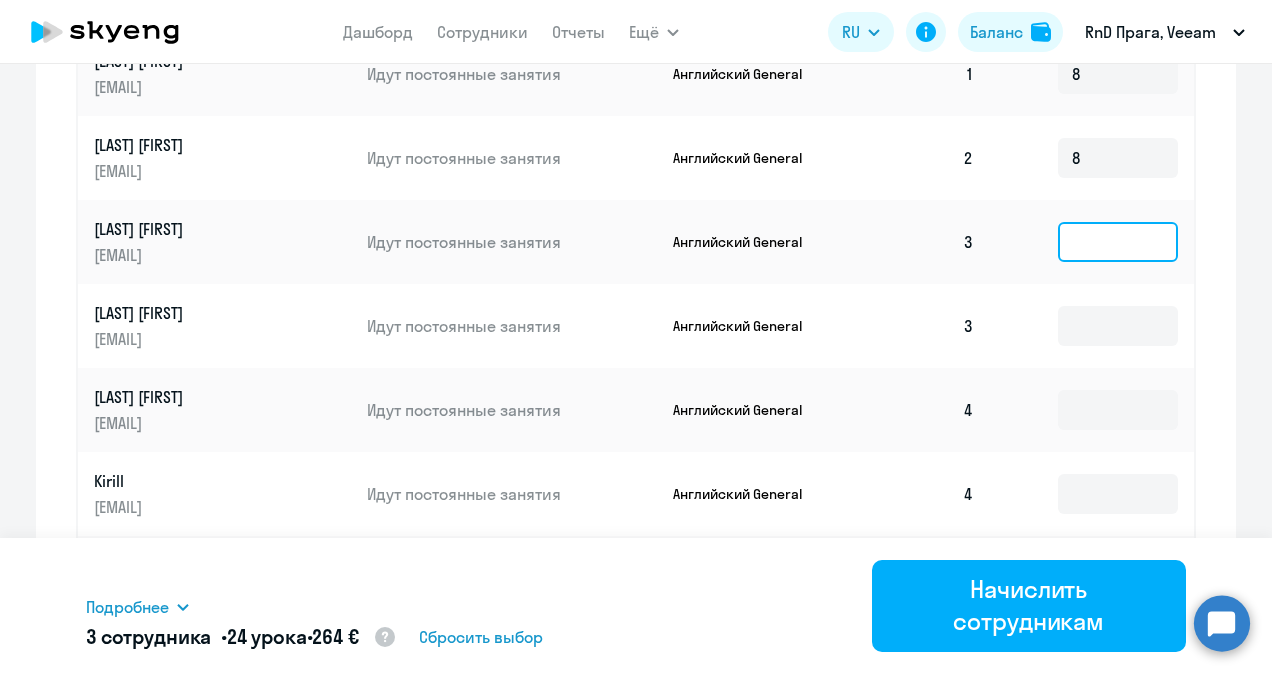 click 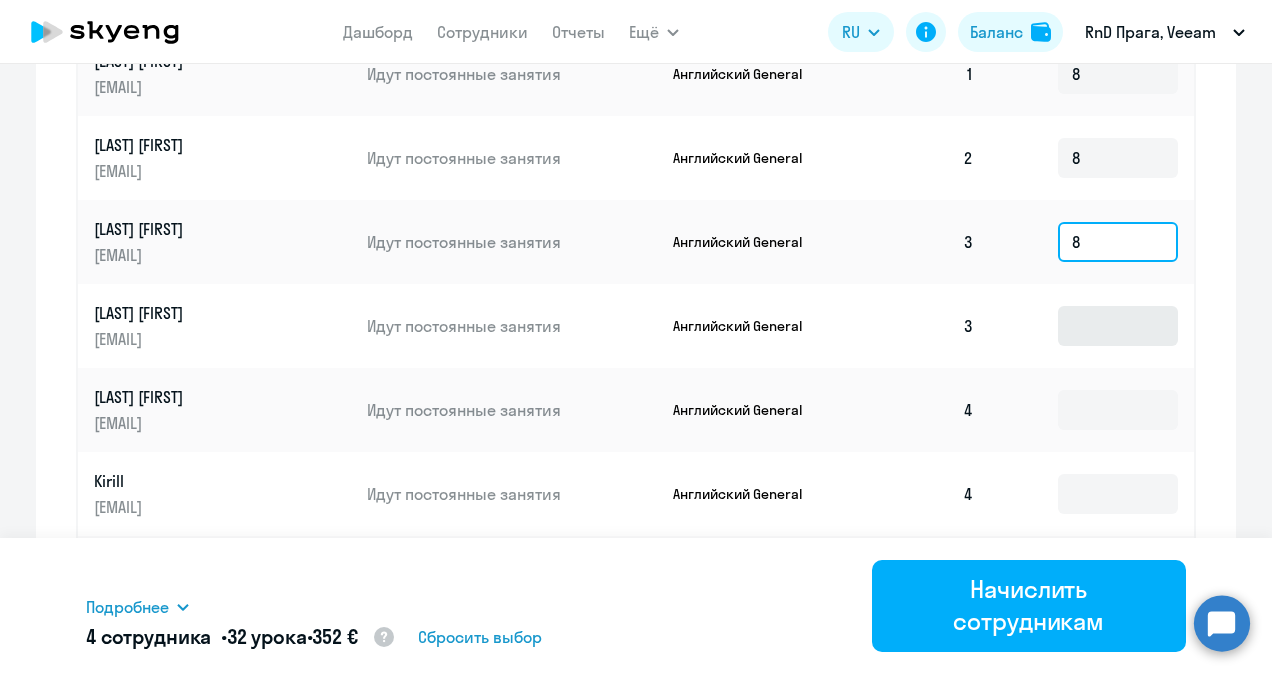 type on "8" 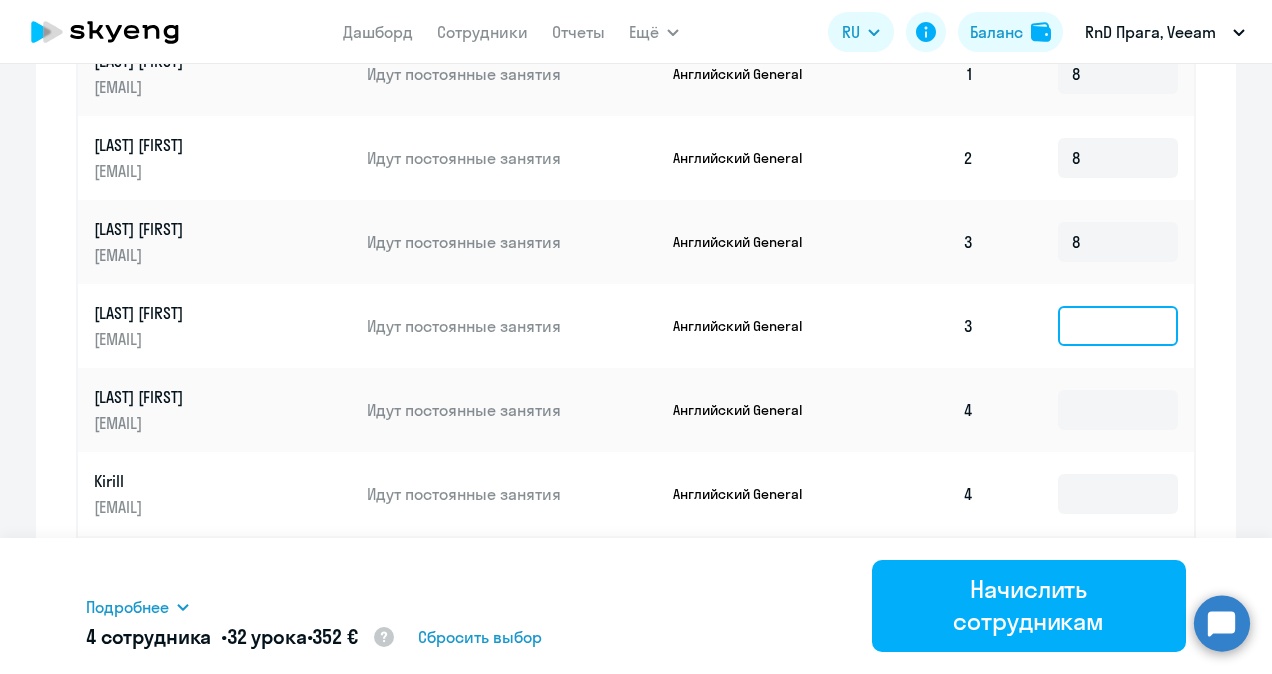 click 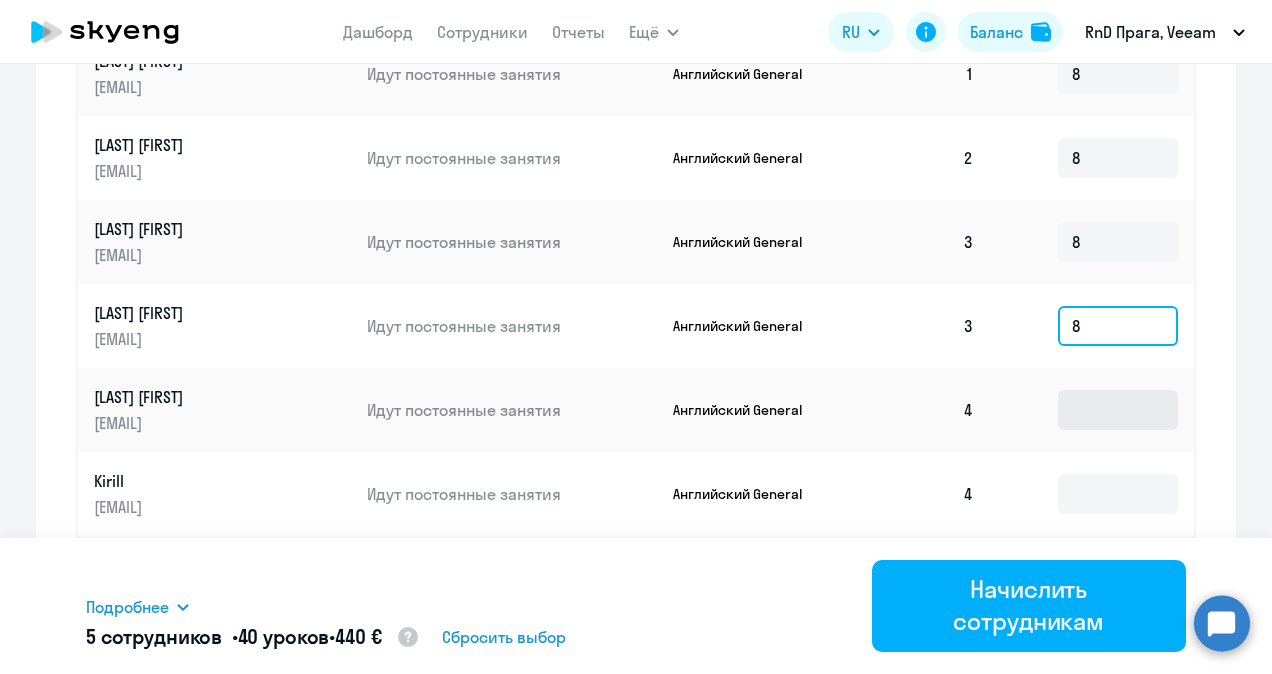 type on "8" 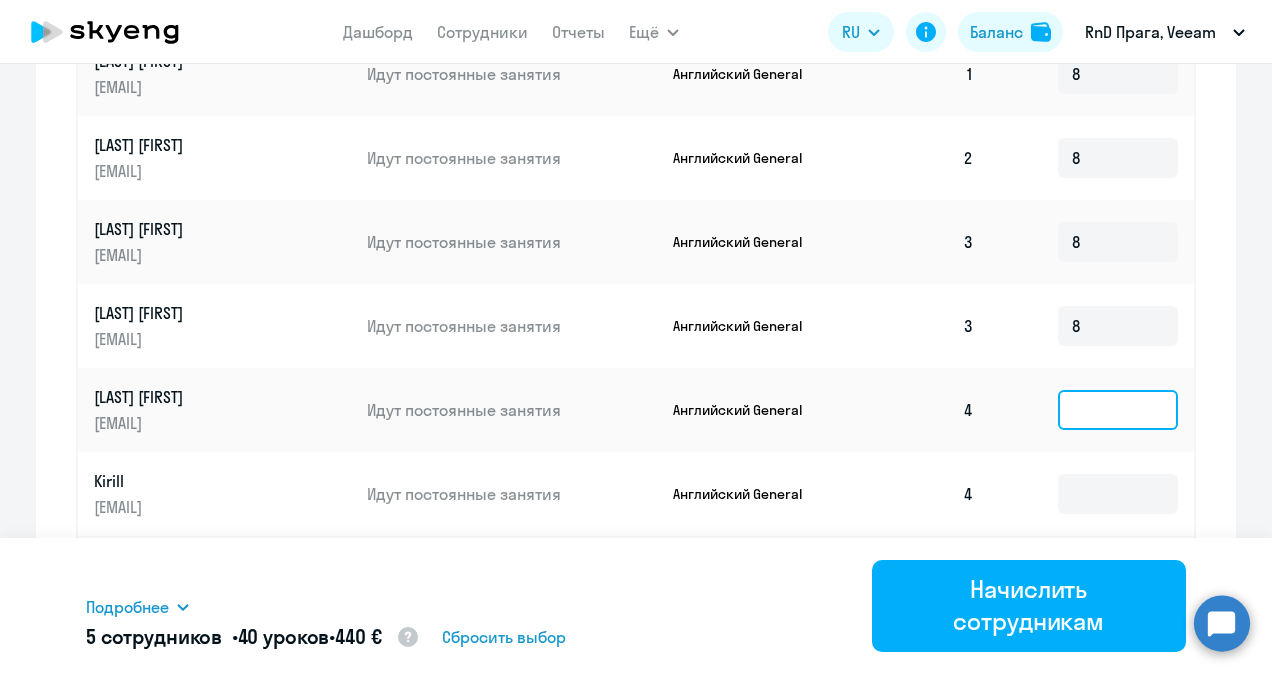 click 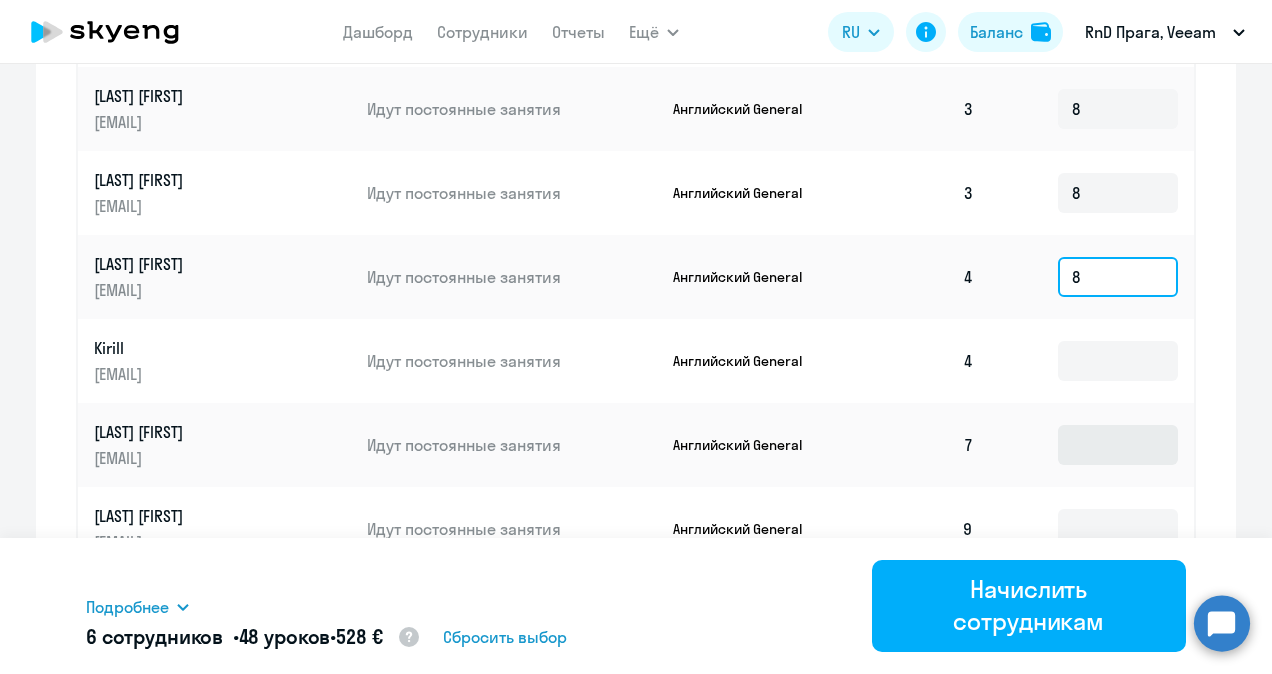 scroll, scrollTop: 1212, scrollLeft: 0, axis: vertical 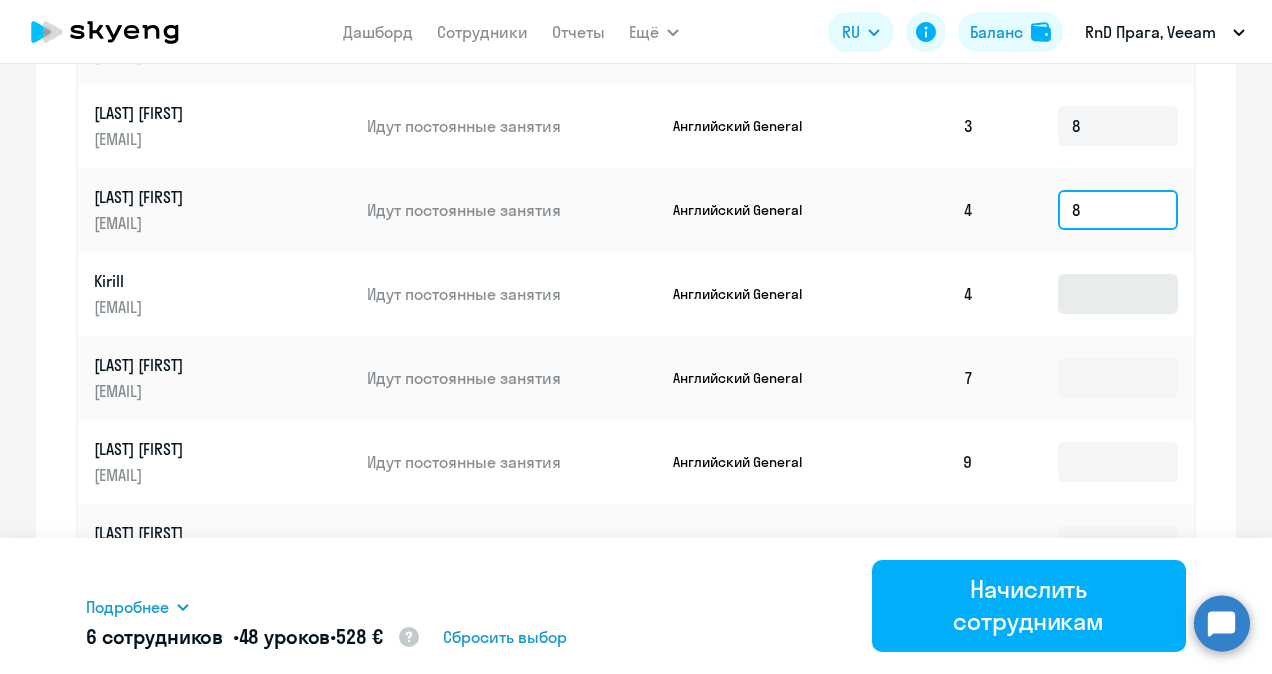 type on "8" 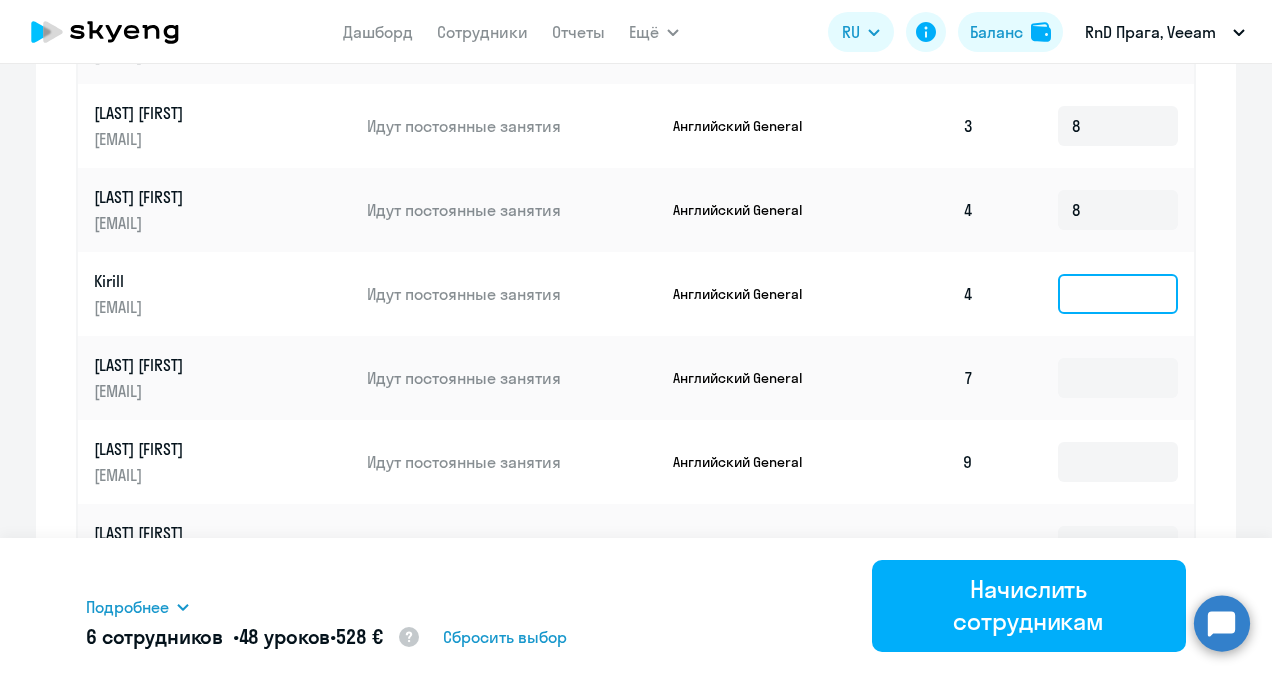 click 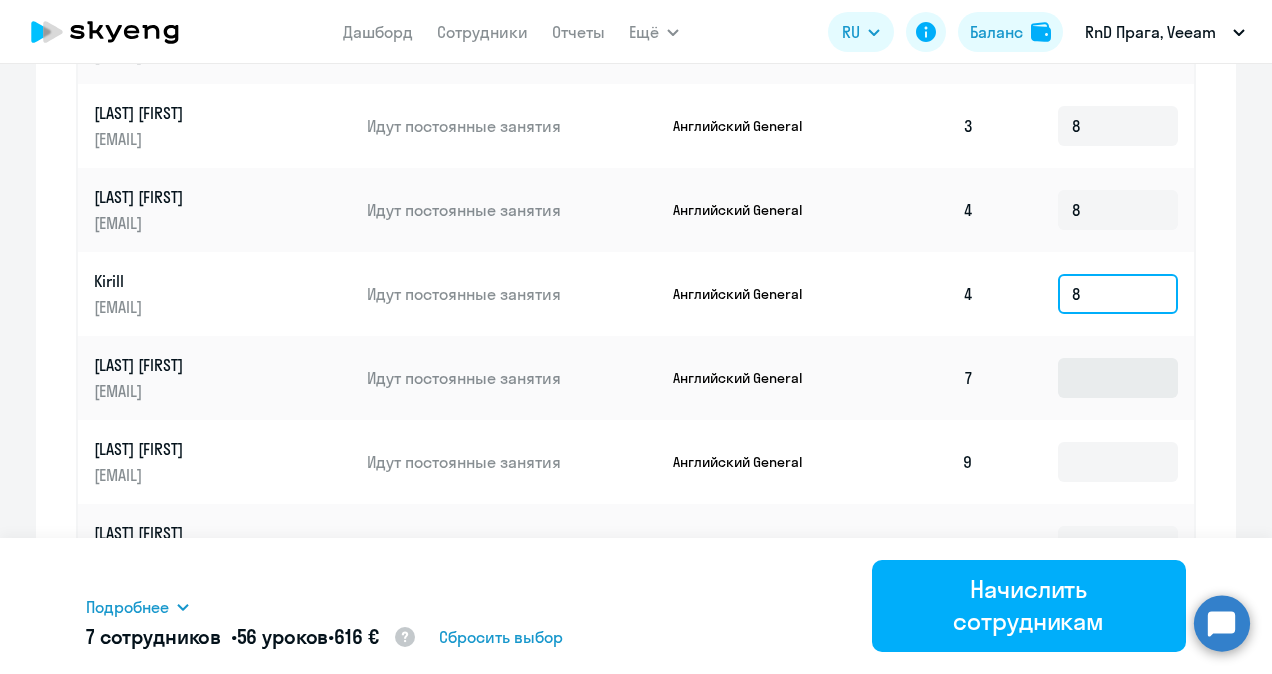 type on "8" 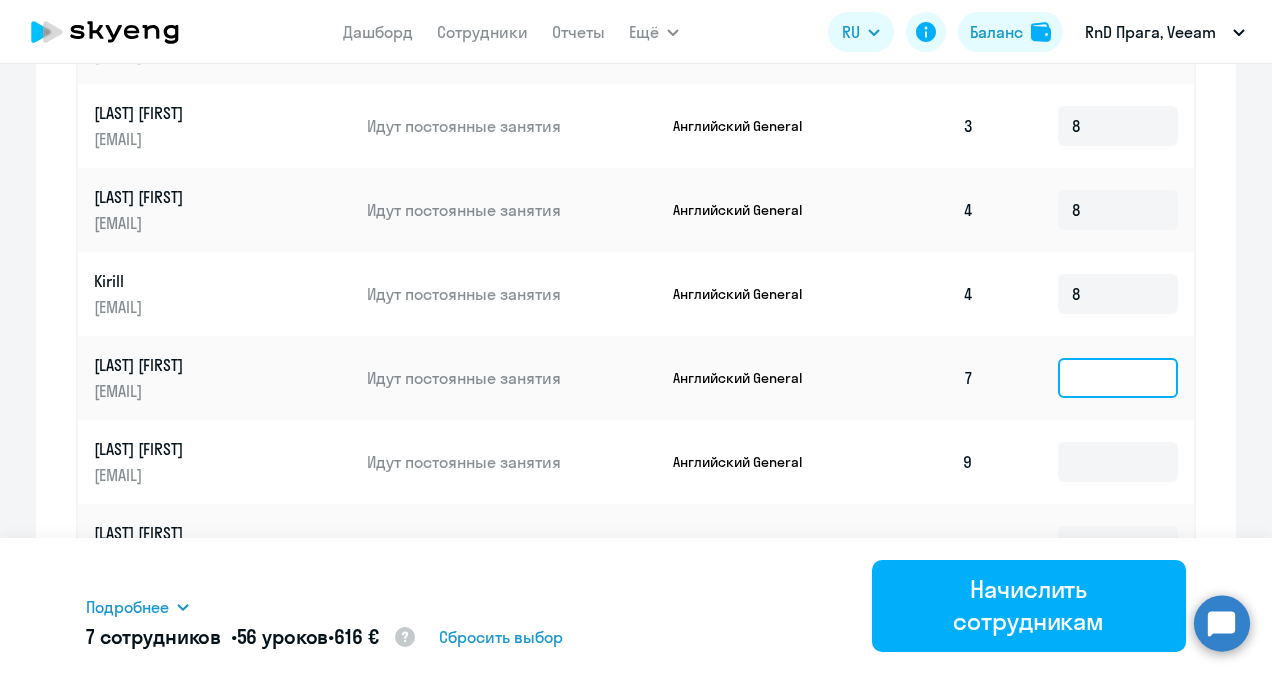 click 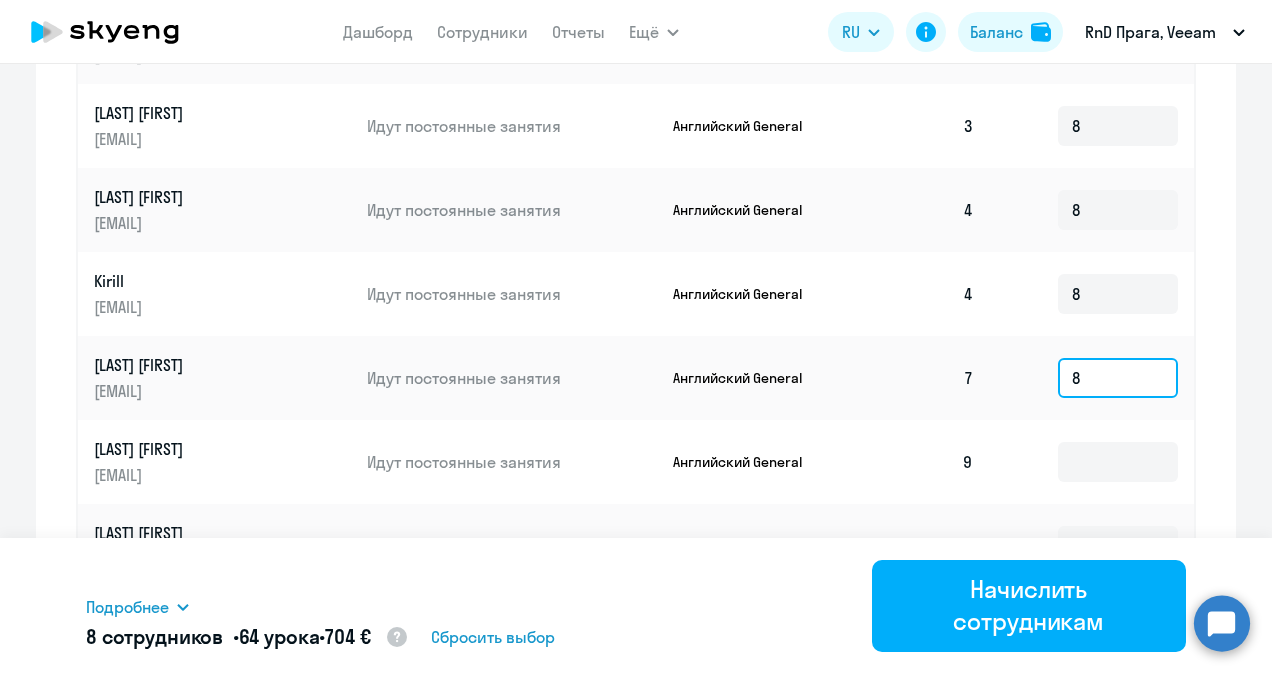 scroll, scrollTop: 1294, scrollLeft: 0, axis: vertical 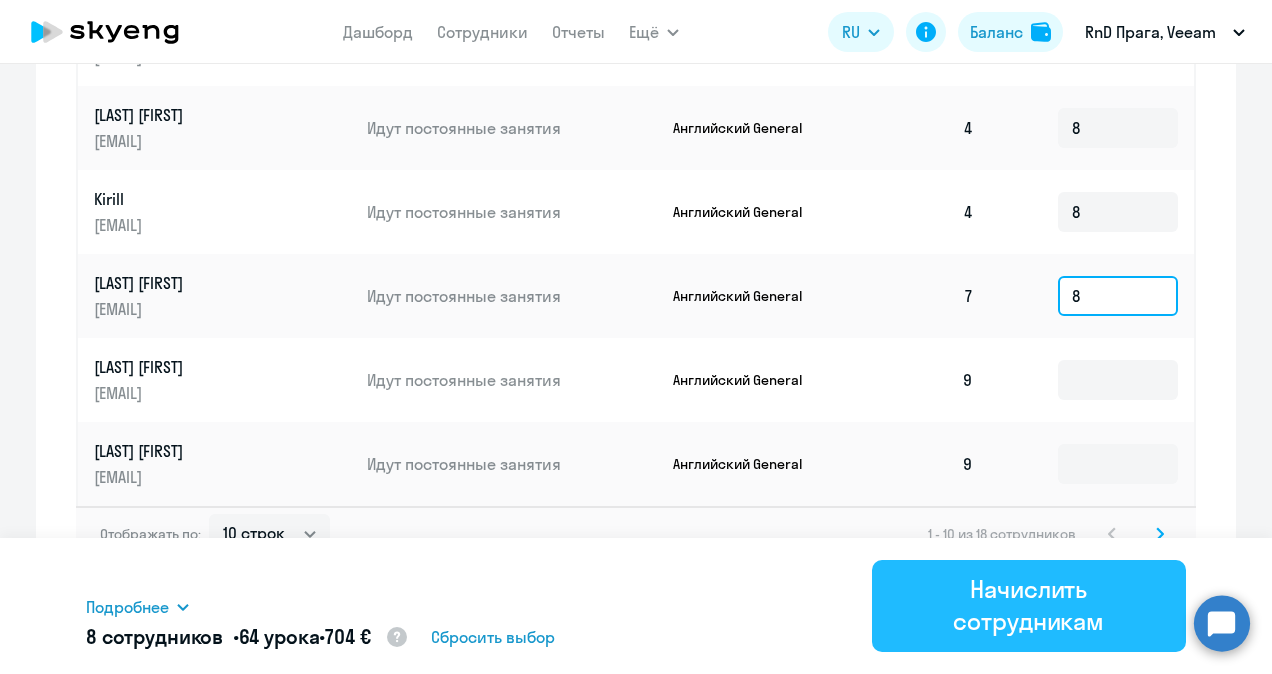 type on "8" 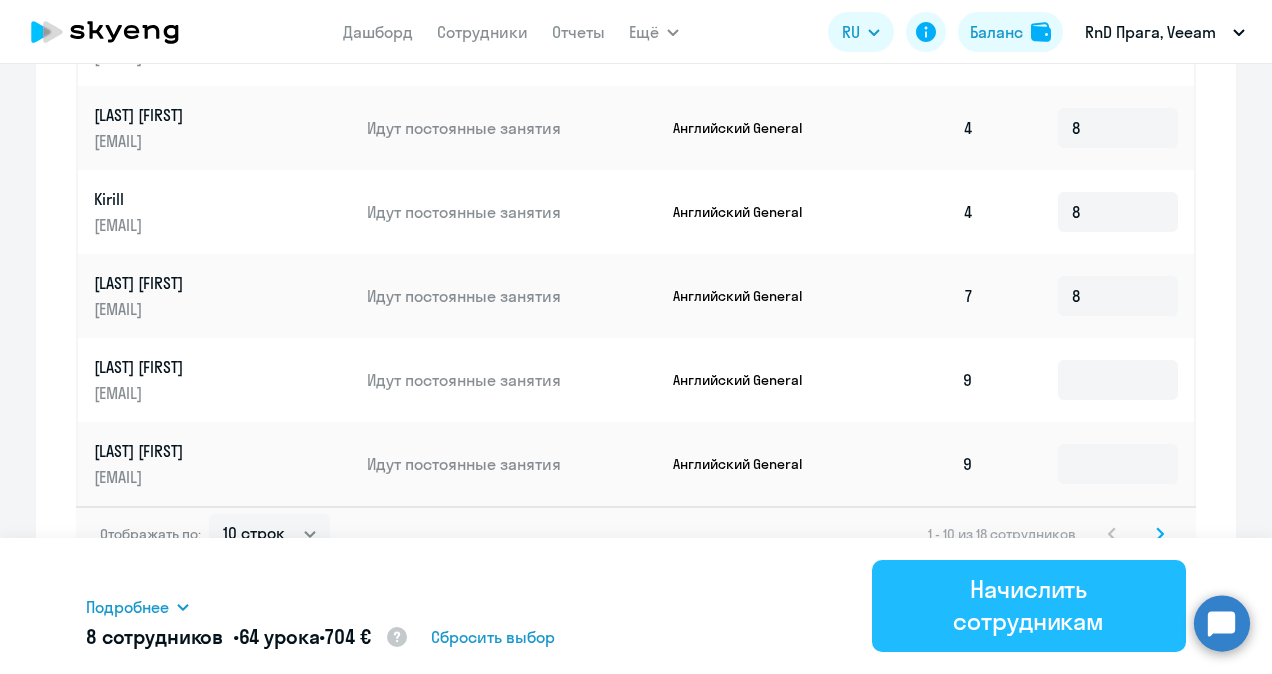 click on "Начислить сотрудникам" at bounding box center (1029, 605) 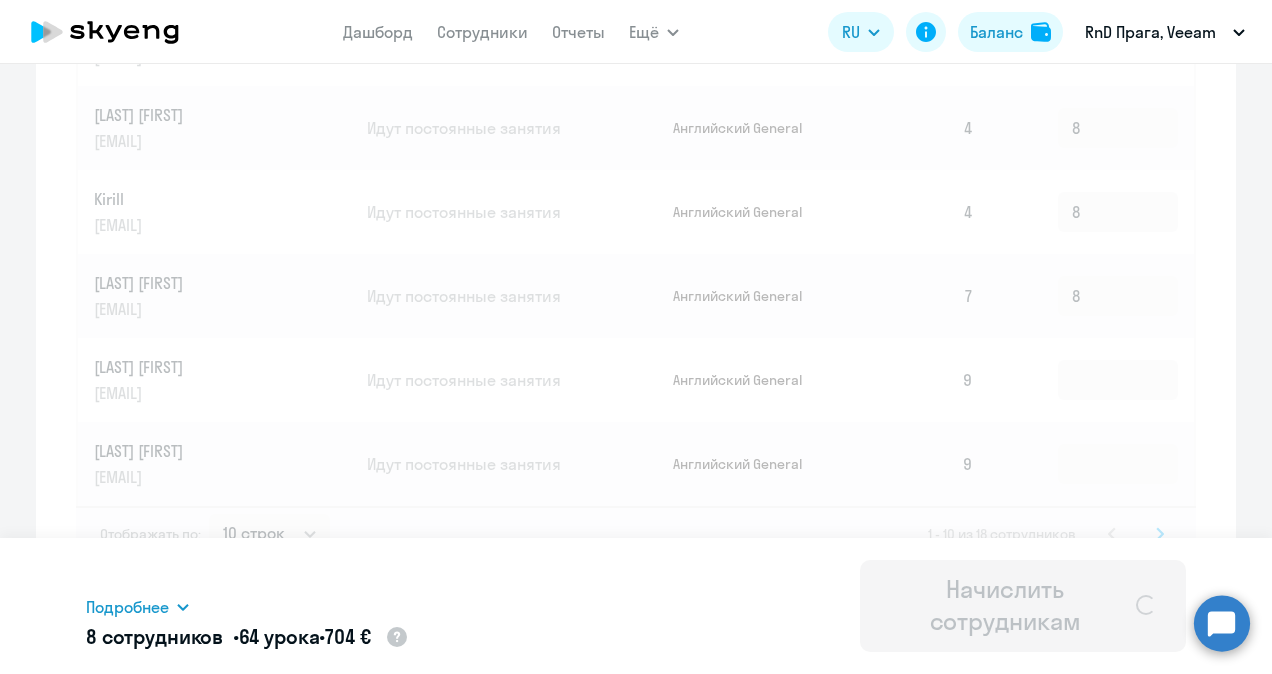 type 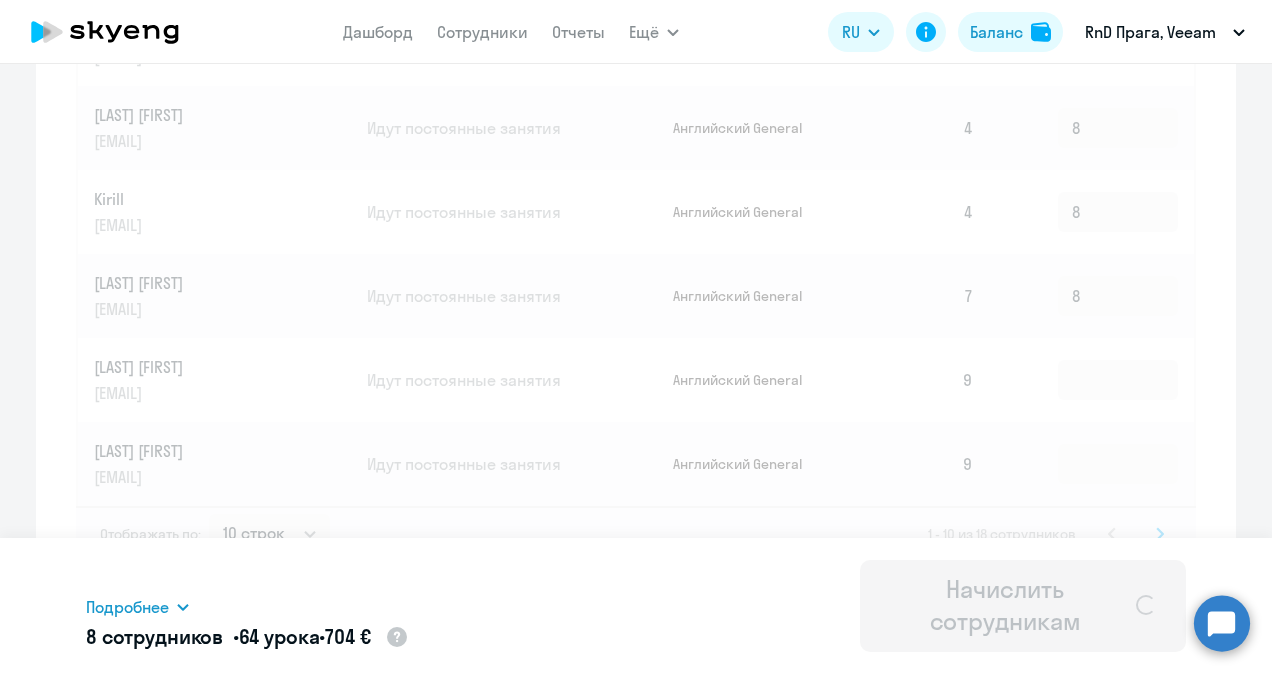 type 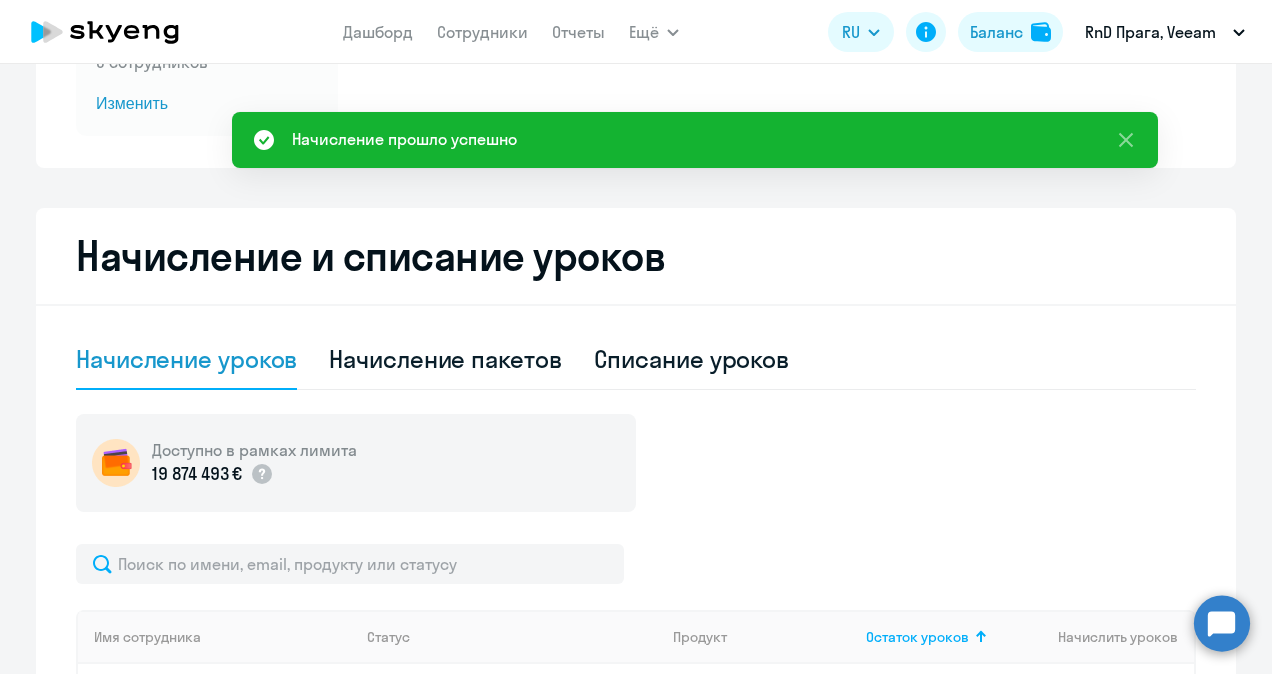scroll, scrollTop: 294, scrollLeft: 0, axis: vertical 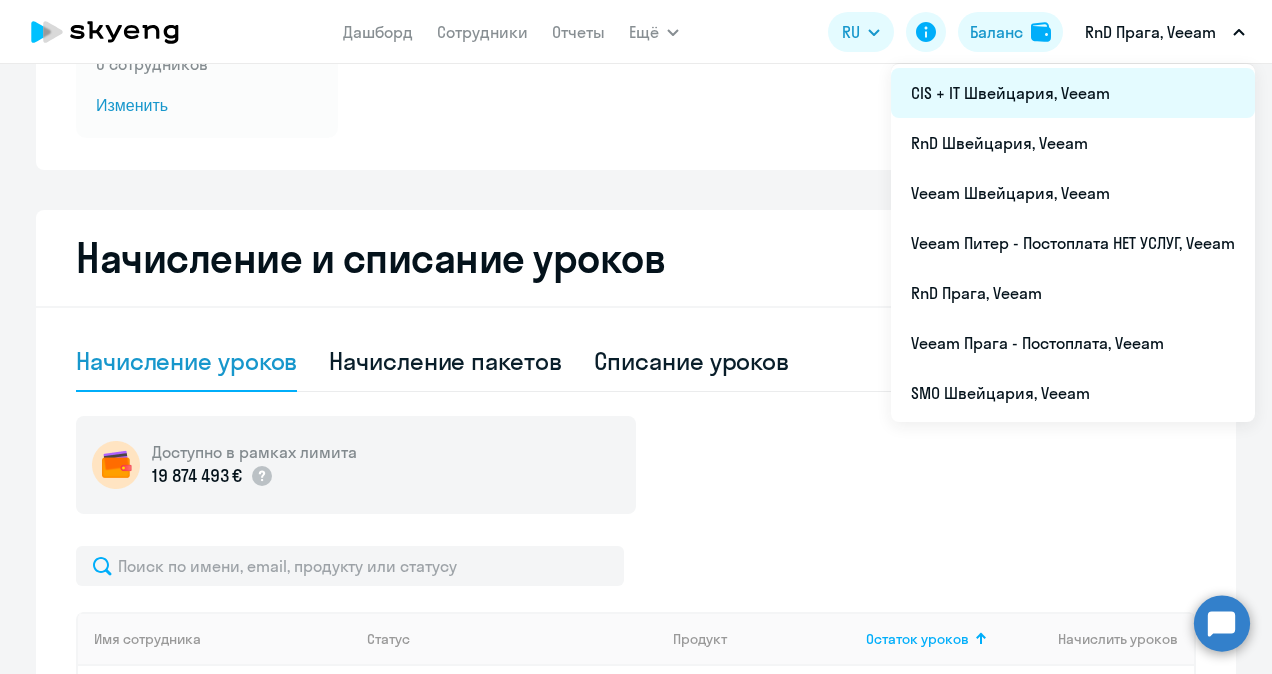 click on "CIS + IT Швейцария, Veeam" at bounding box center (1073, 93) 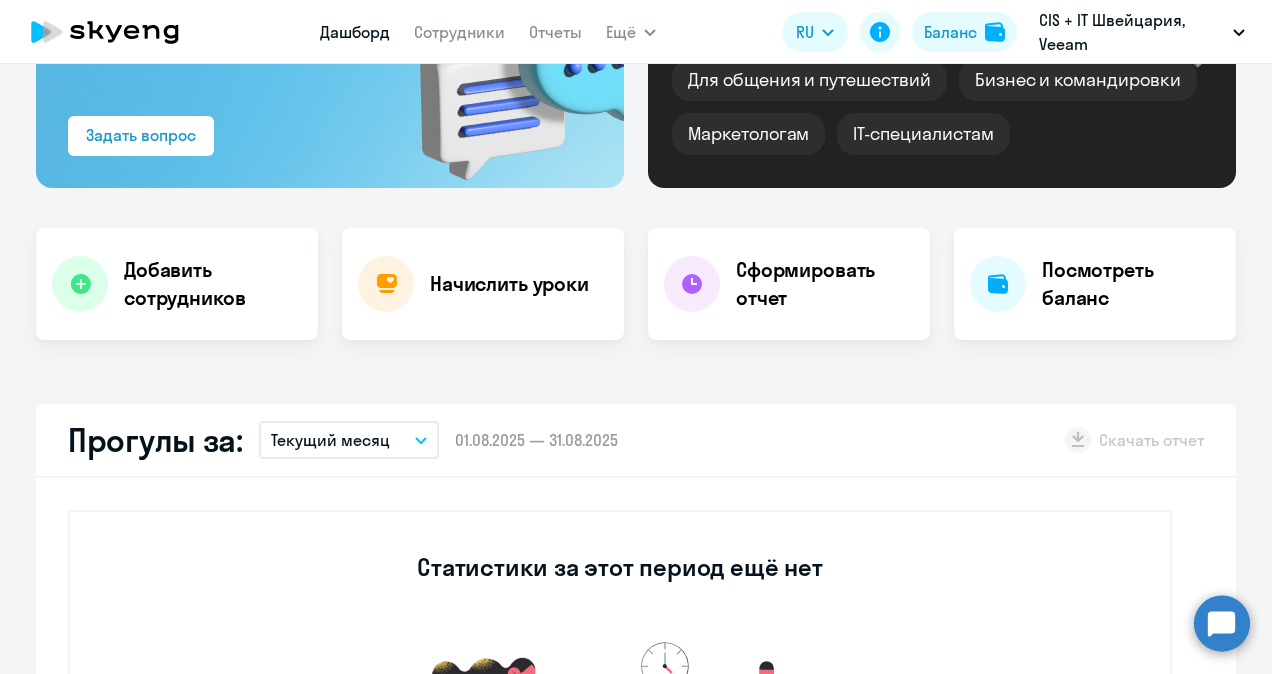 scroll, scrollTop: 0, scrollLeft: 0, axis: both 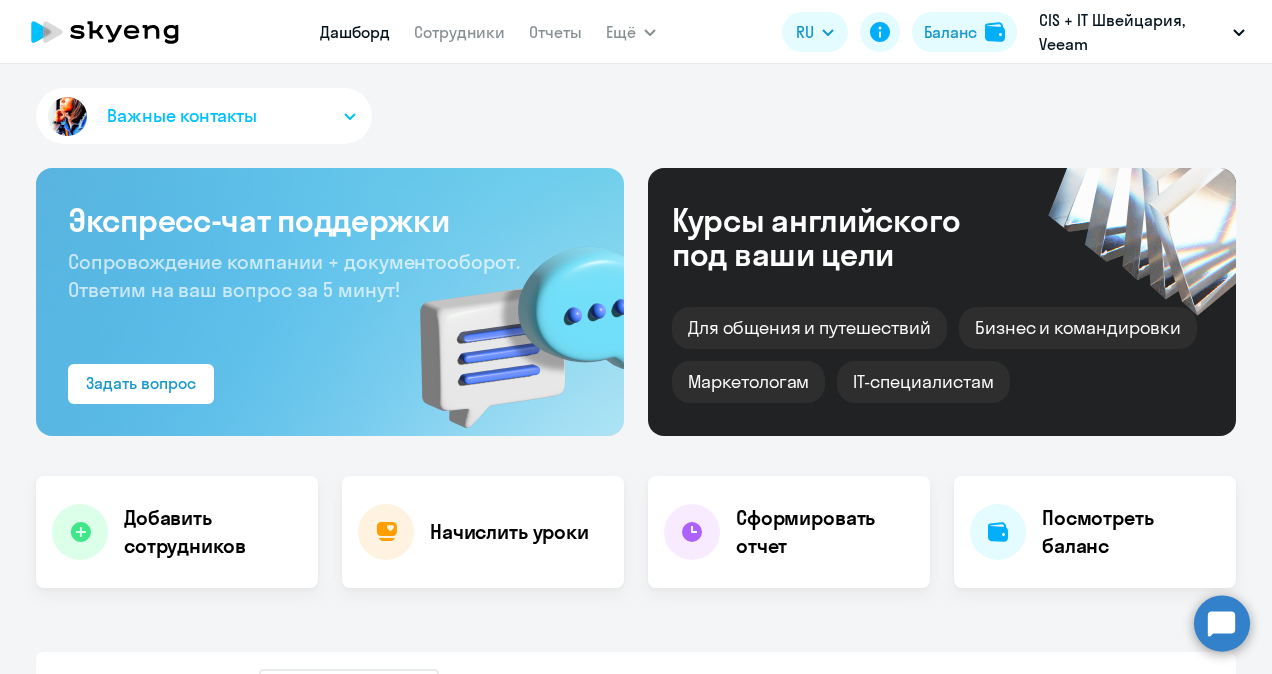 select on "30" 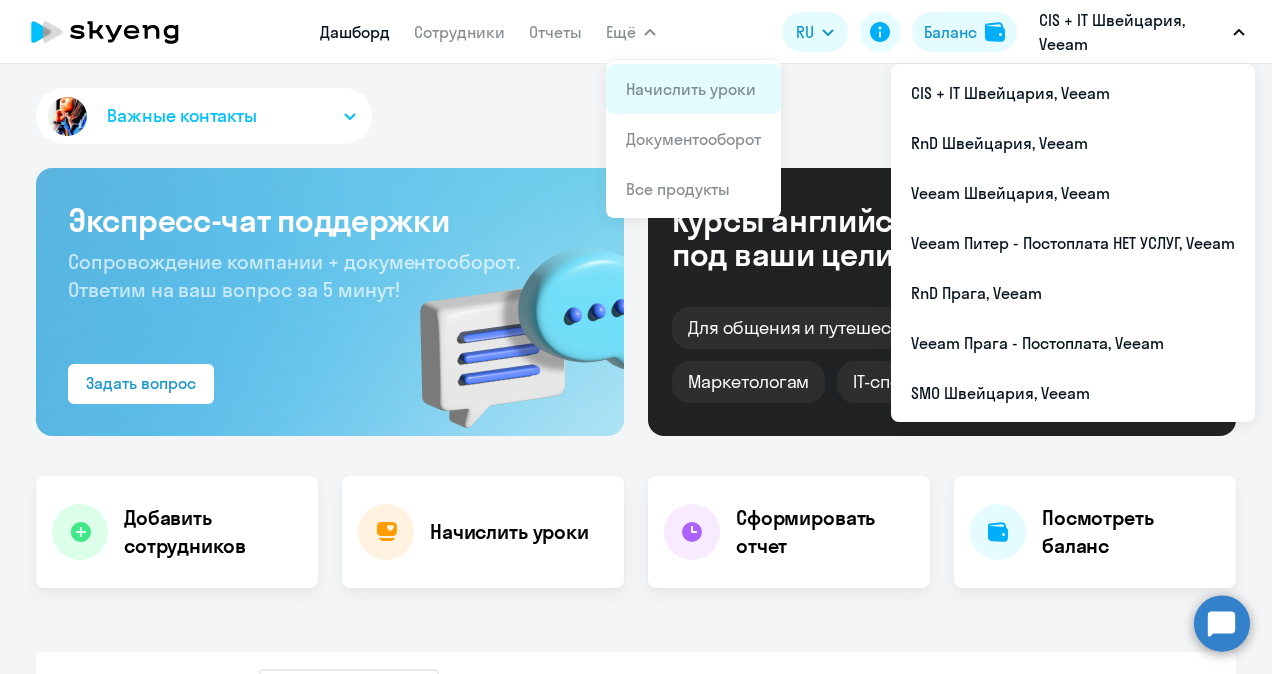 click on "Начислить уроки" at bounding box center (691, 89) 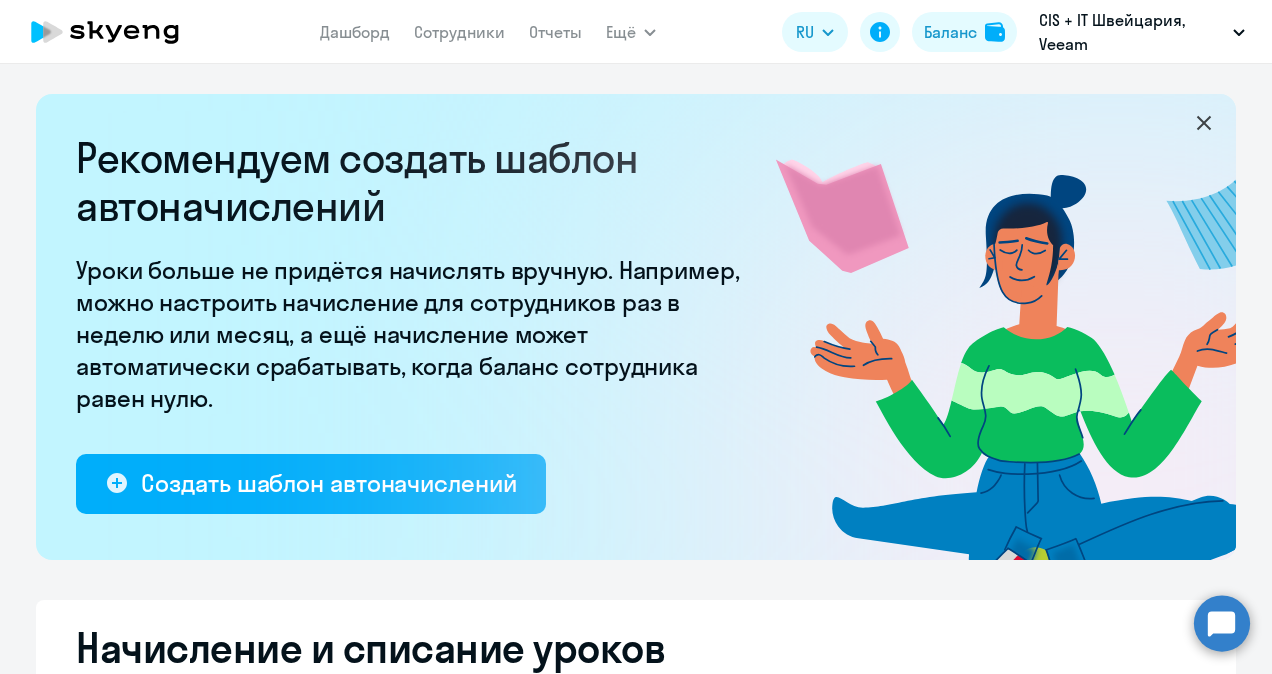 select on "10" 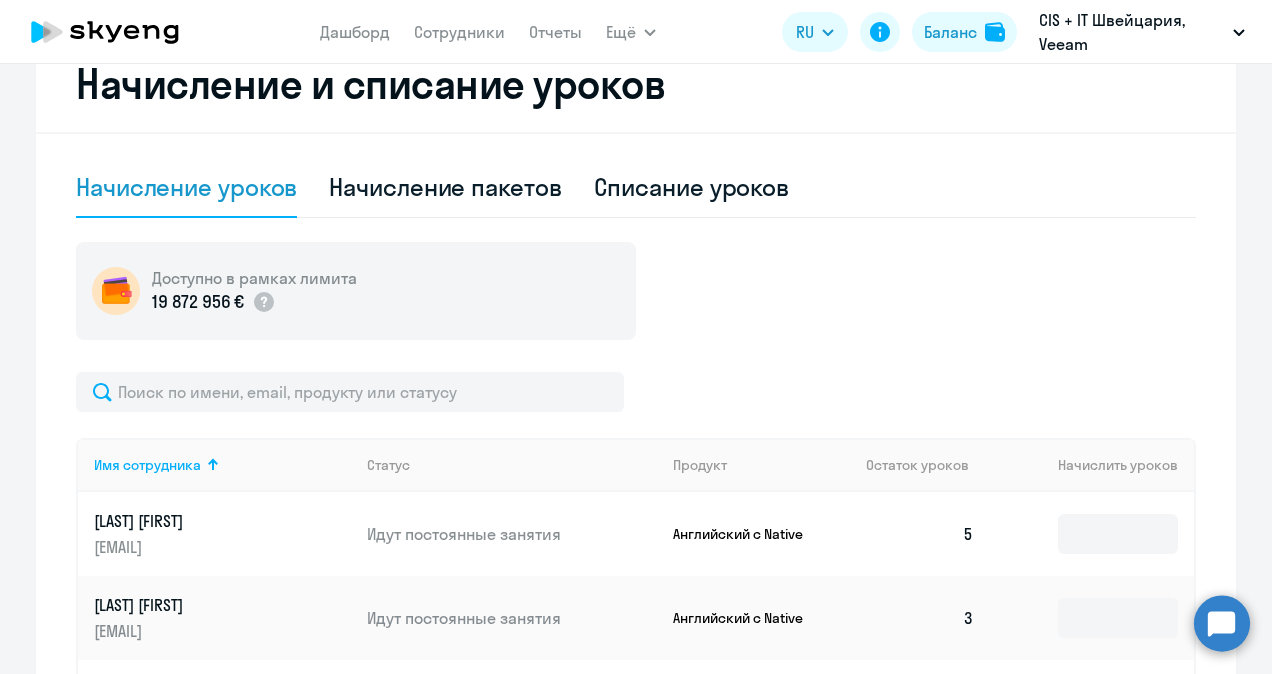 scroll, scrollTop: 700, scrollLeft: 0, axis: vertical 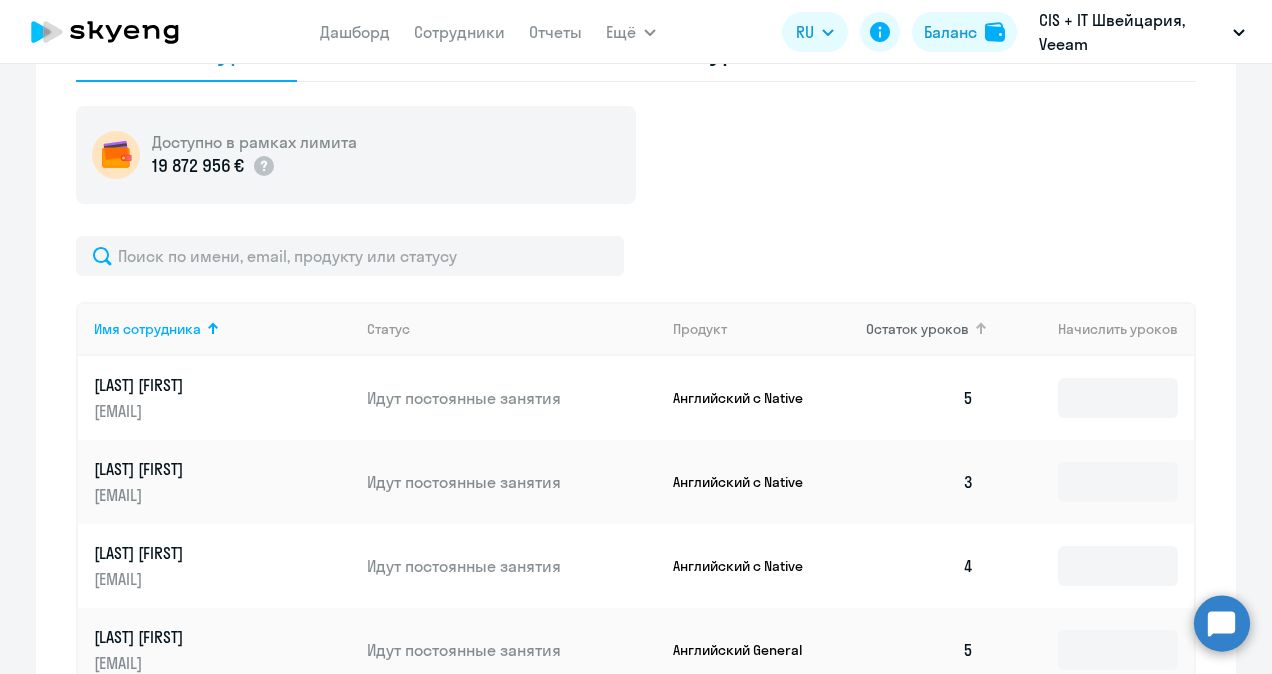click on "Остаток уроков" 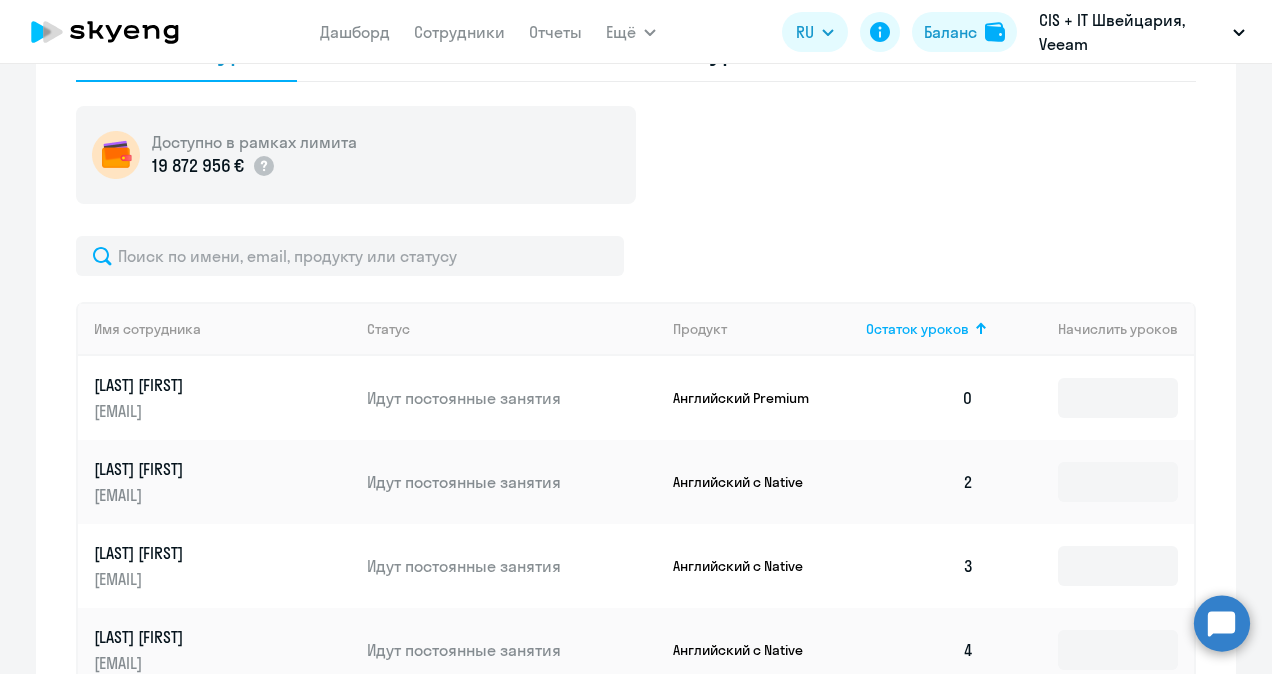 scroll, scrollTop: 900, scrollLeft: 0, axis: vertical 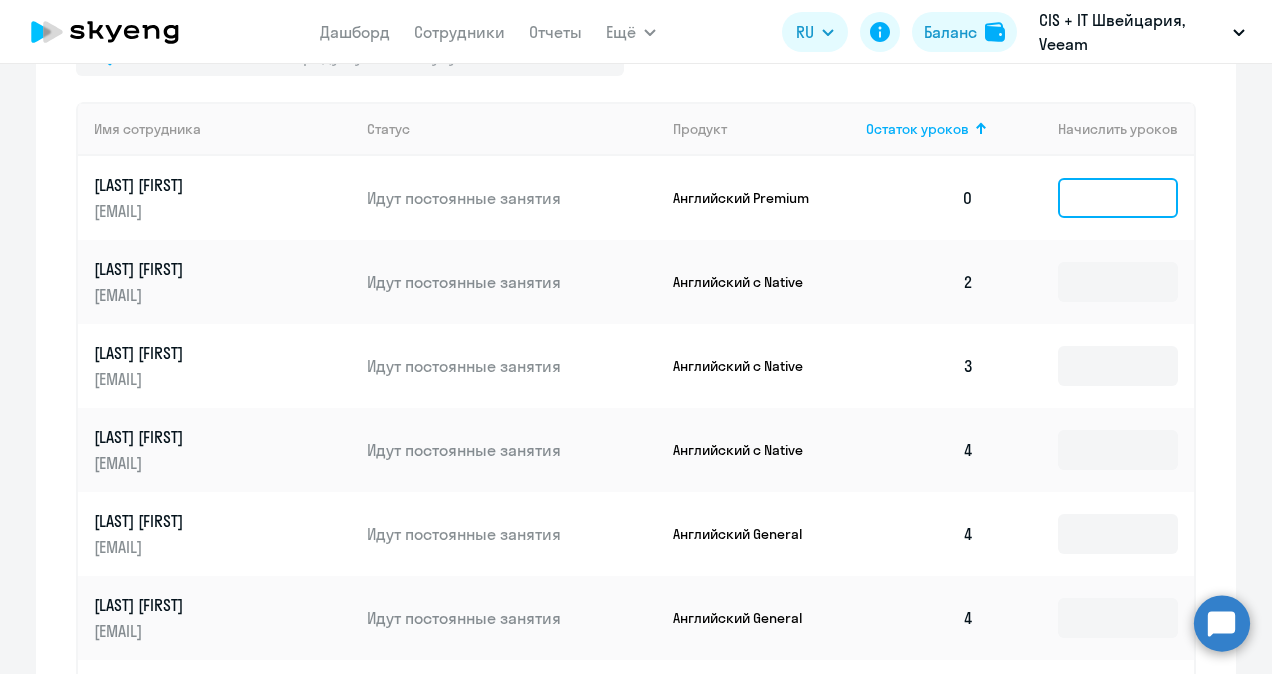 click 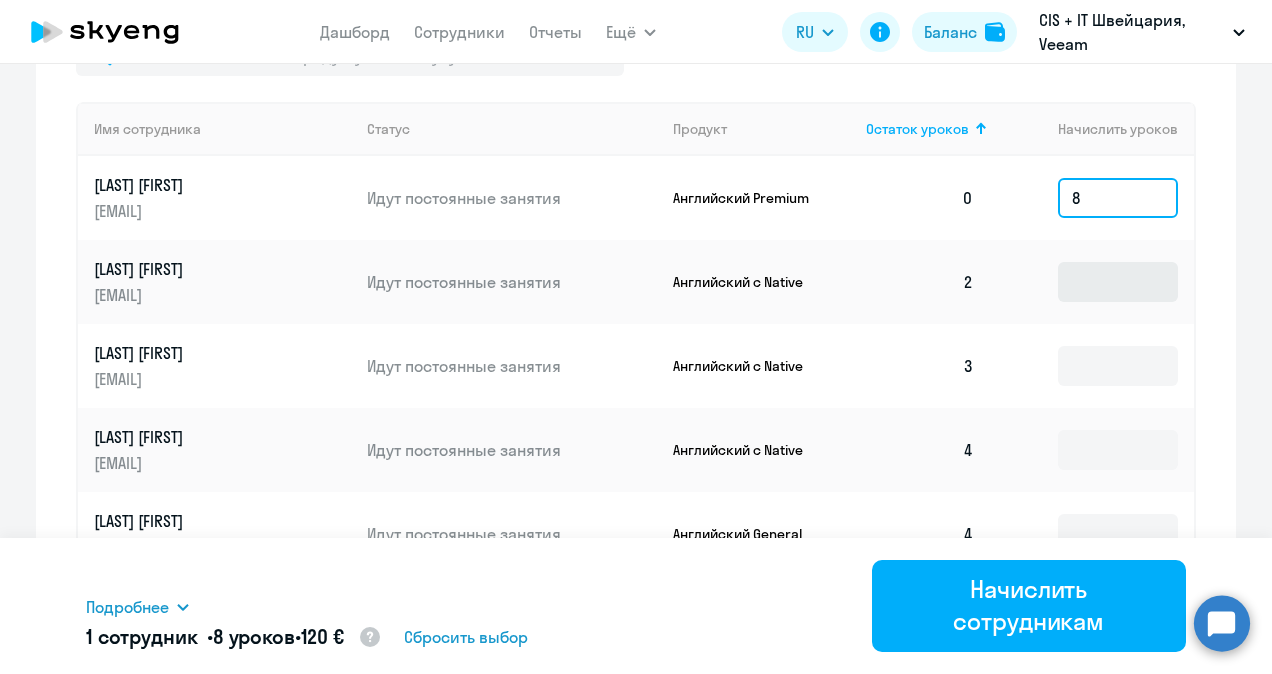 type on "8" 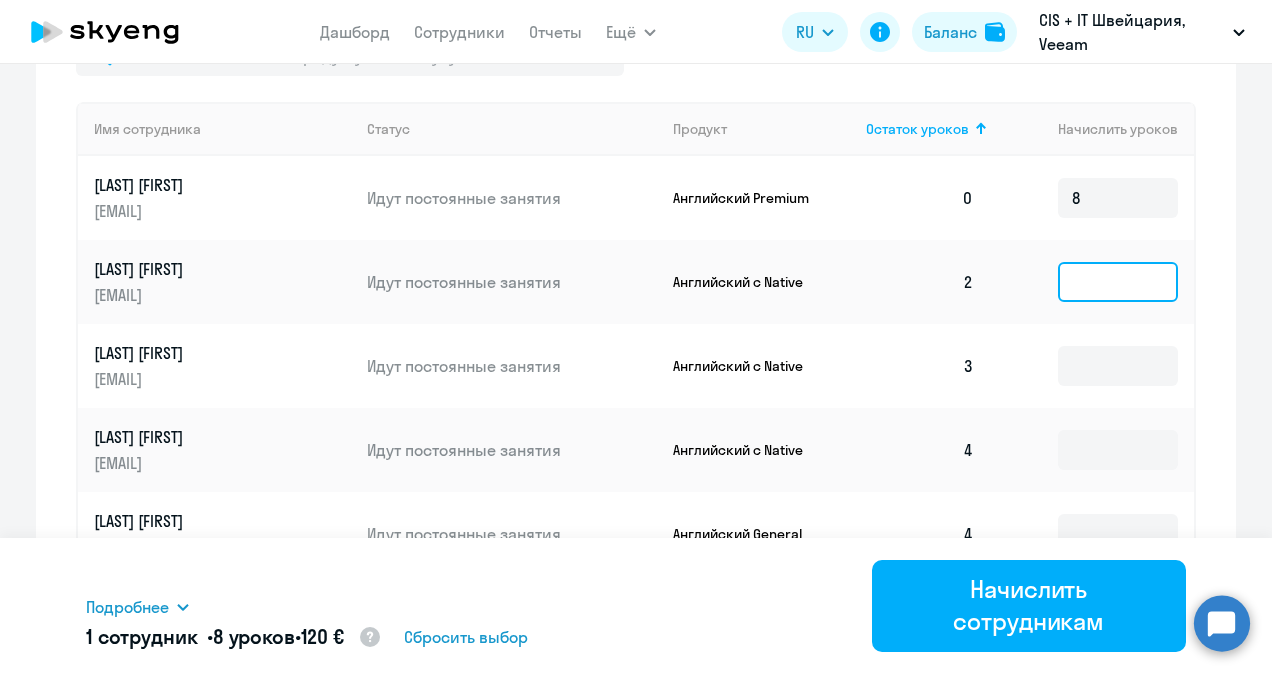 click 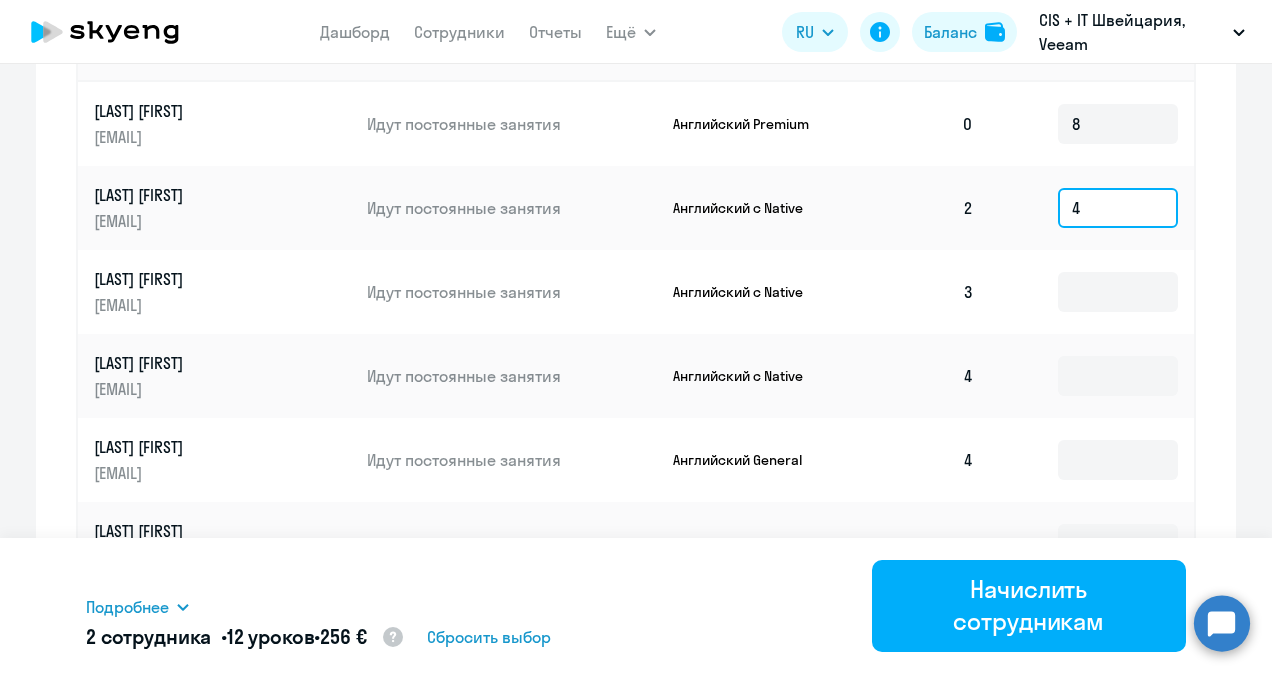 scroll, scrollTop: 1100, scrollLeft: 0, axis: vertical 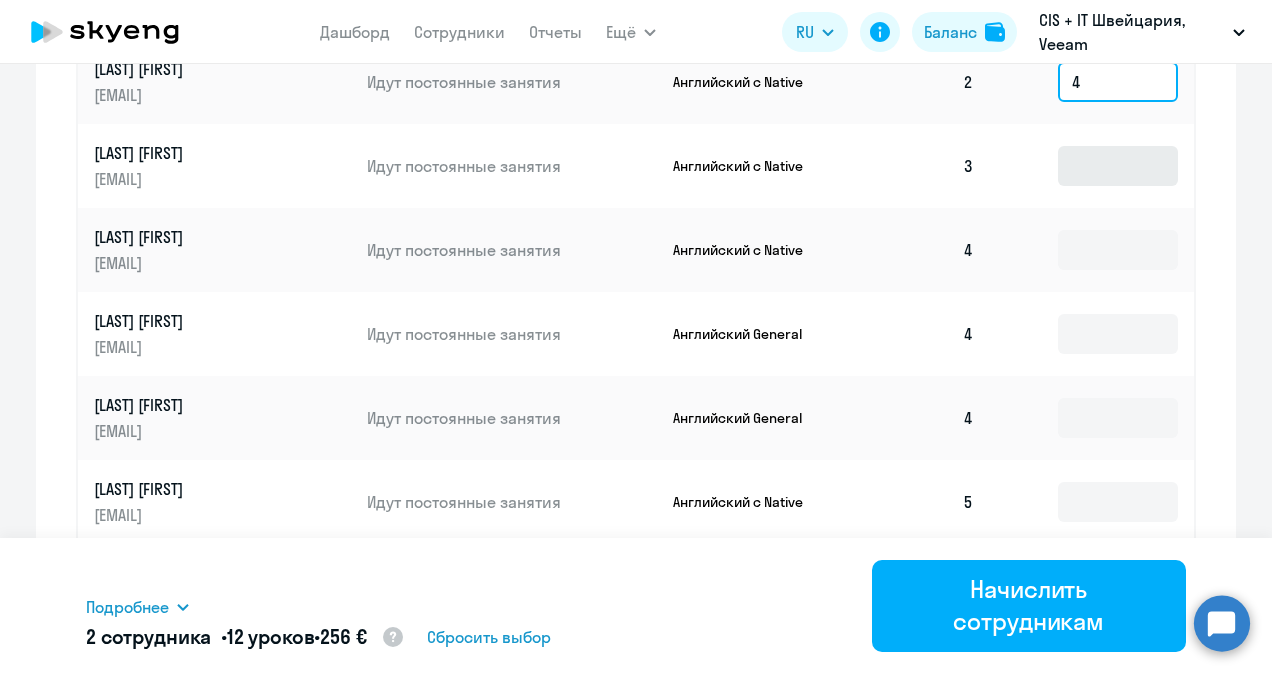 type on "4" 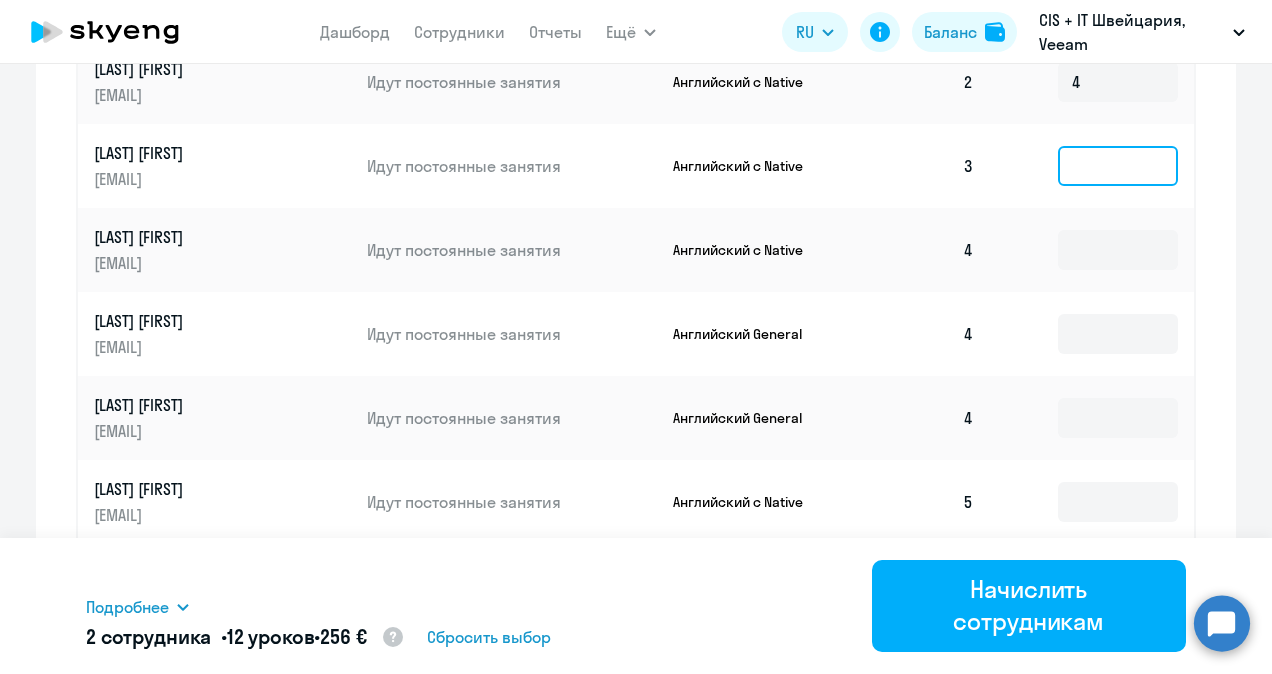 click 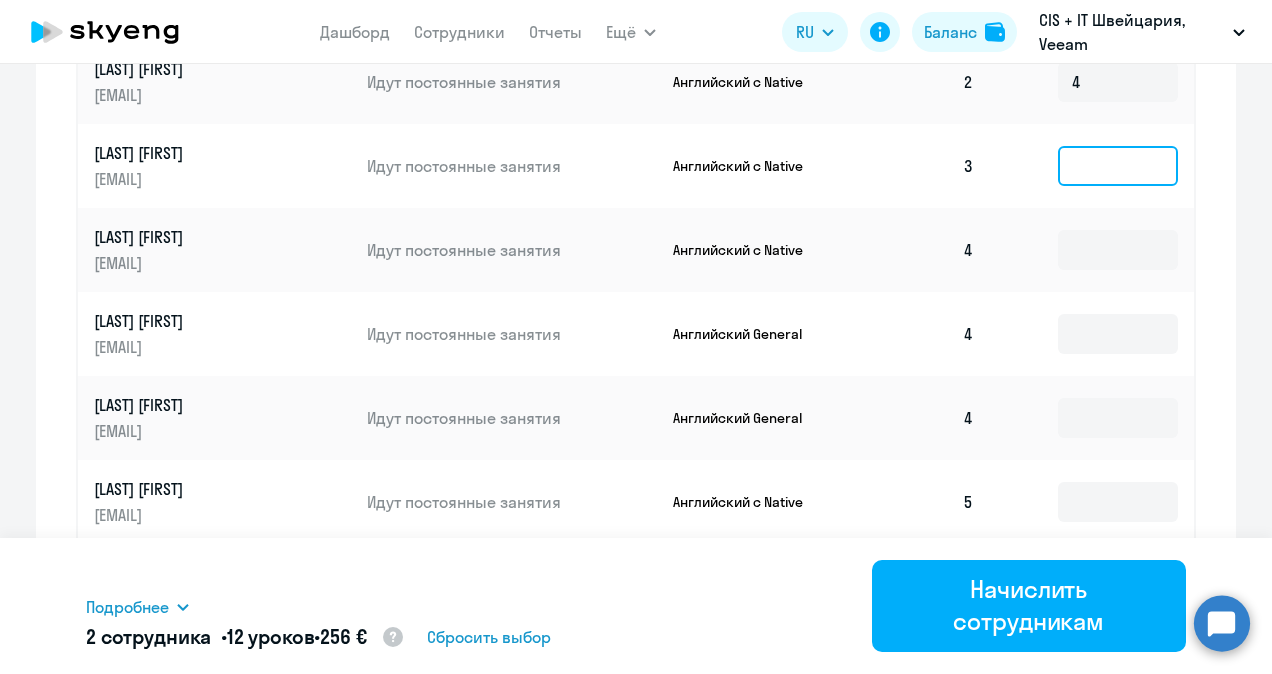 type on "4" 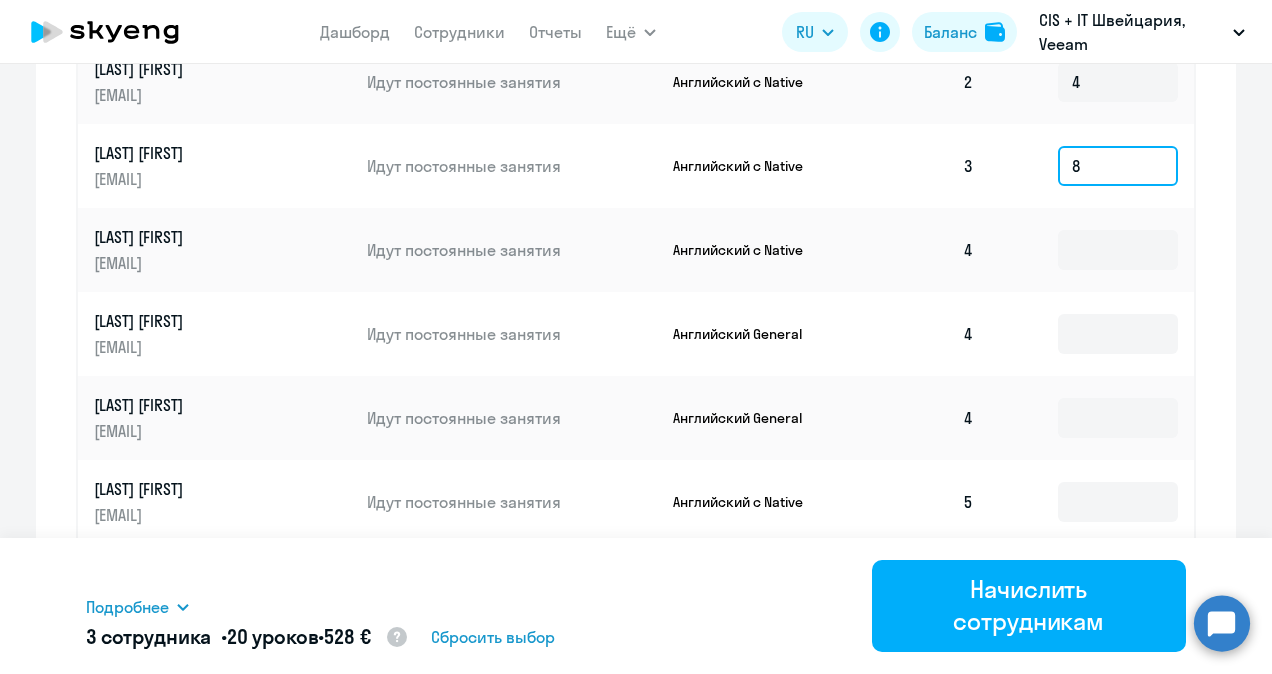 type on "8" 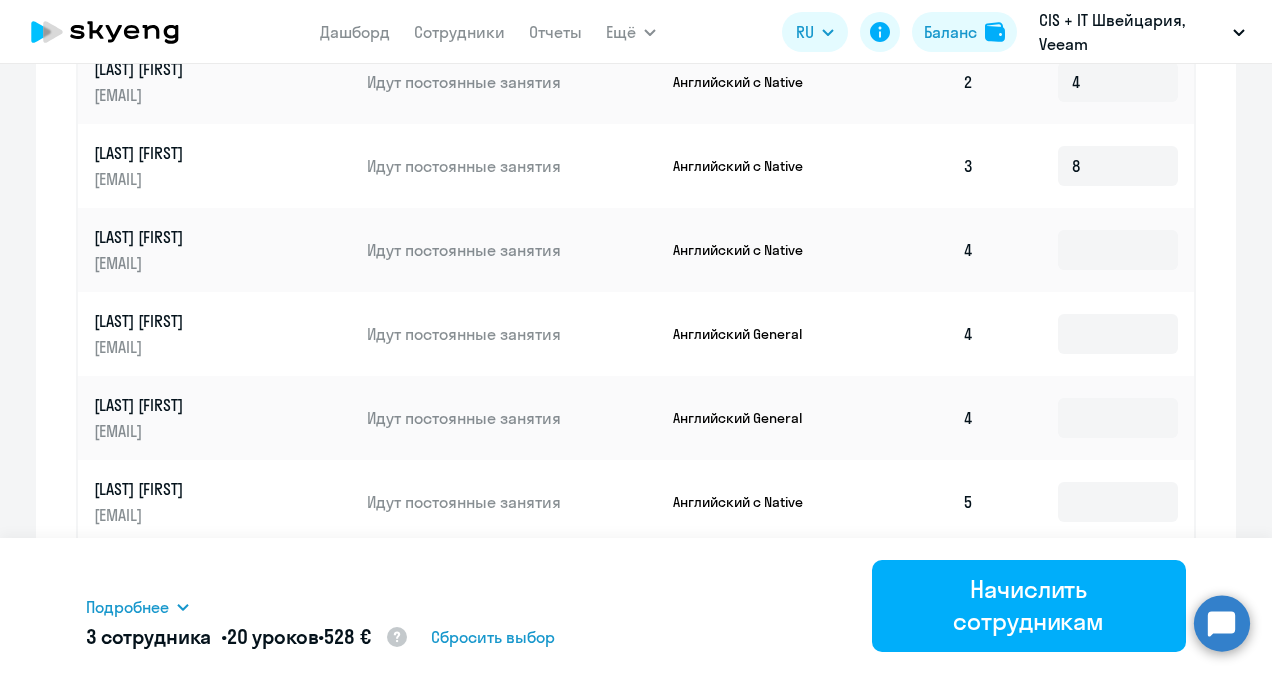 click on "4" 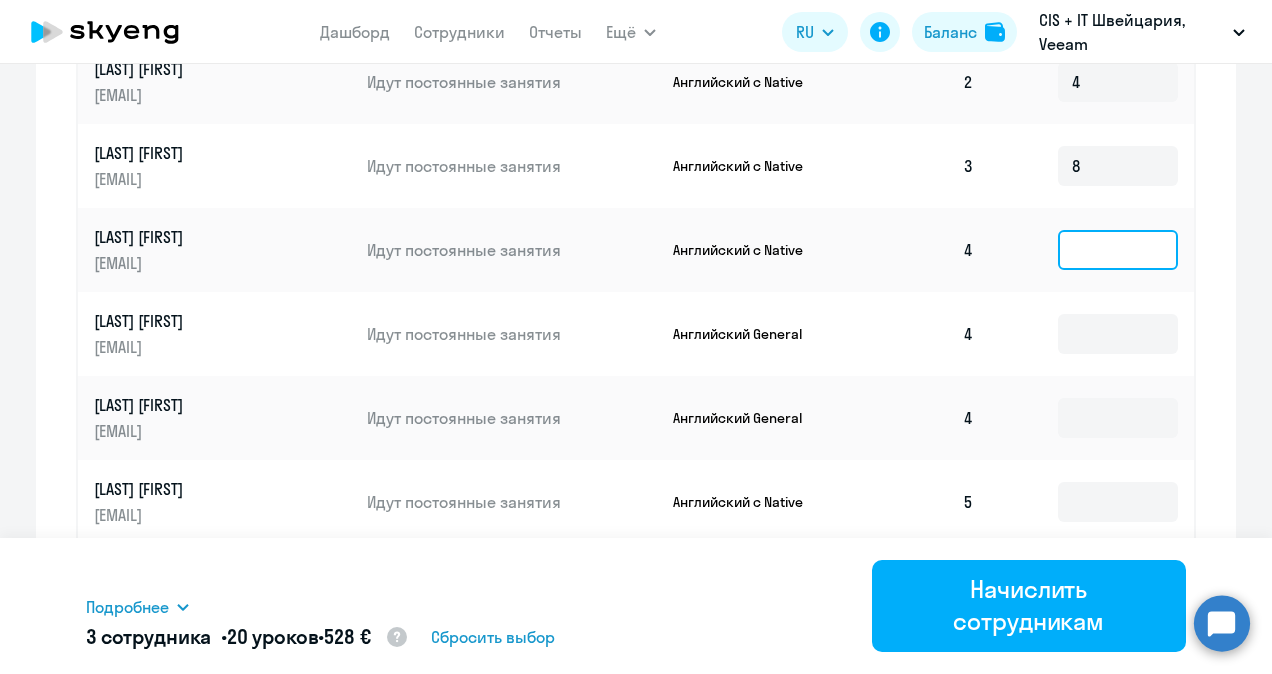 click 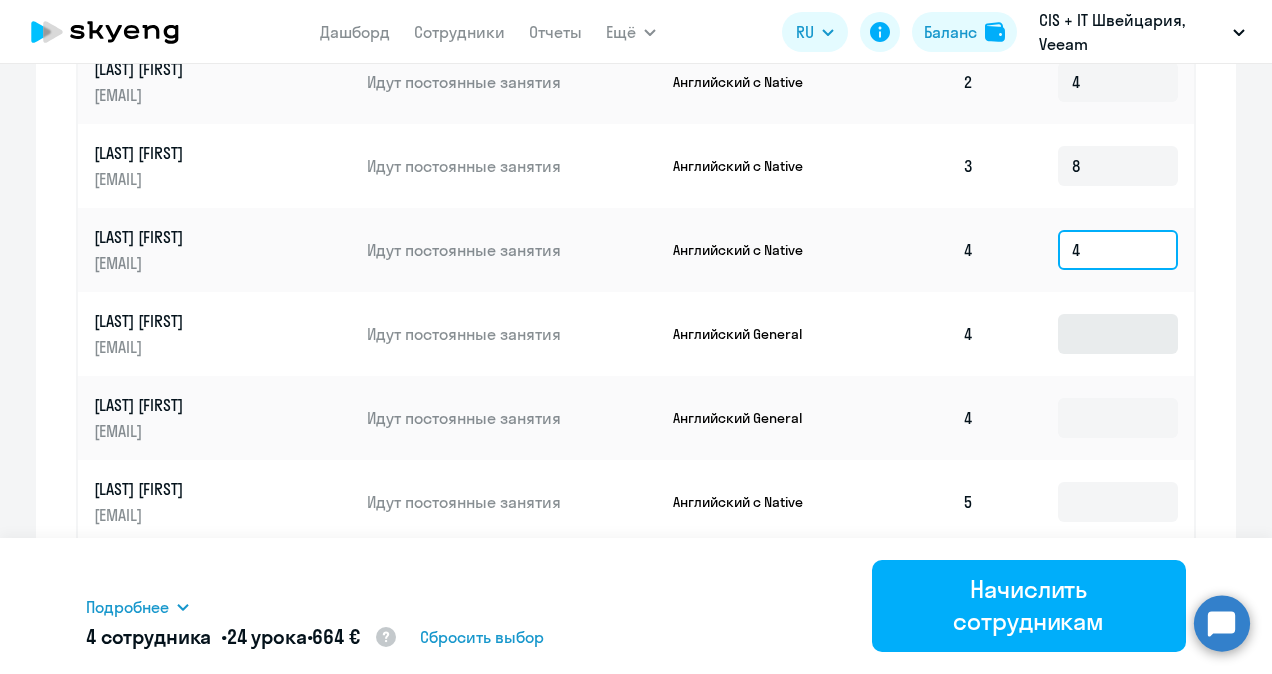 type on "4" 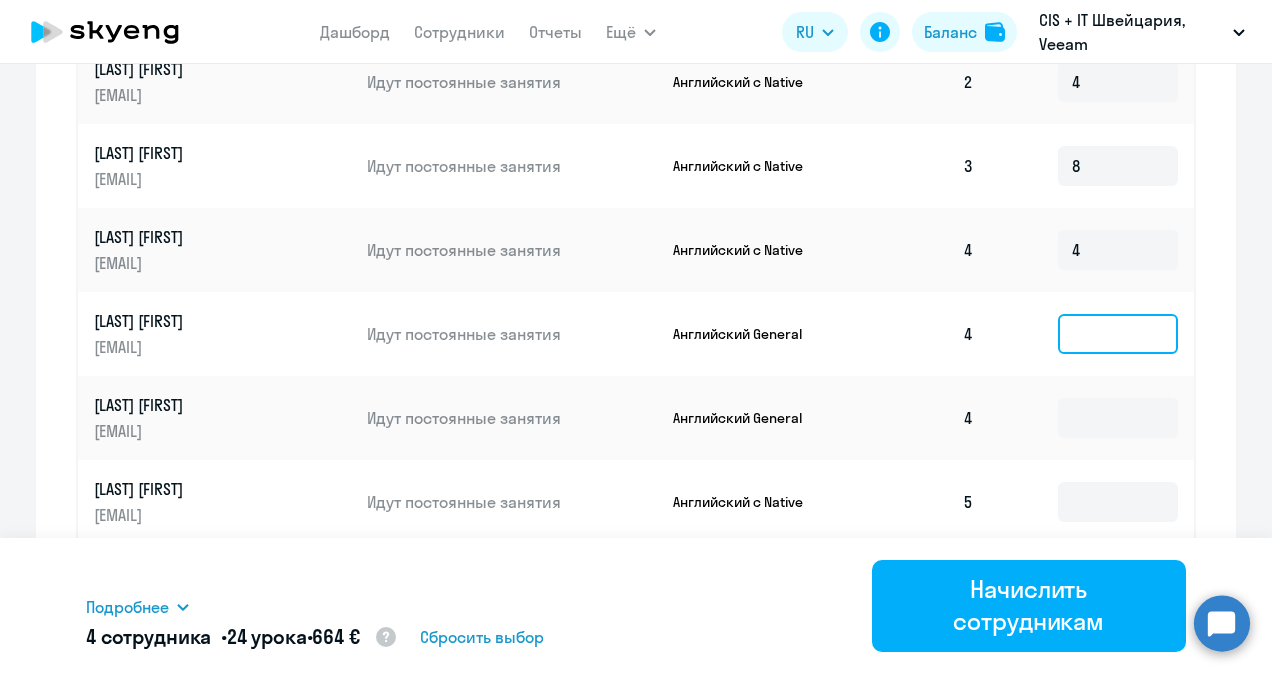 click 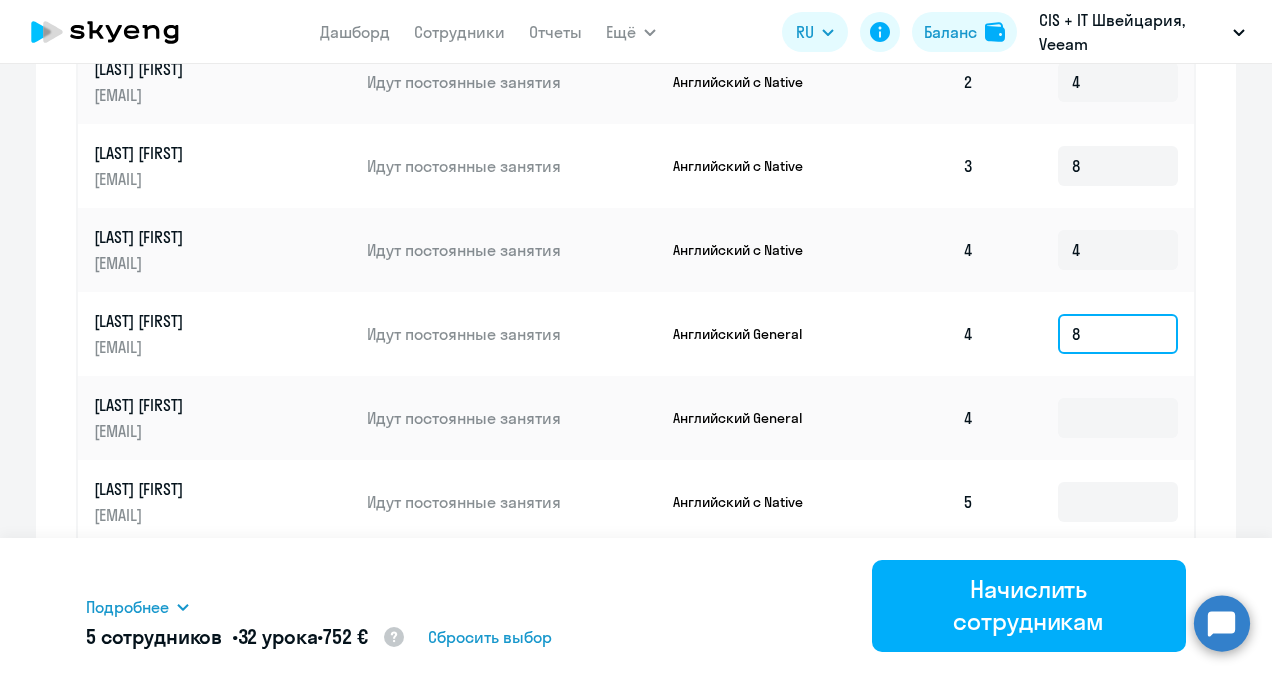 scroll, scrollTop: 1200, scrollLeft: 0, axis: vertical 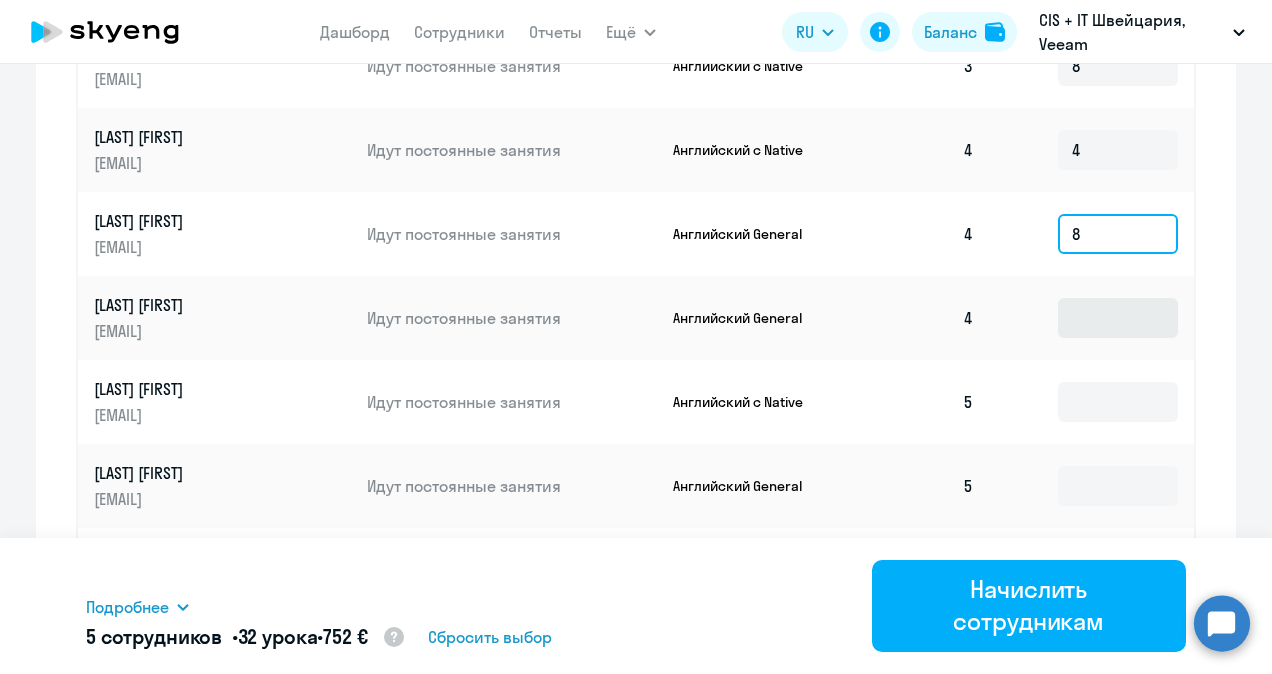 type on "8" 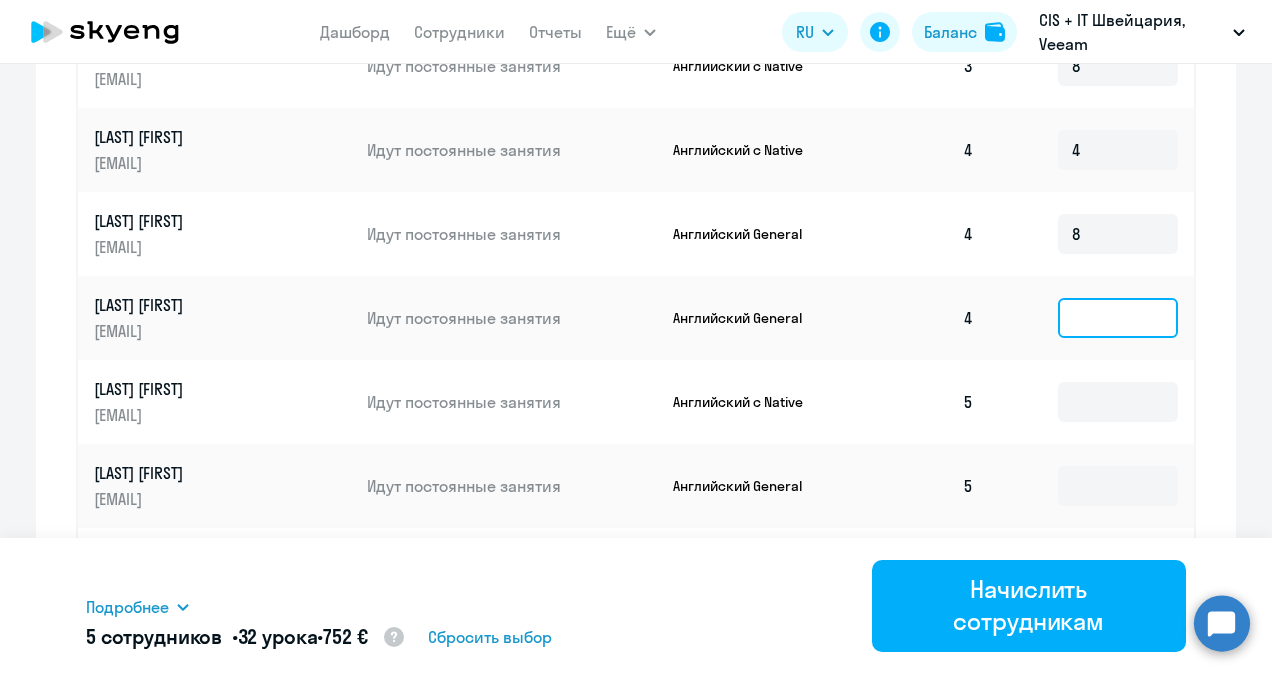 click 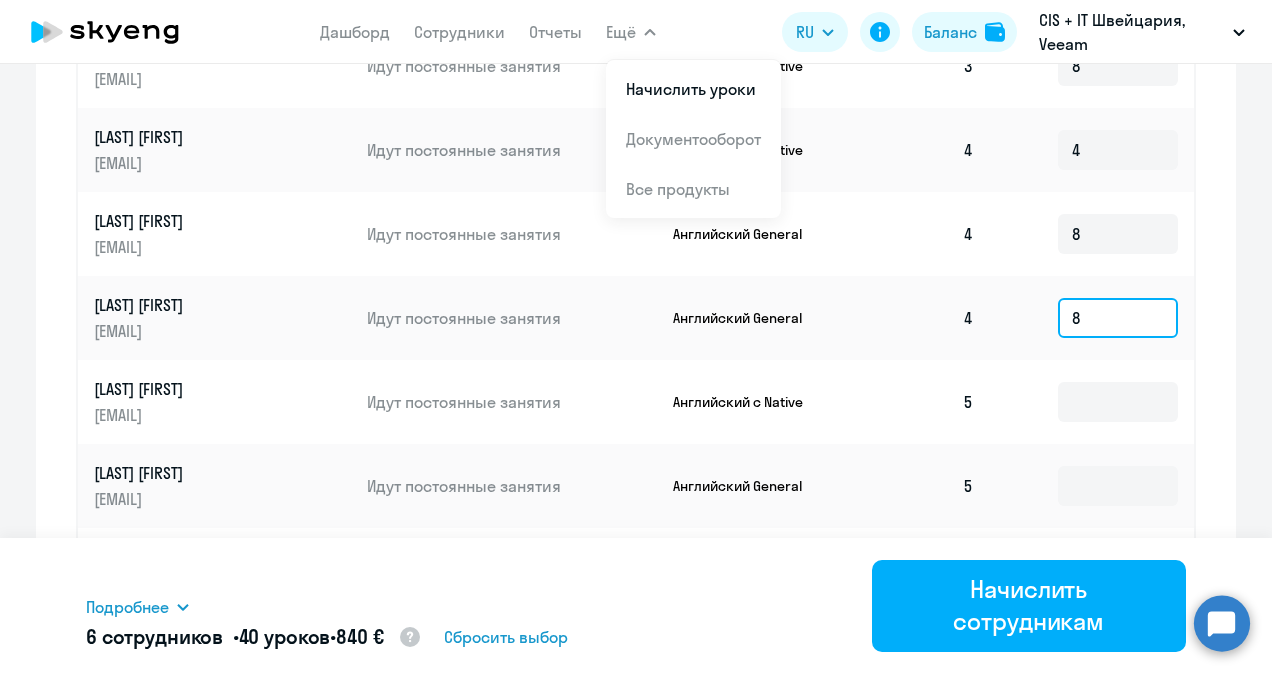 type on "8" 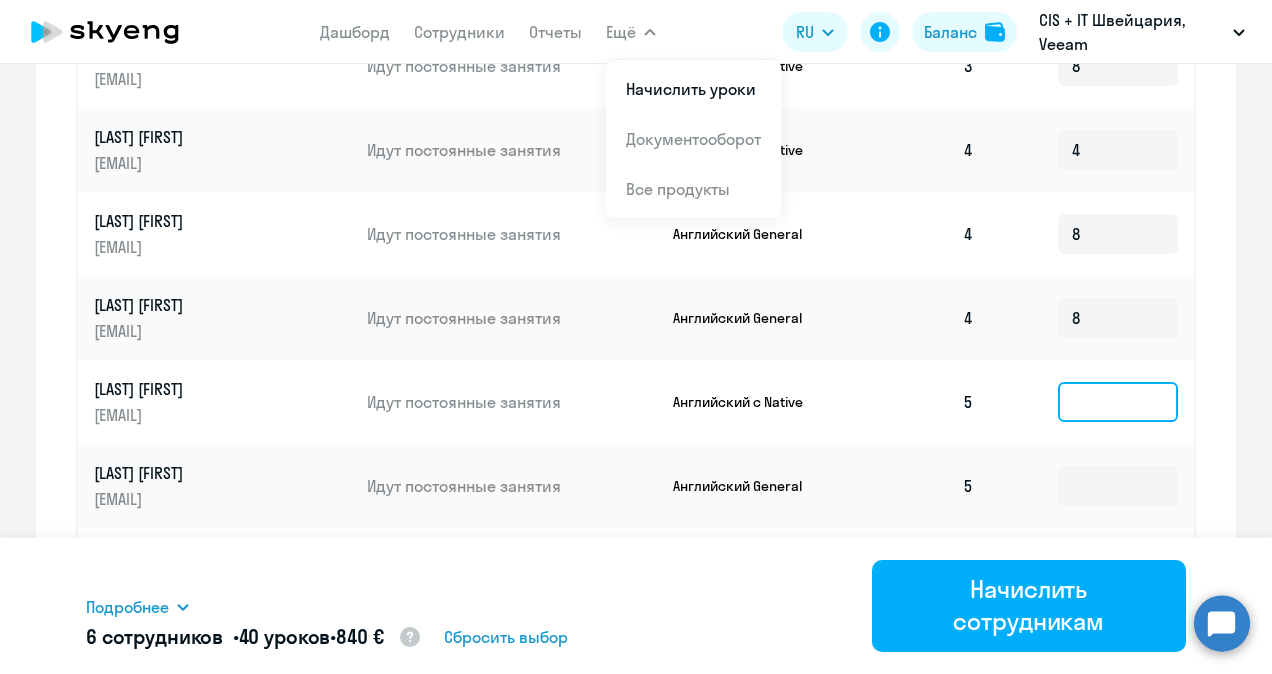 click 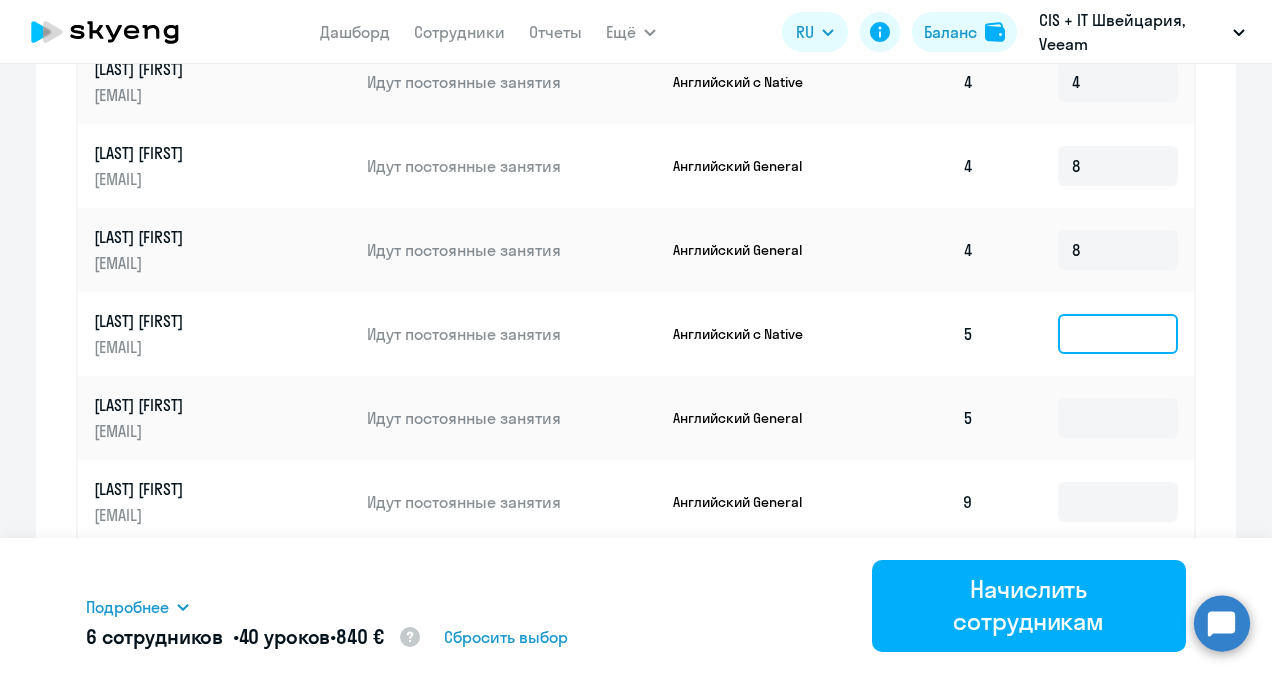 scroll, scrollTop: 1300, scrollLeft: 0, axis: vertical 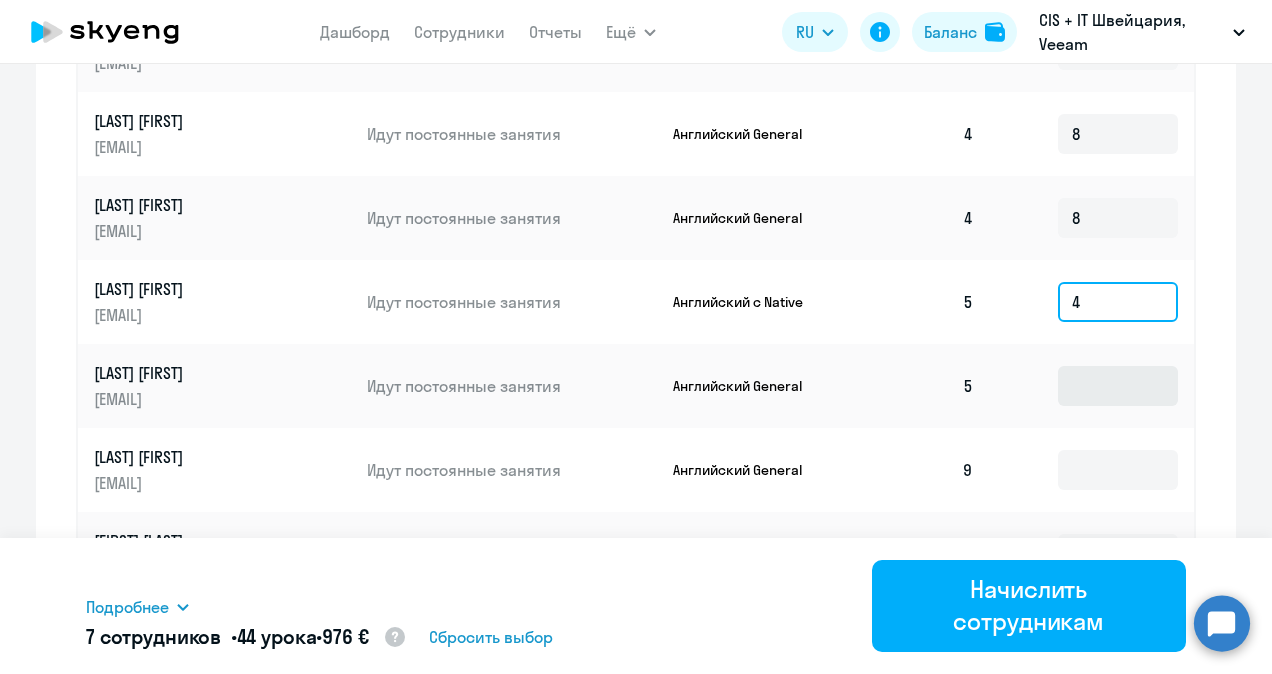 type on "4" 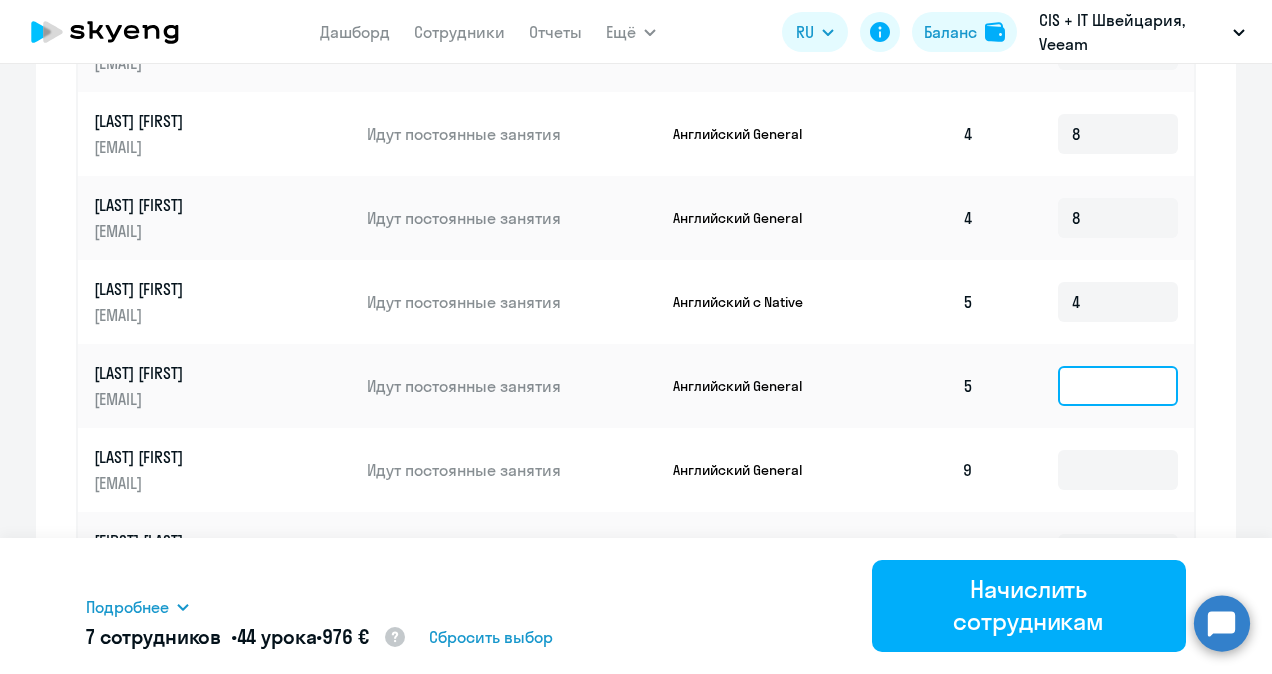 click 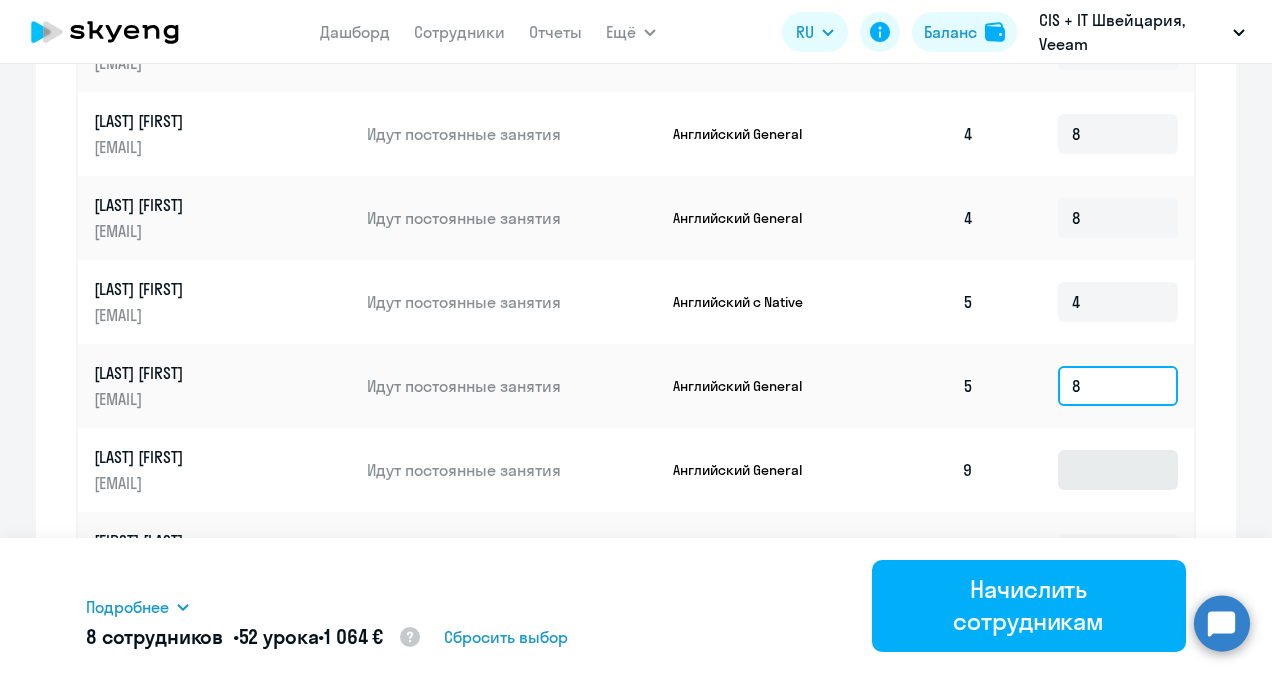 type on "8" 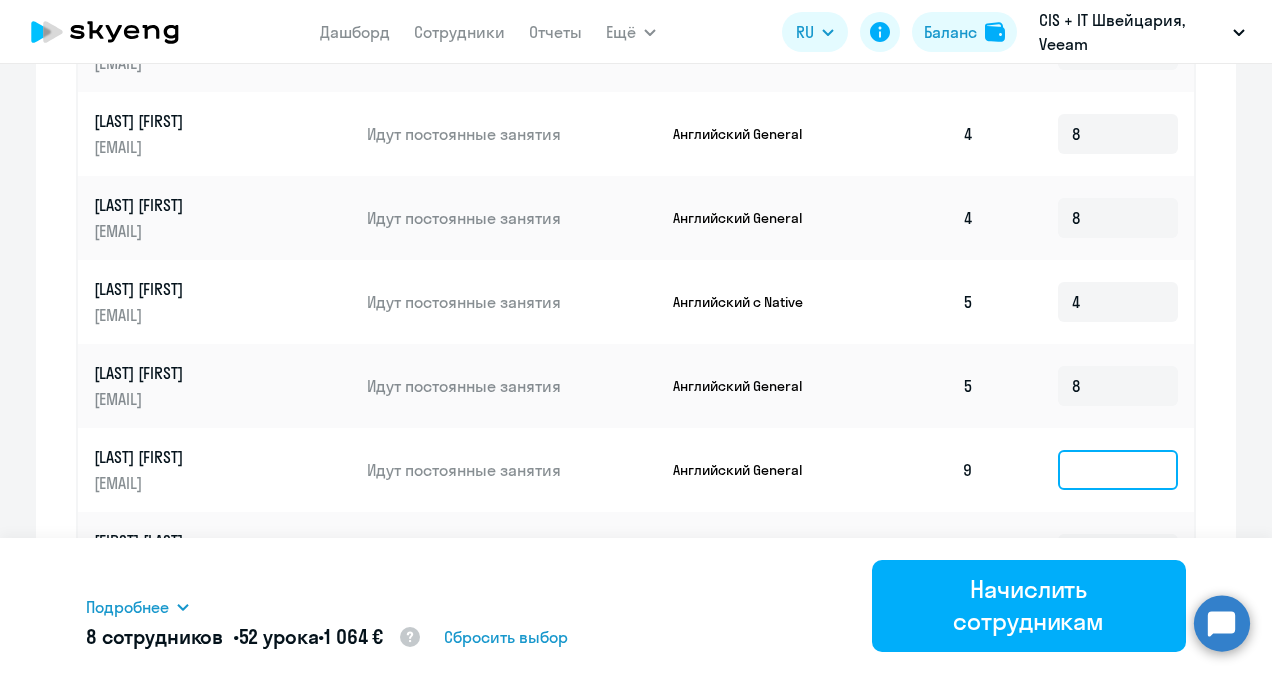 click 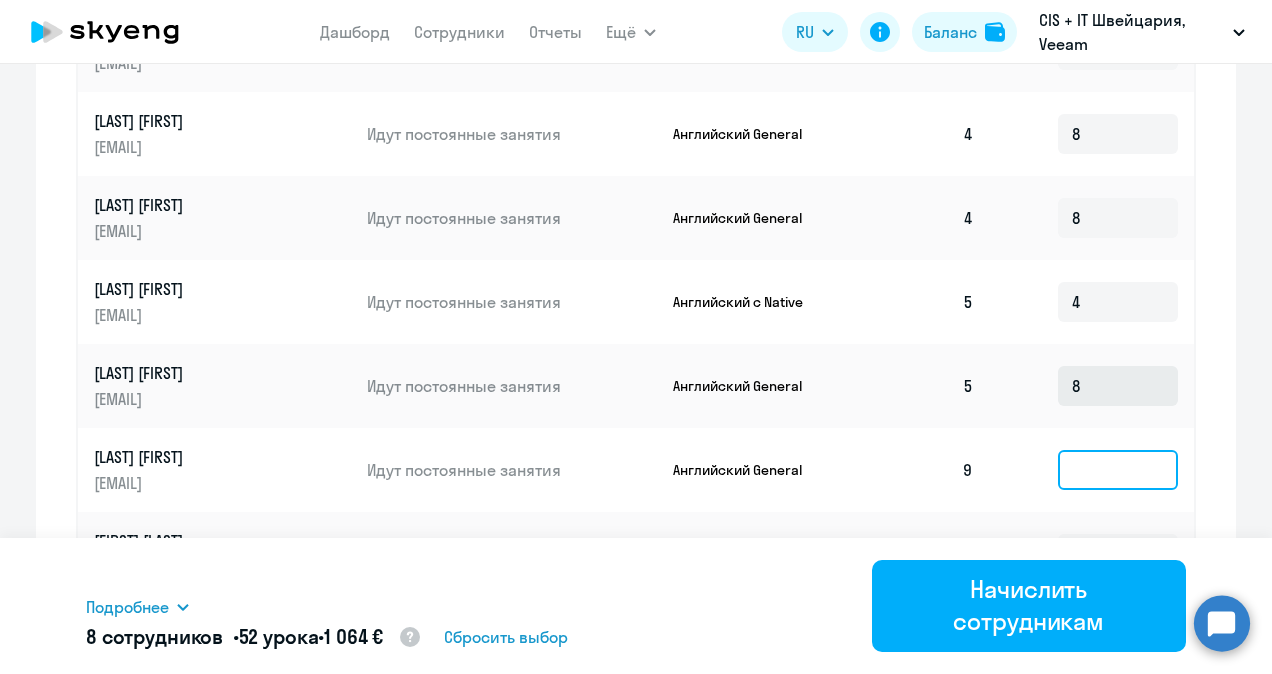 scroll, scrollTop: 1390, scrollLeft: 0, axis: vertical 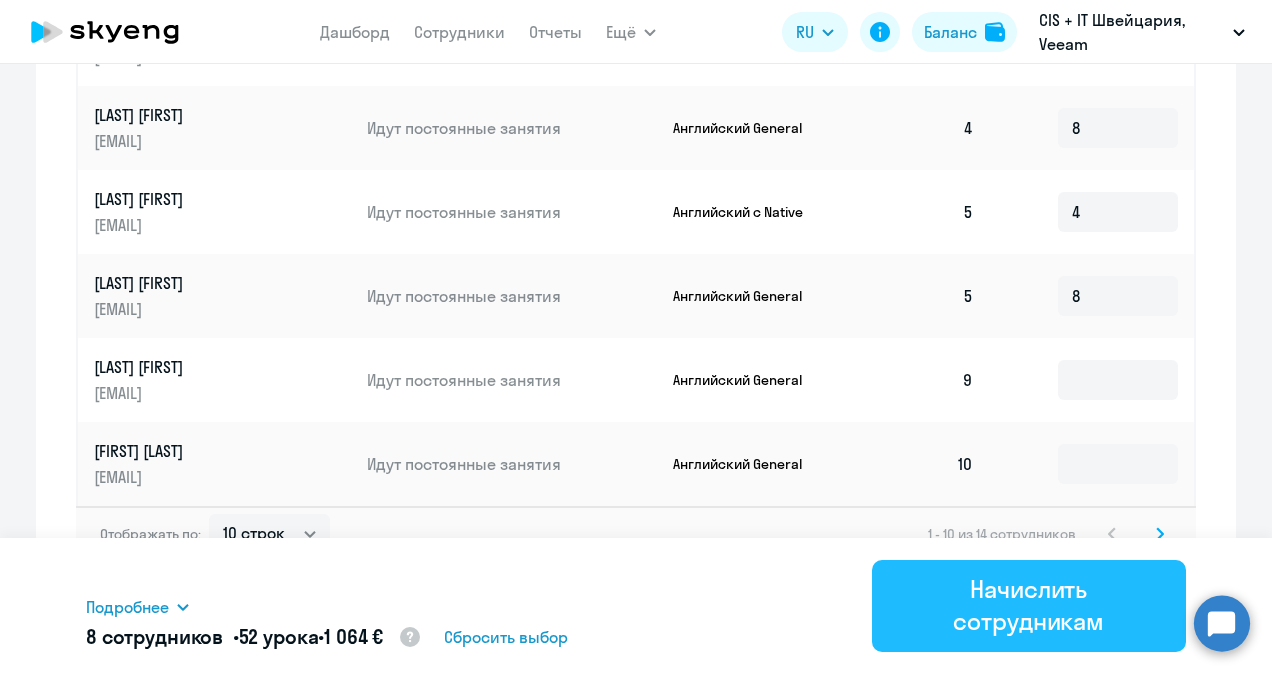 click on "Начислить сотрудникам" at bounding box center (1029, 605) 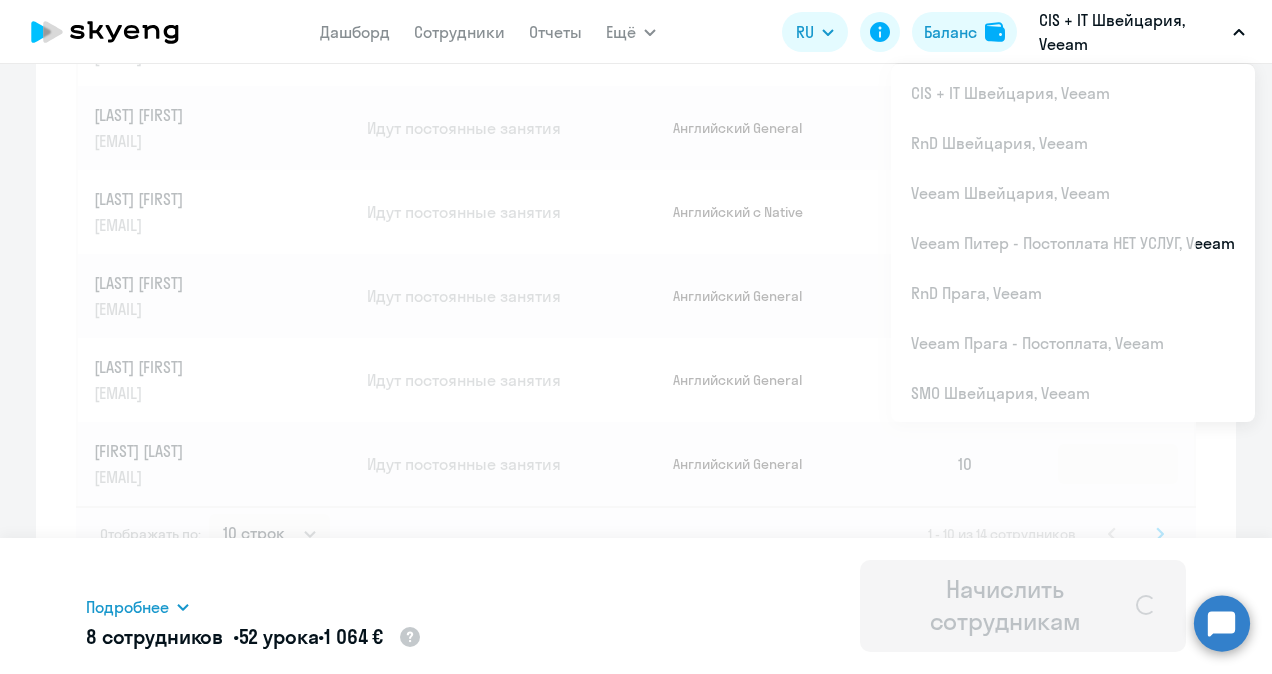 type 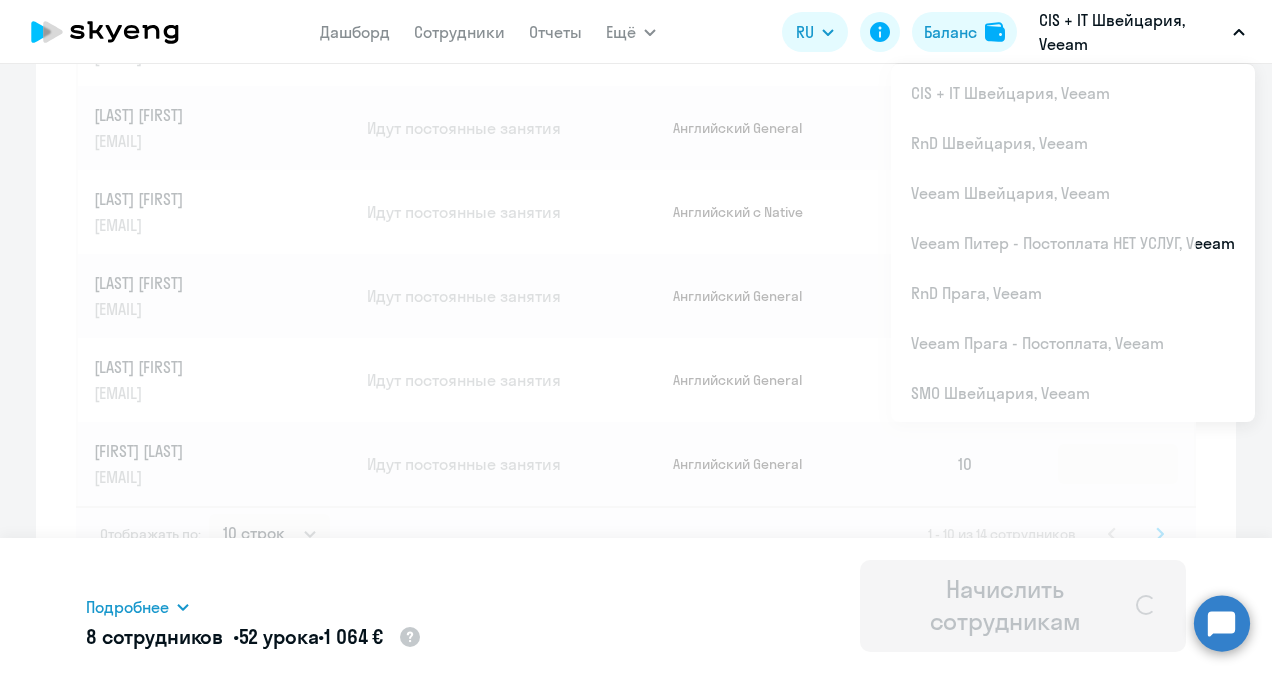 type 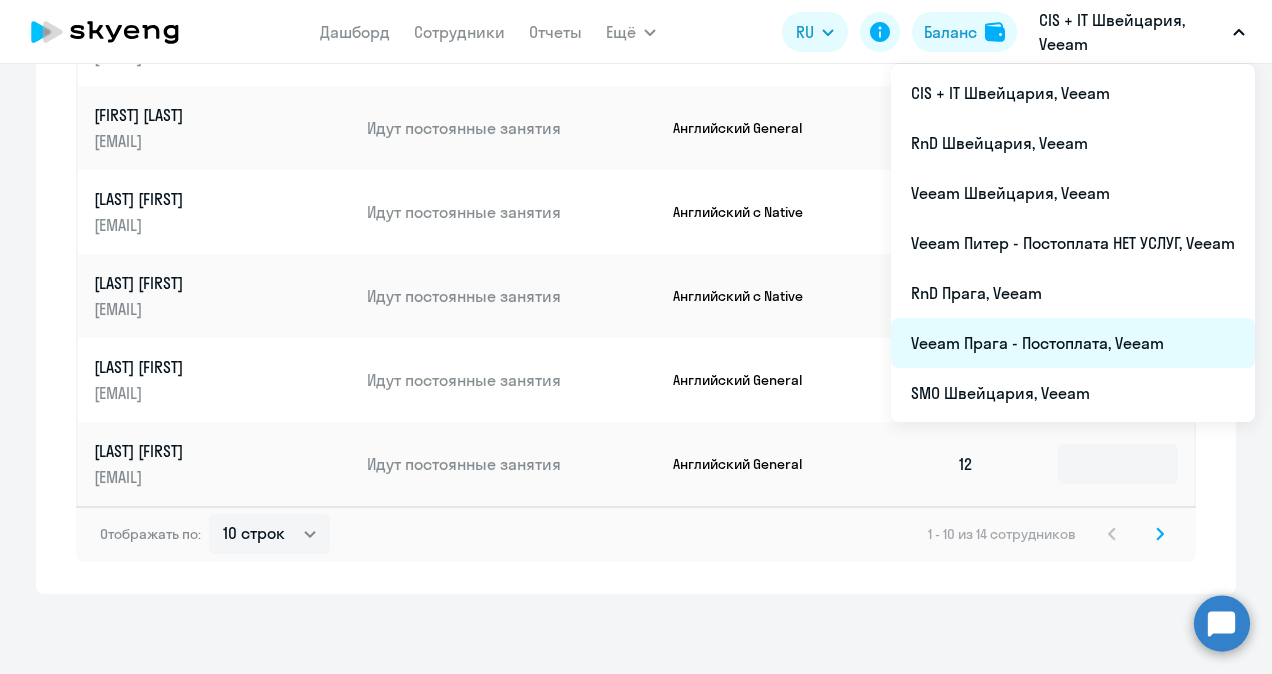 click on "Veeam Прага - Постоплата, Veeam" at bounding box center [1073, 343] 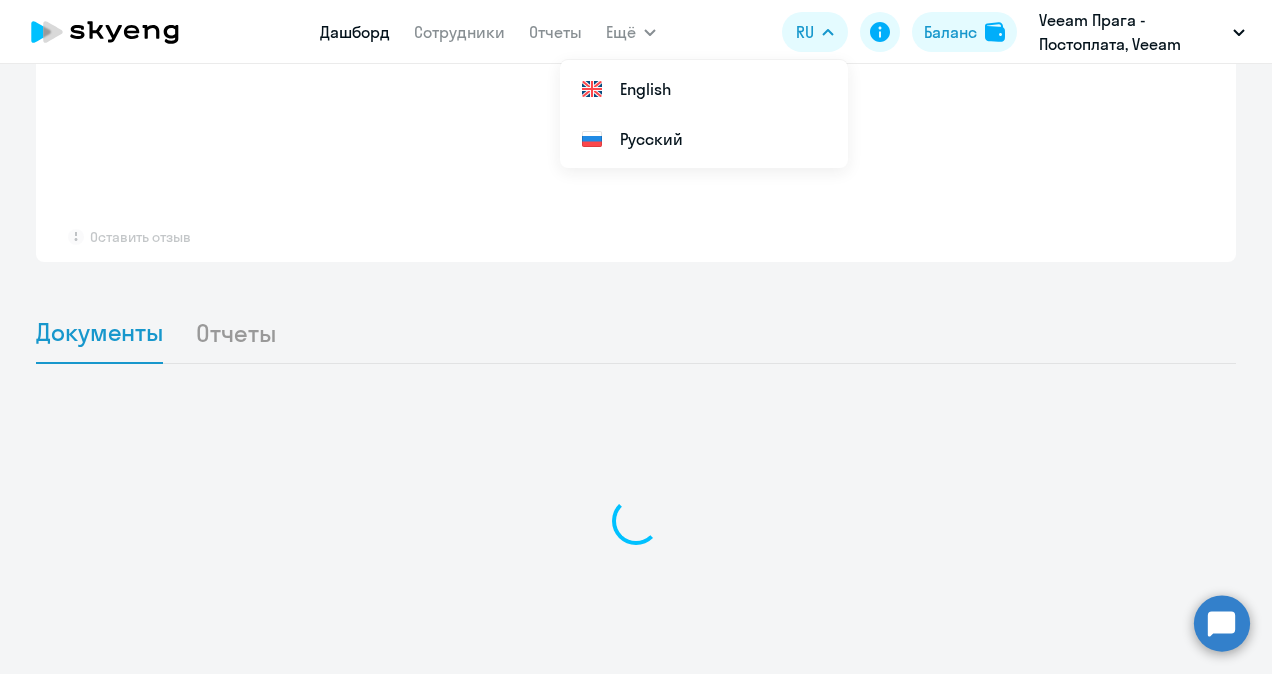 scroll, scrollTop: 1198, scrollLeft: 0, axis: vertical 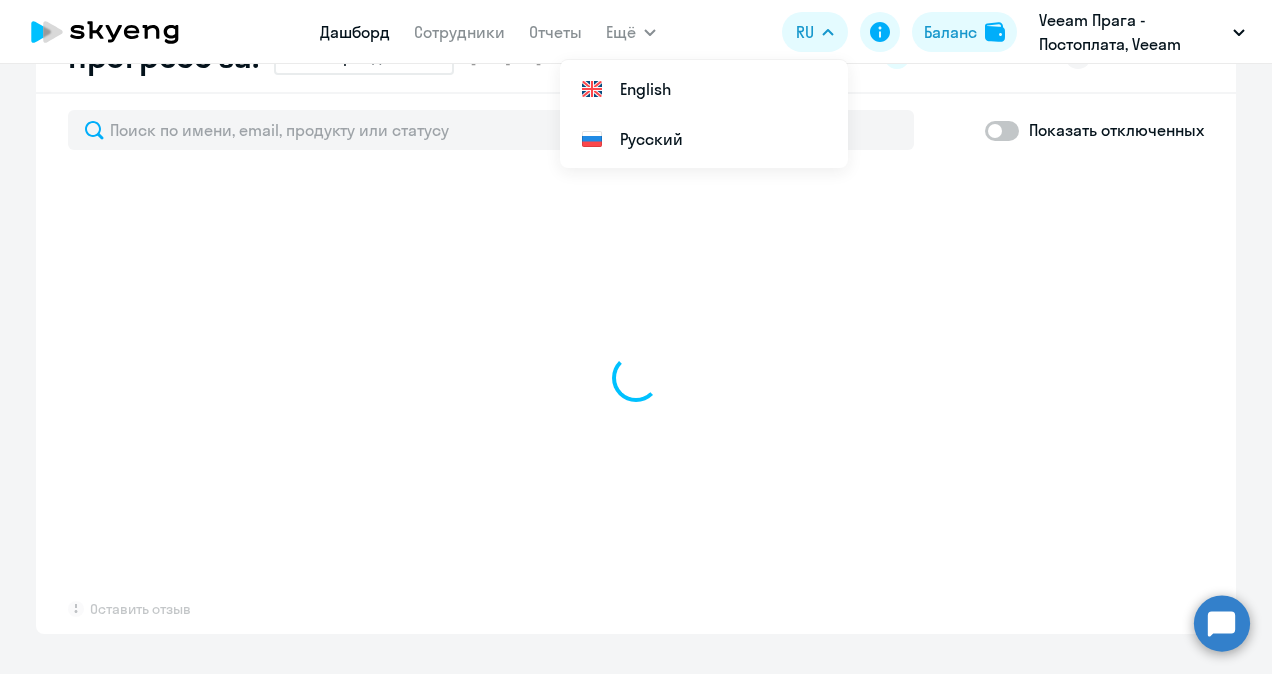 select on "30" 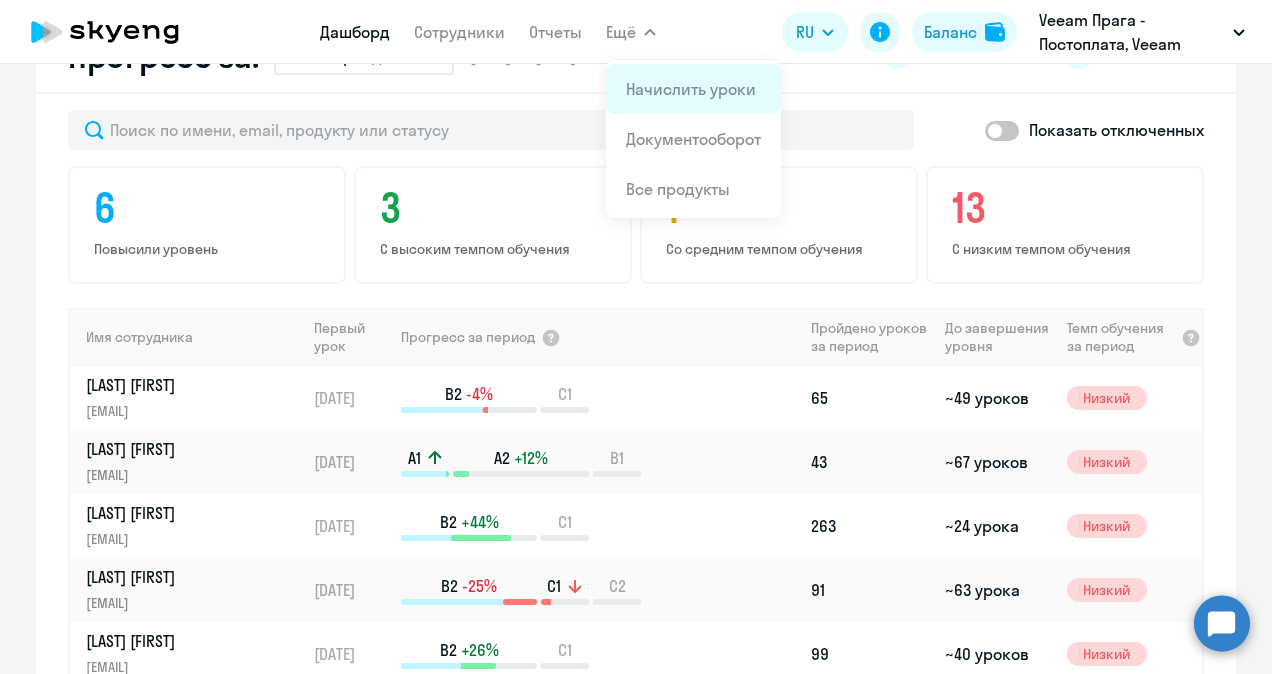 click on "Начислить уроки" at bounding box center [691, 89] 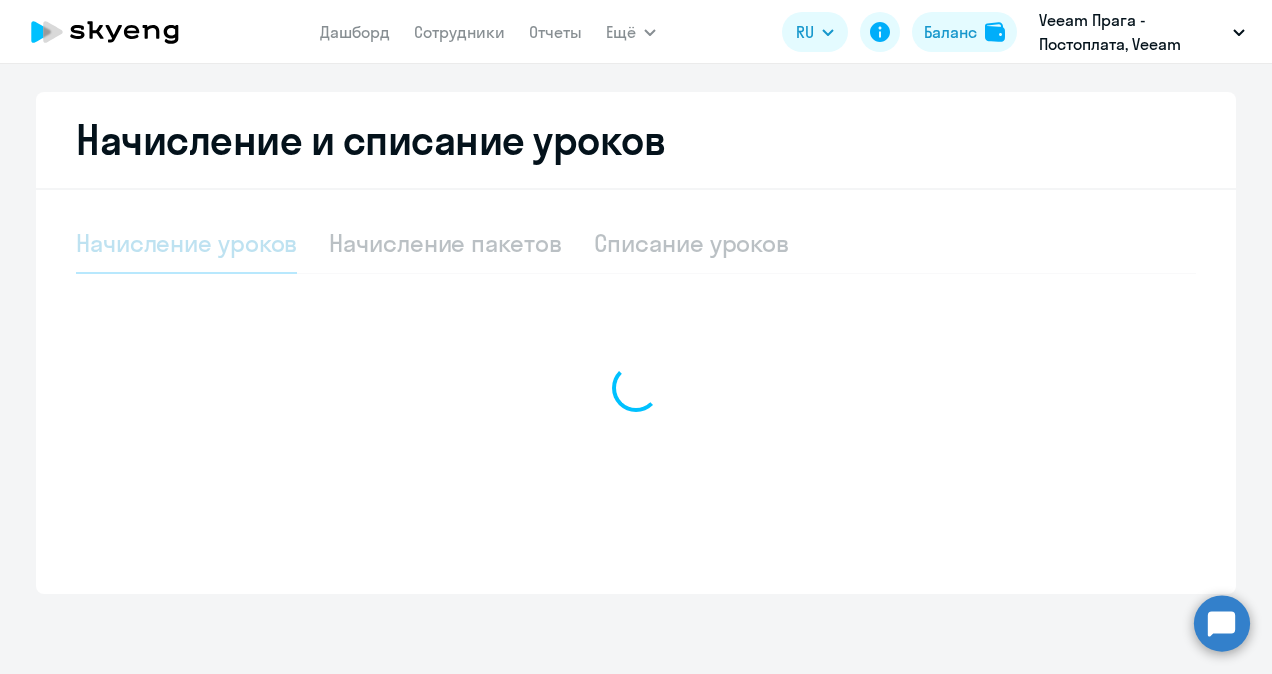 scroll, scrollTop: 412, scrollLeft: 0, axis: vertical 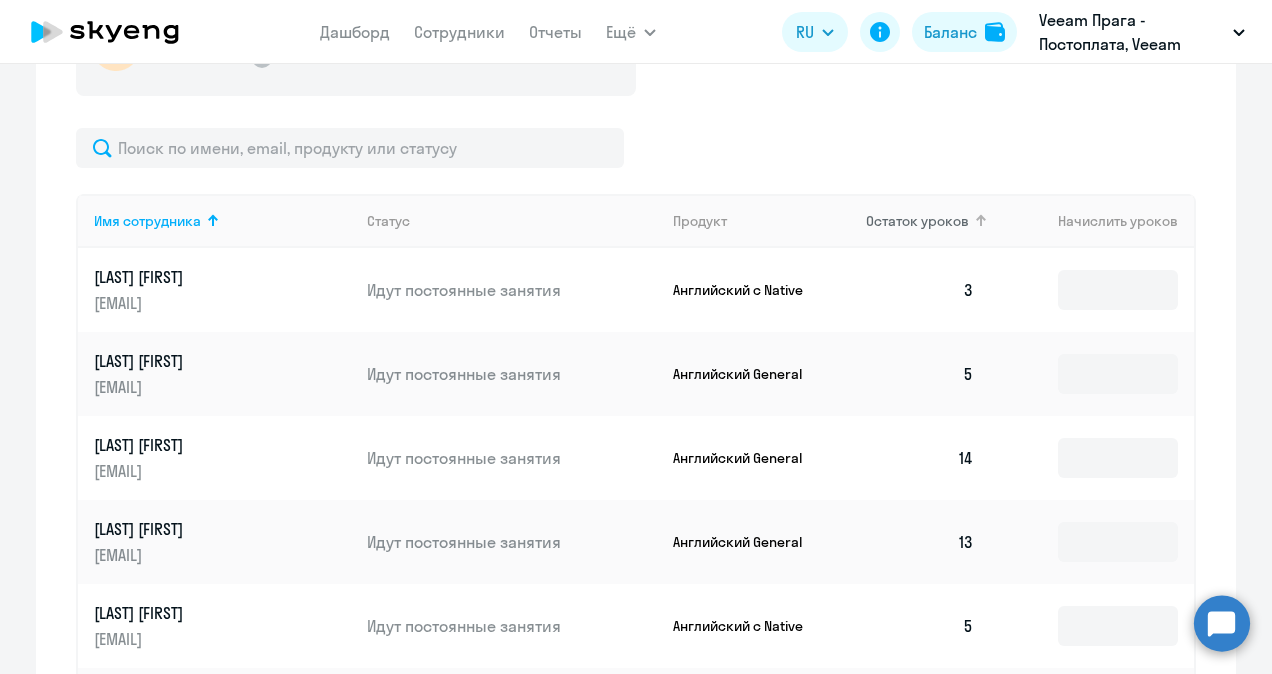 click on "Остаток уроков" 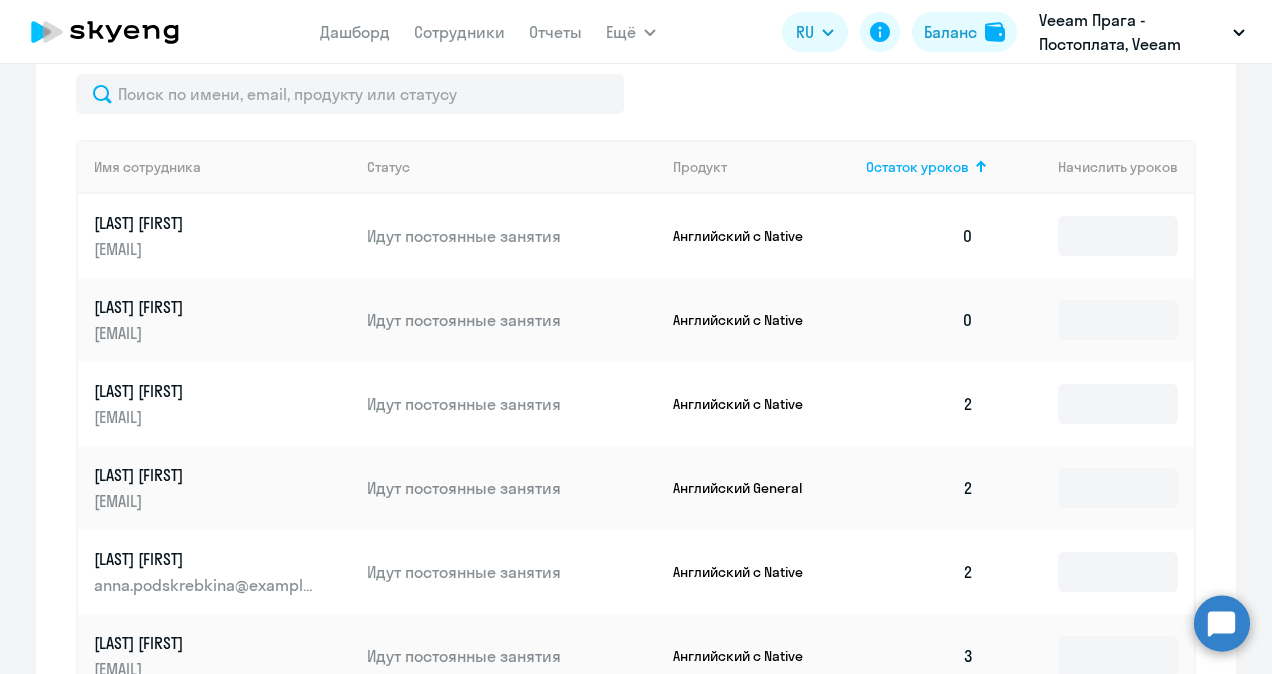 scroll, scrollTop: 812, scrollLeft: 0, axis: vertical 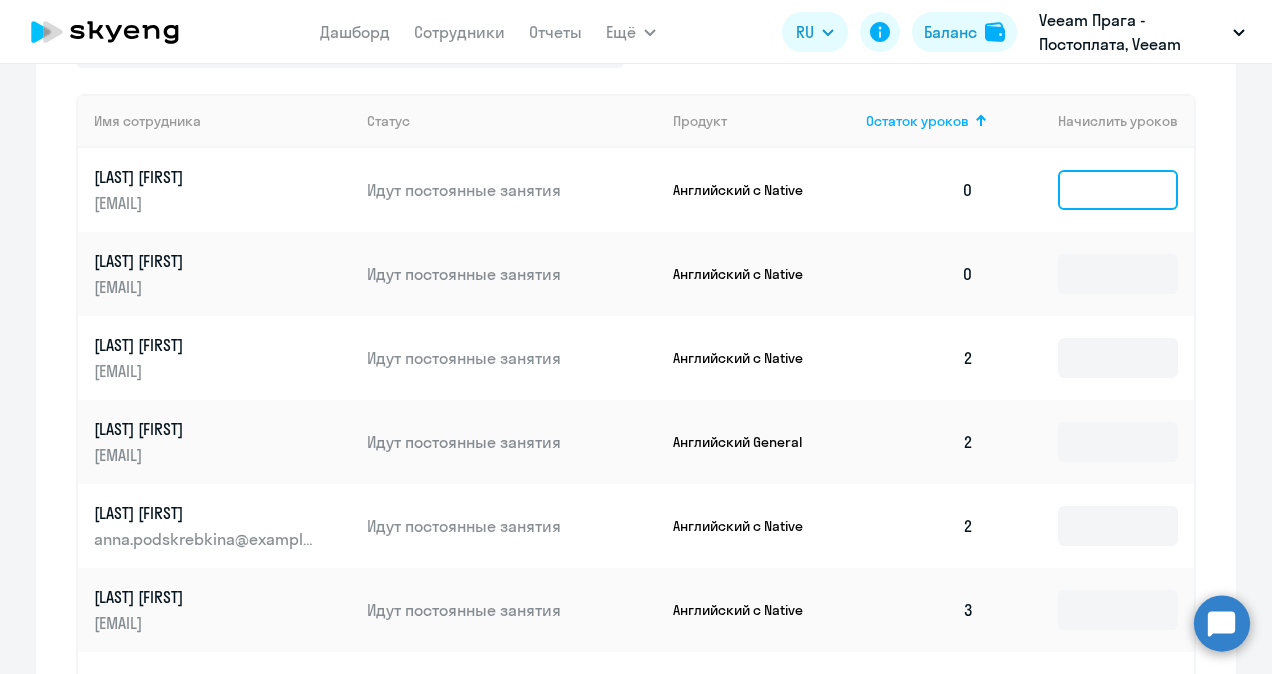 click 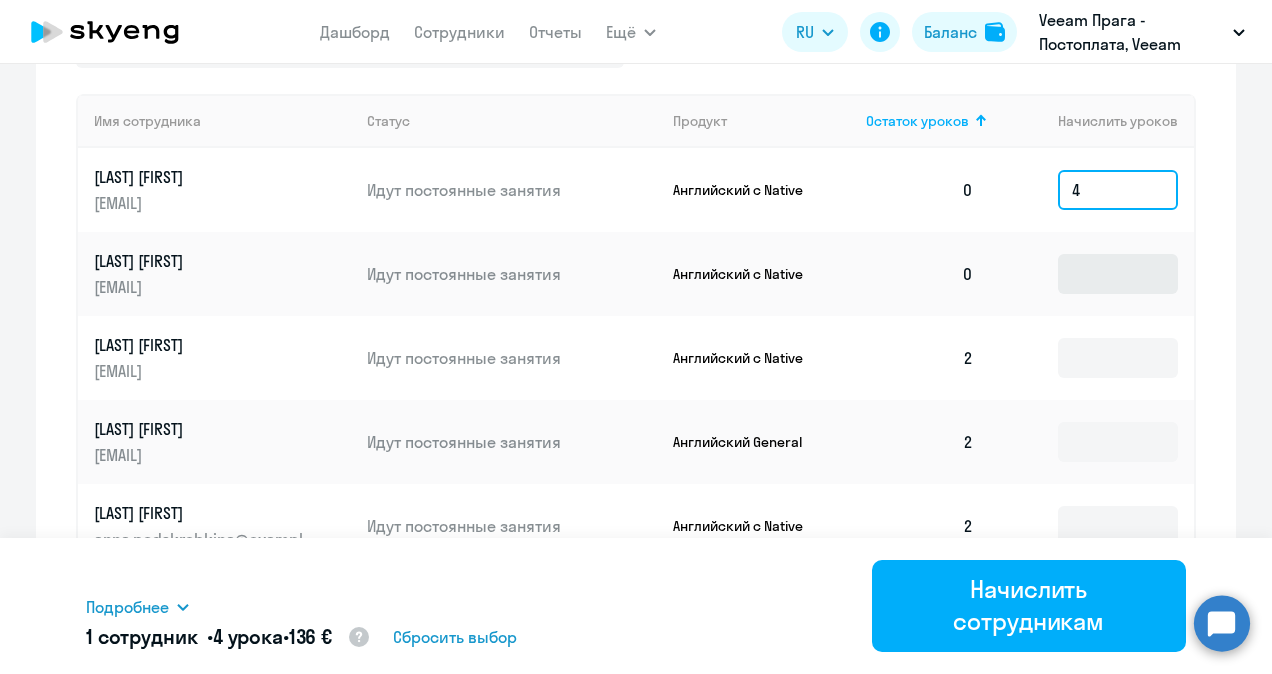 type on "4" 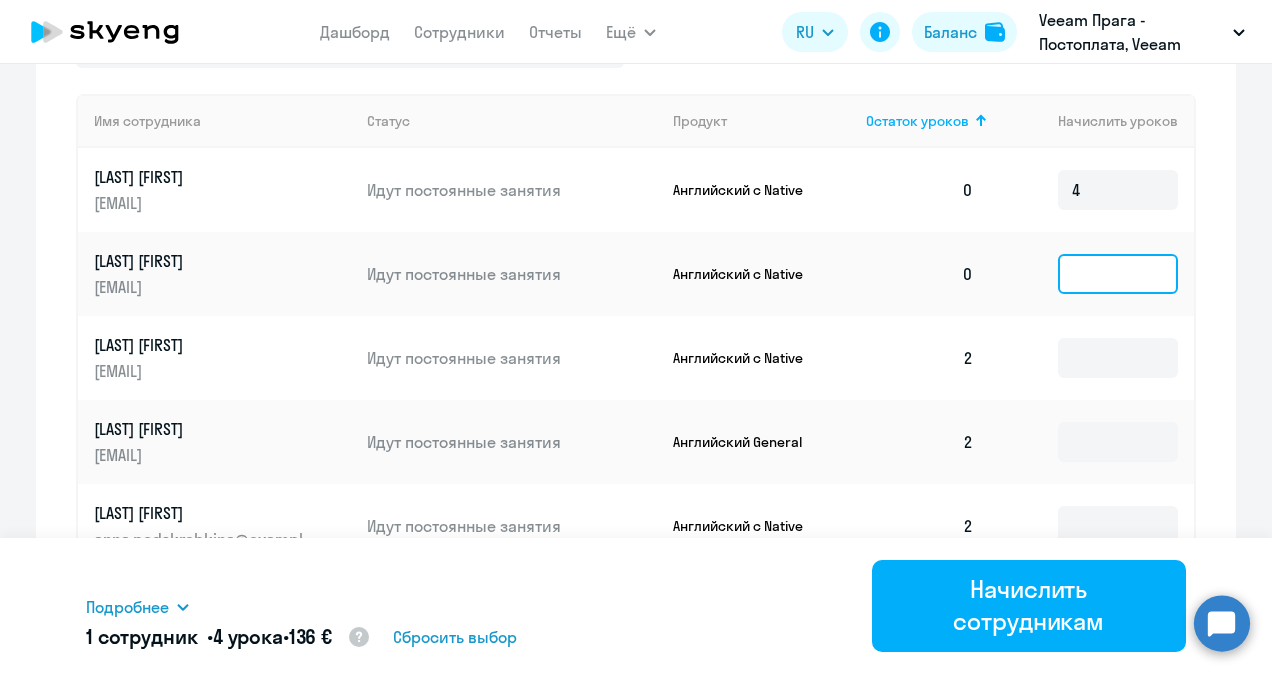 click 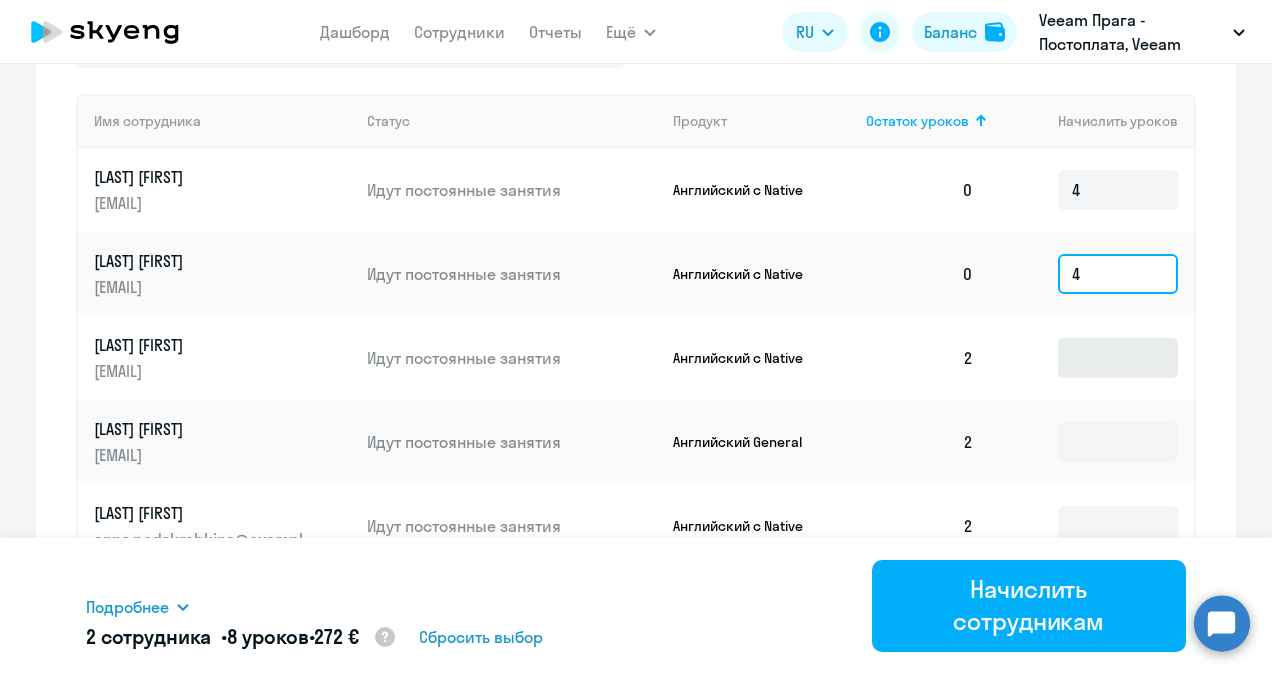 type on "4" 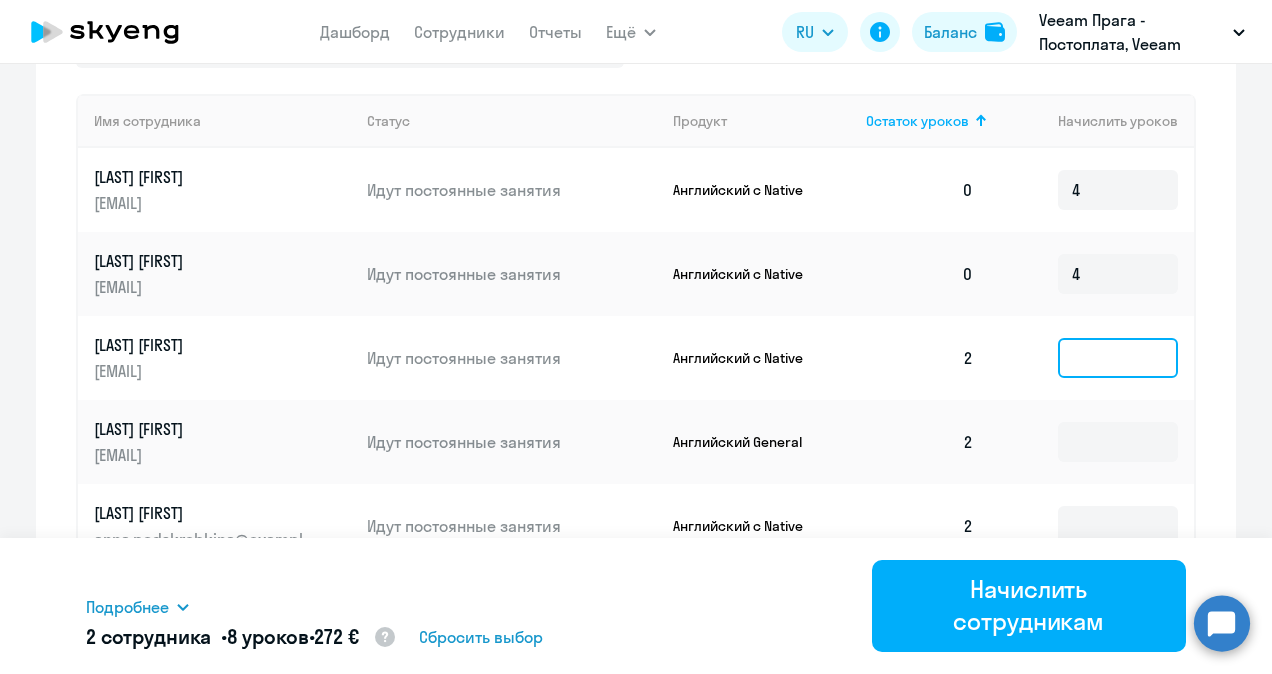 click 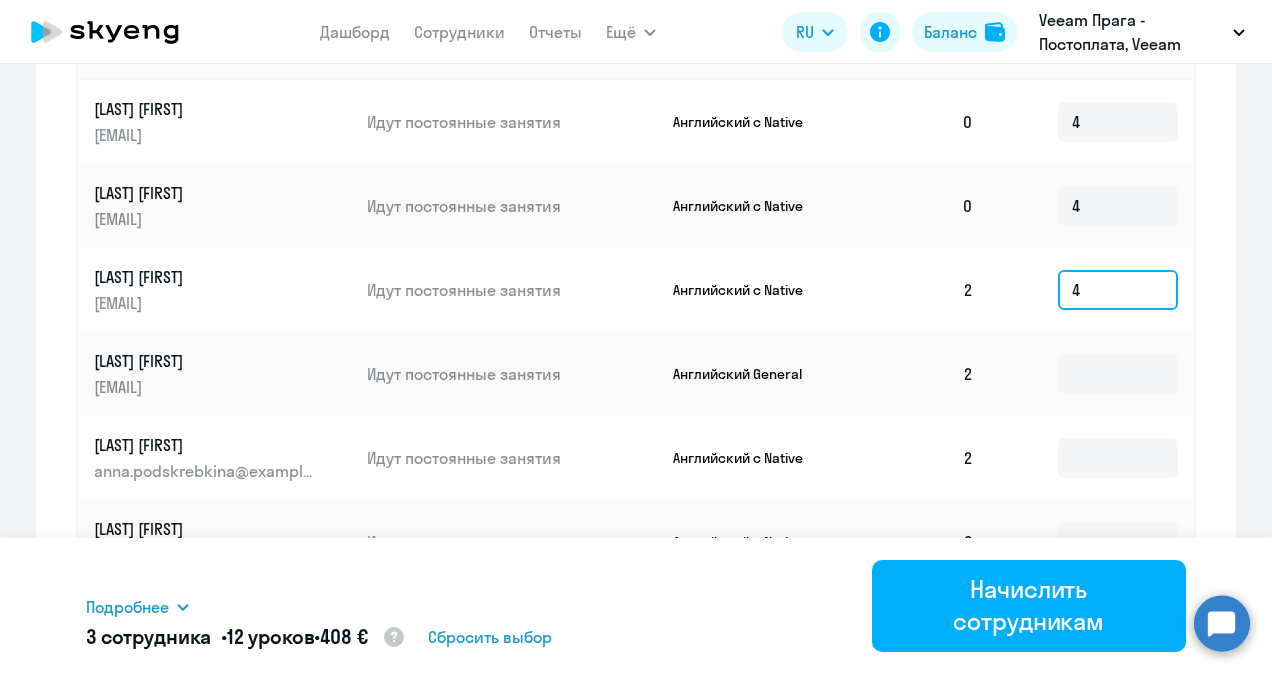 scroll, scrollTop: 912, scrollLeft: 0, axis: vertical 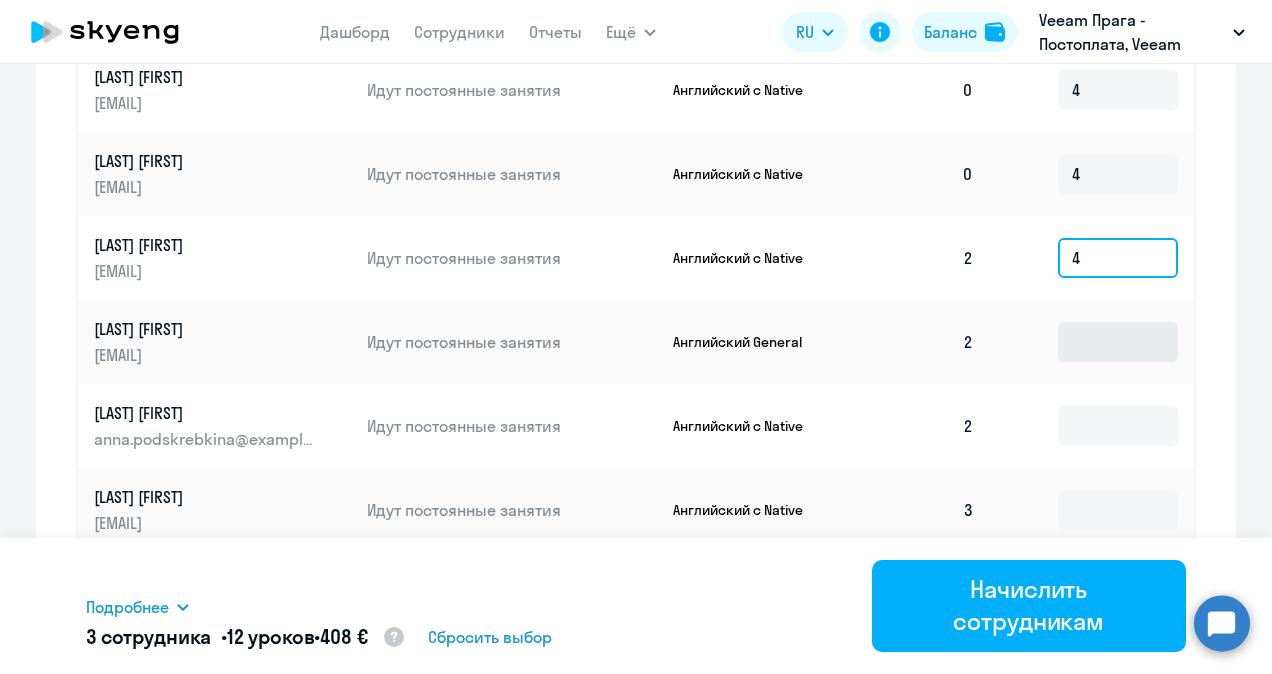 type on "4" 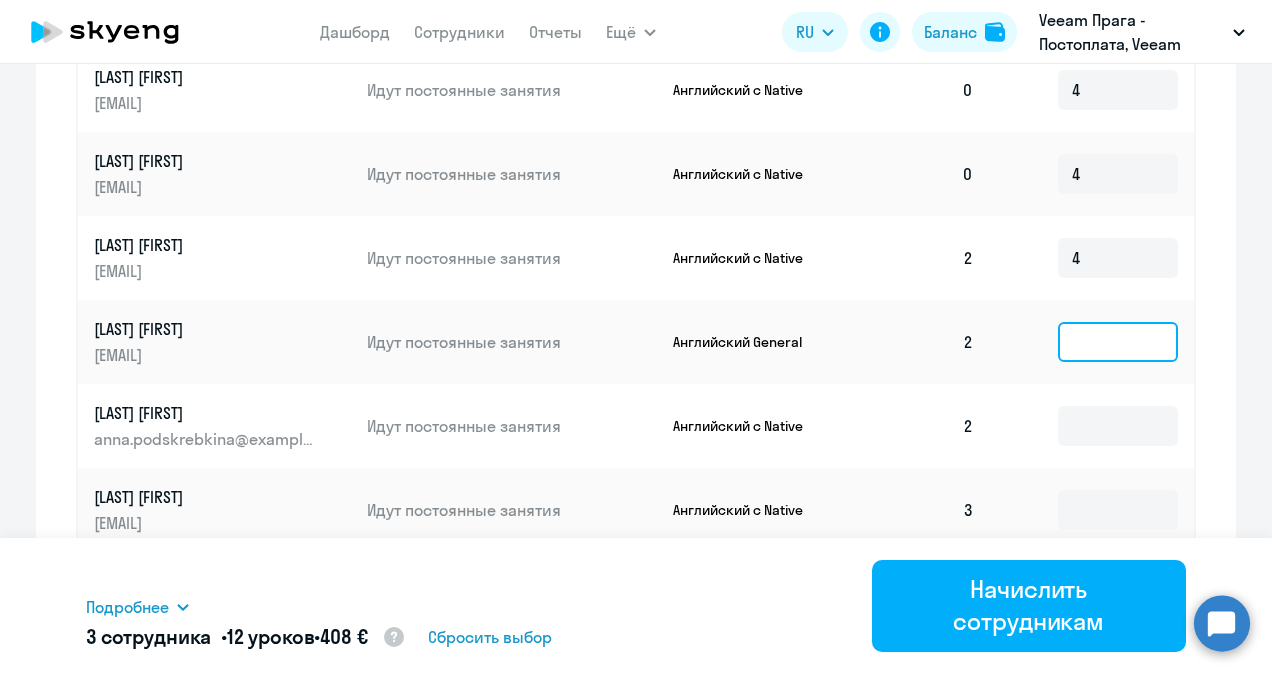 click 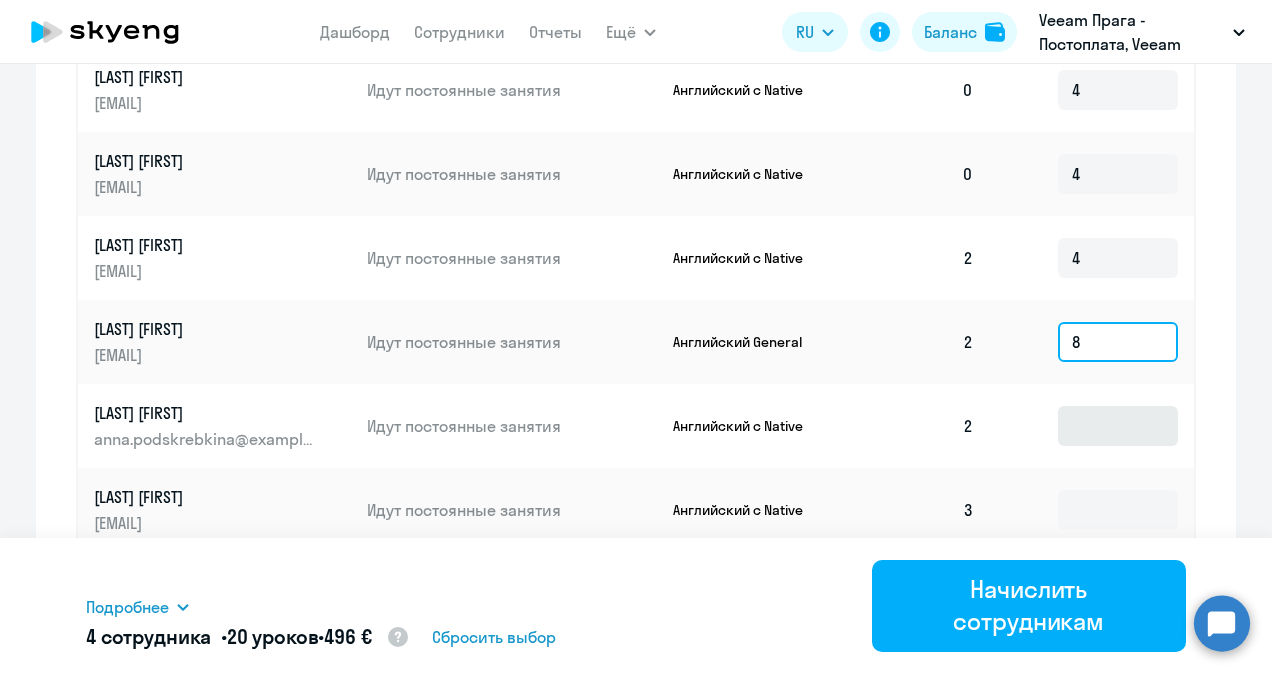 type on "8" 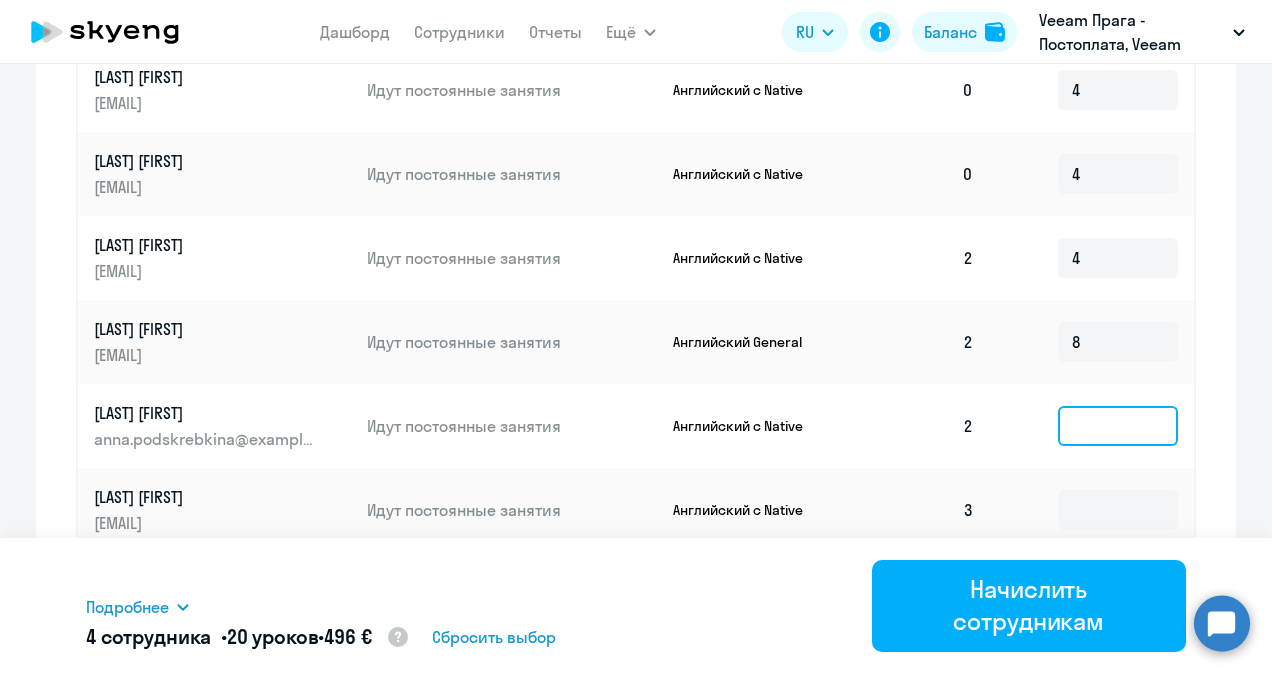 click 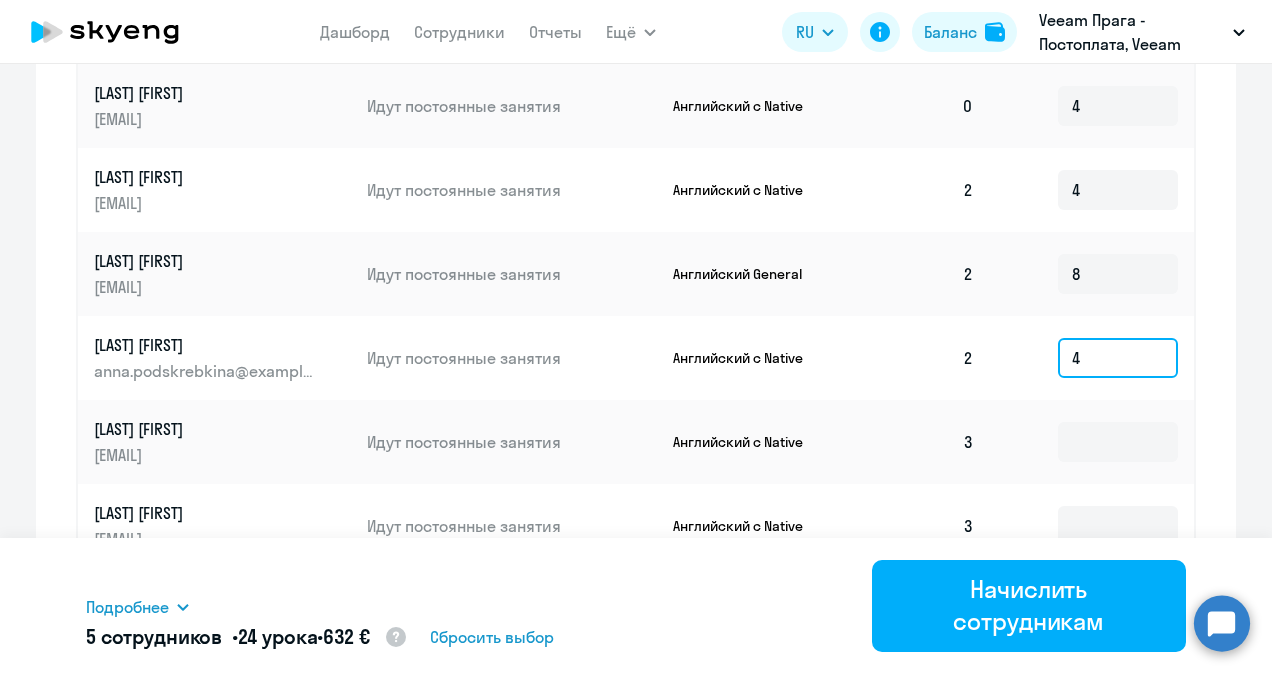 scroll, scrollTop: 1012, scrollLeft: 0, axis: vertical 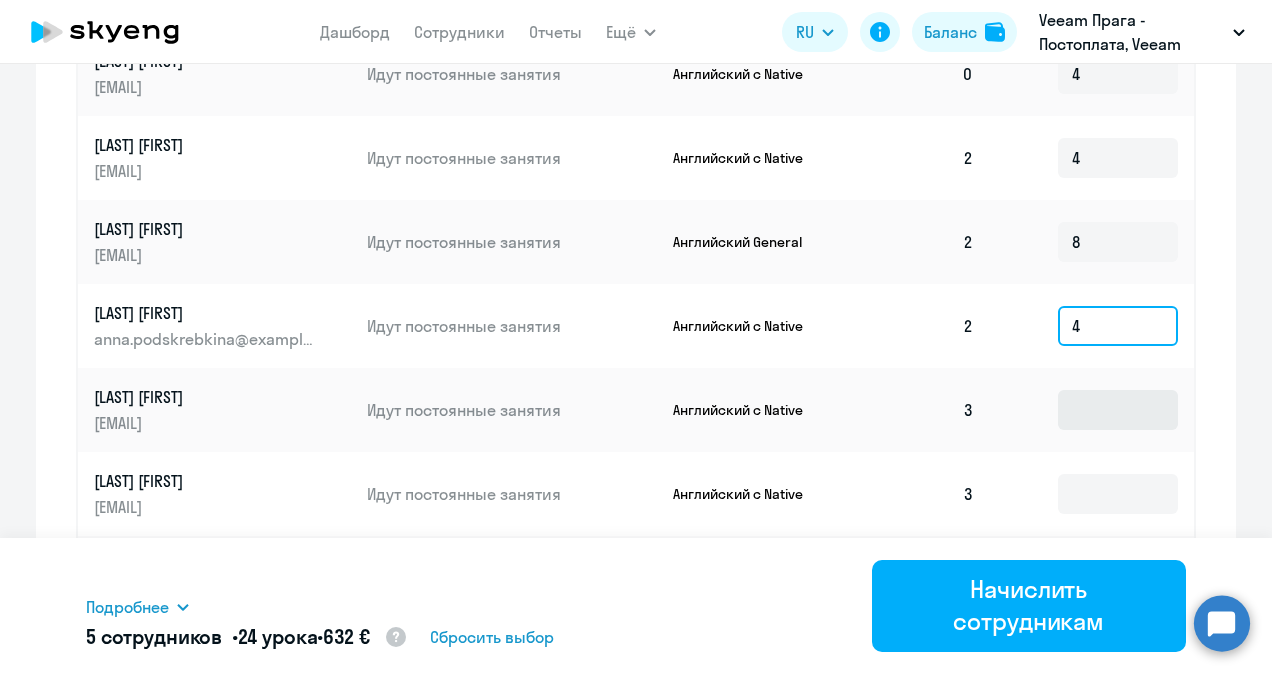 type on "4" 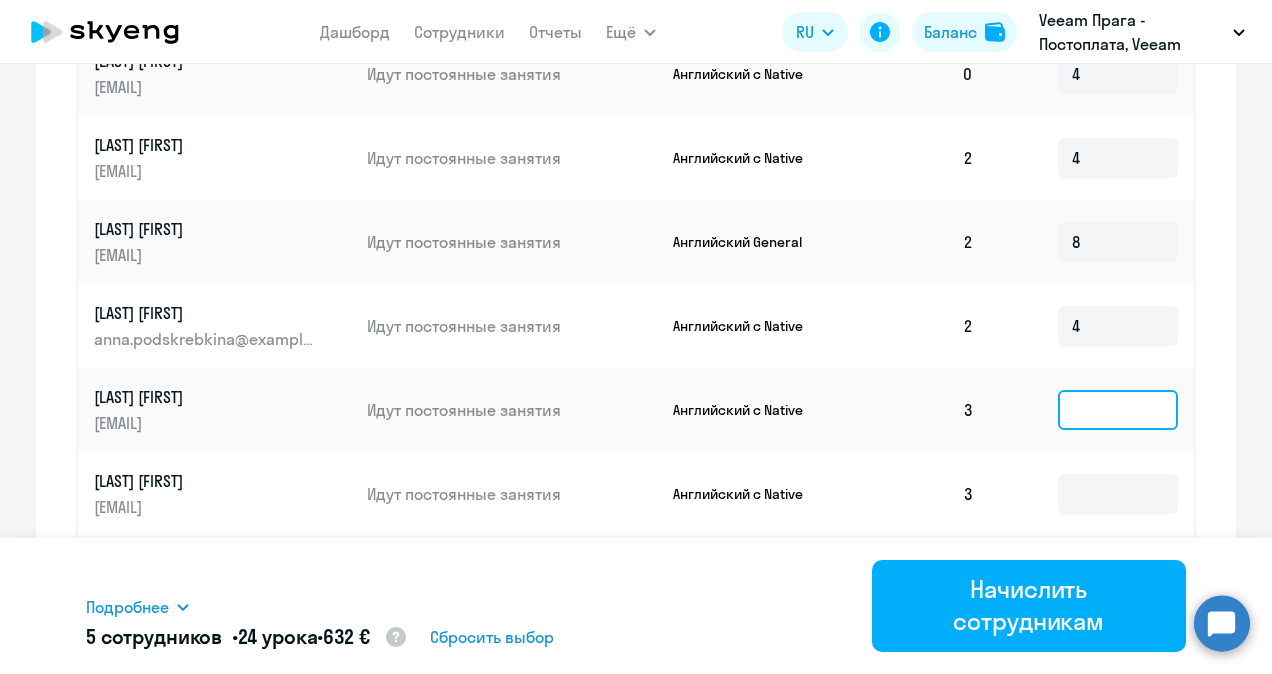 click 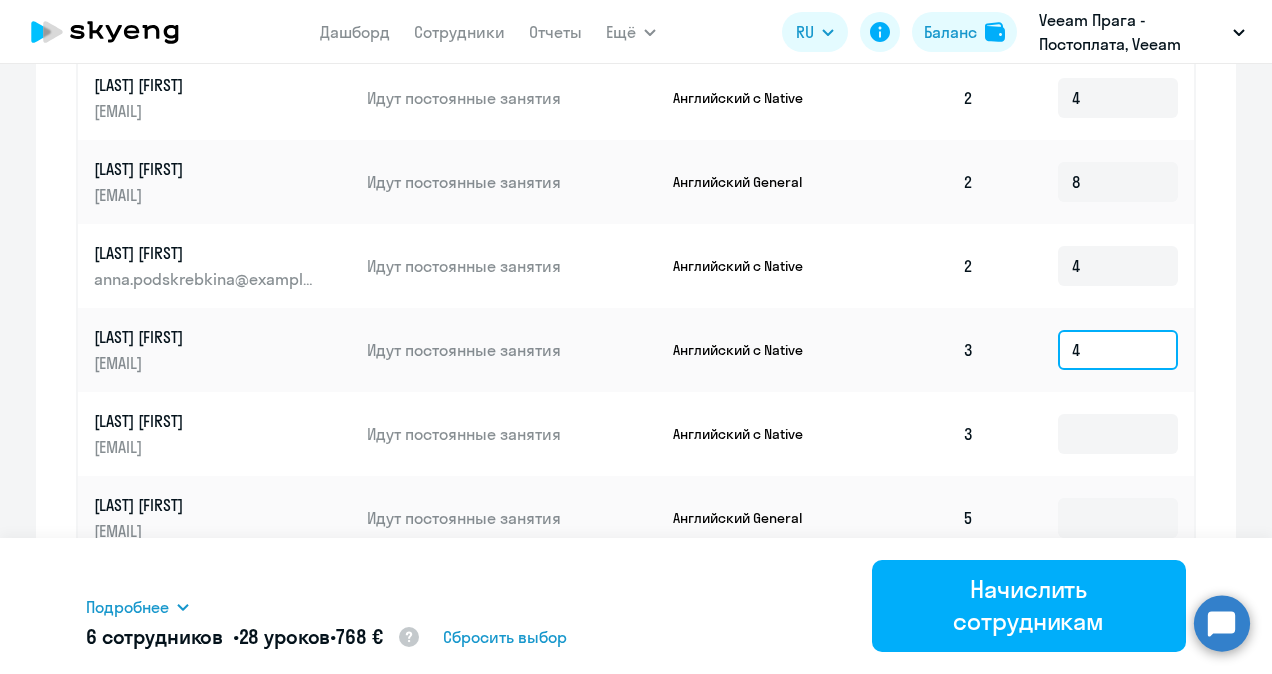 scroll, scrollTop: 1212, scrollLeft: 0, axis: vertical 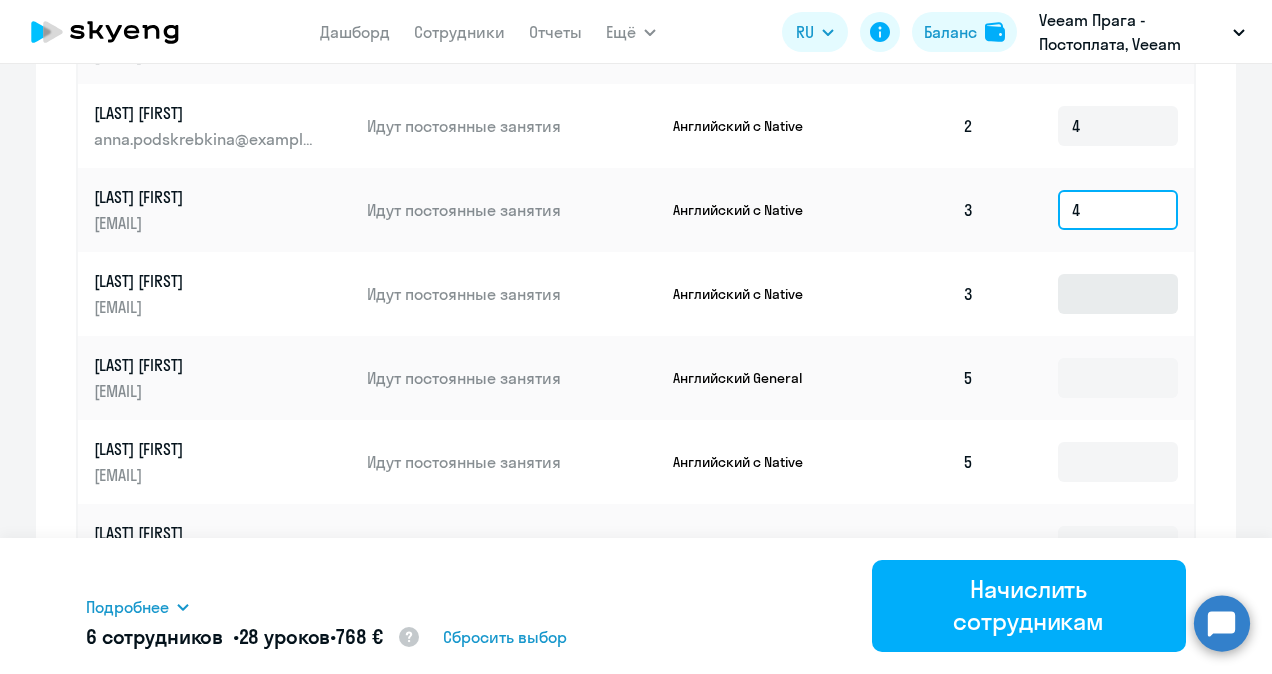 type on "4" 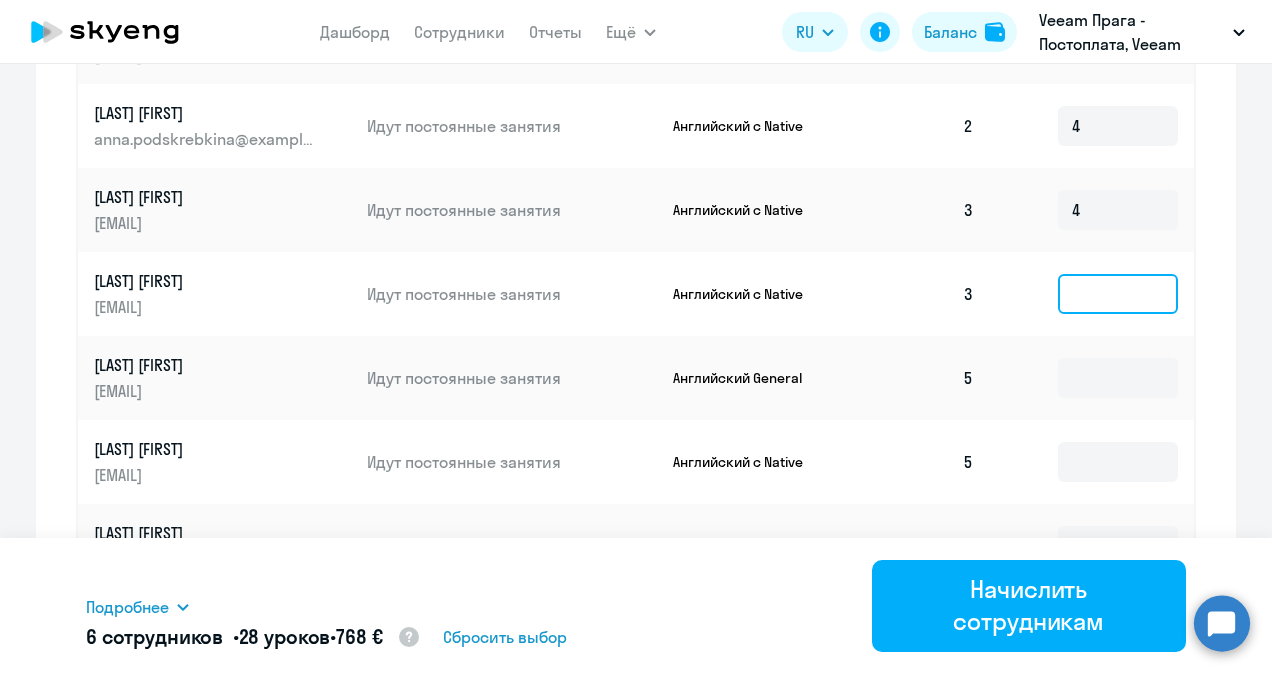 click 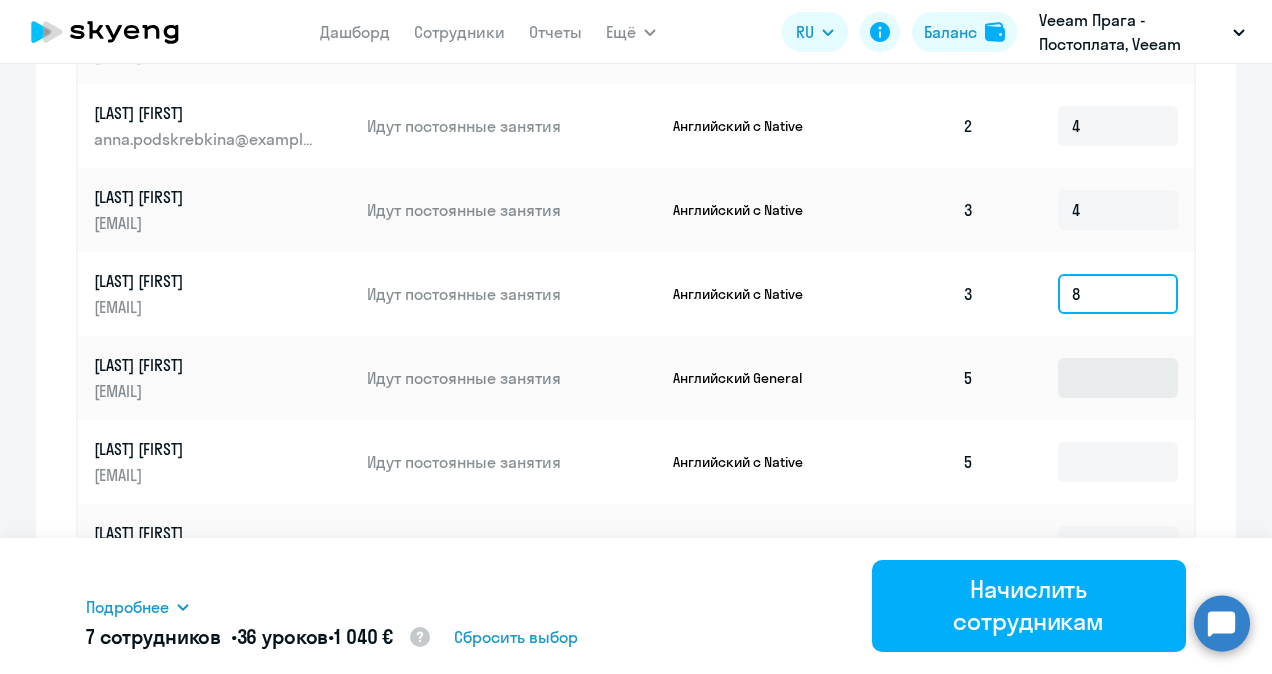 type on "8" 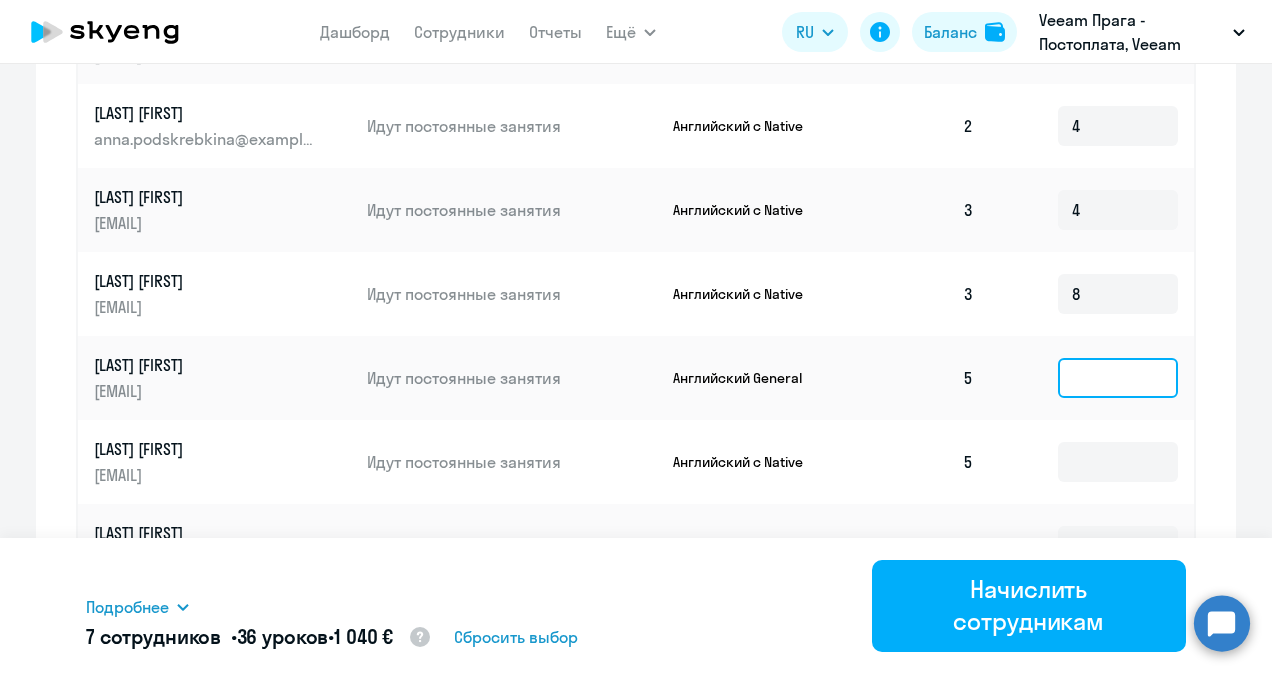 click 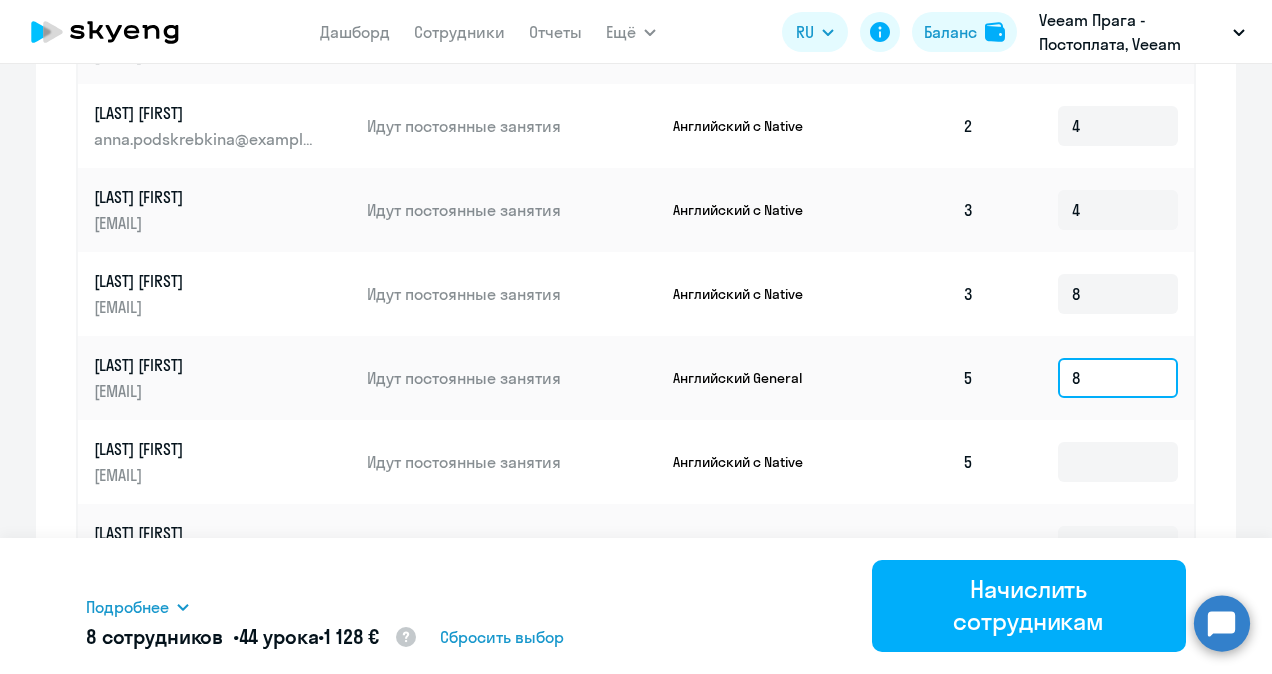 scroll, scrollTop: 1294, scrollLeft: 0, axis: vertical 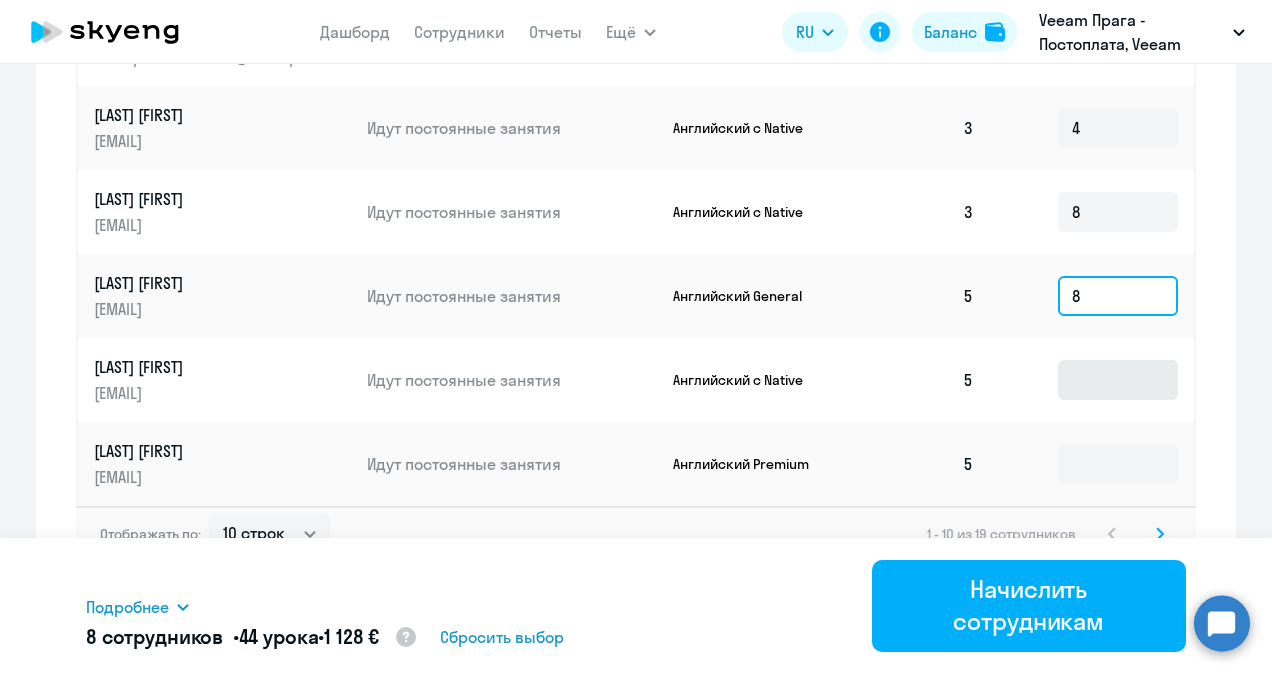 type on "8" 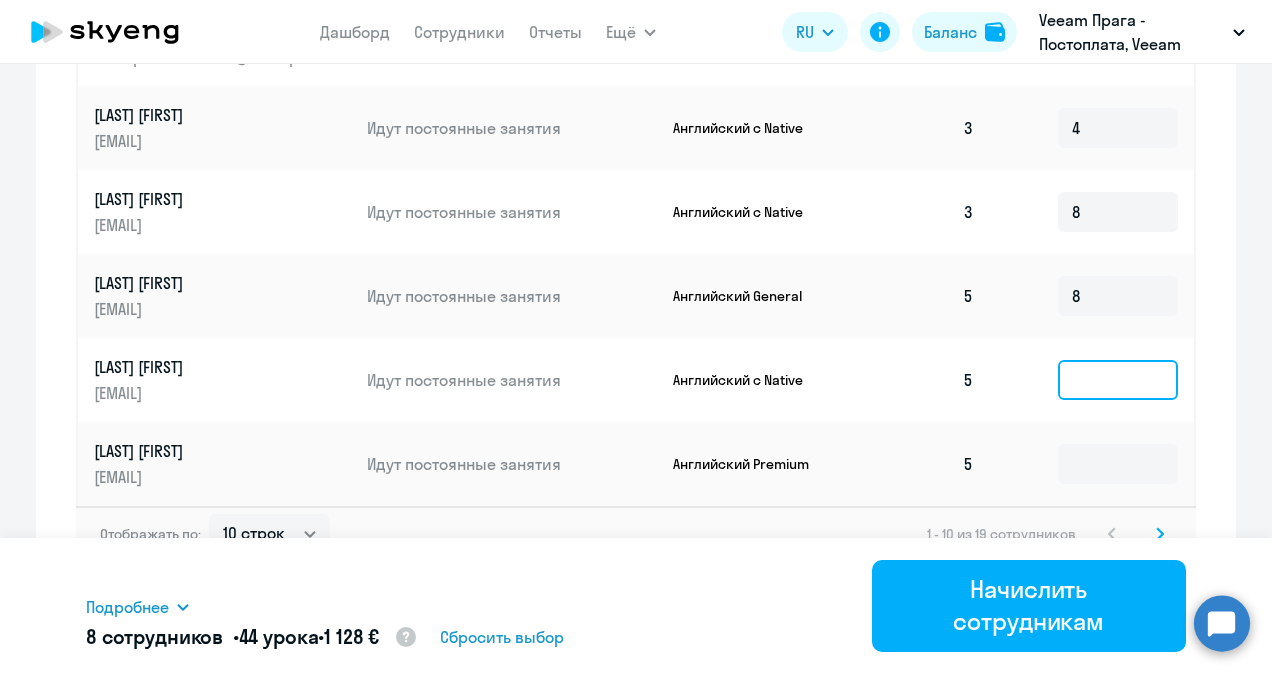 click 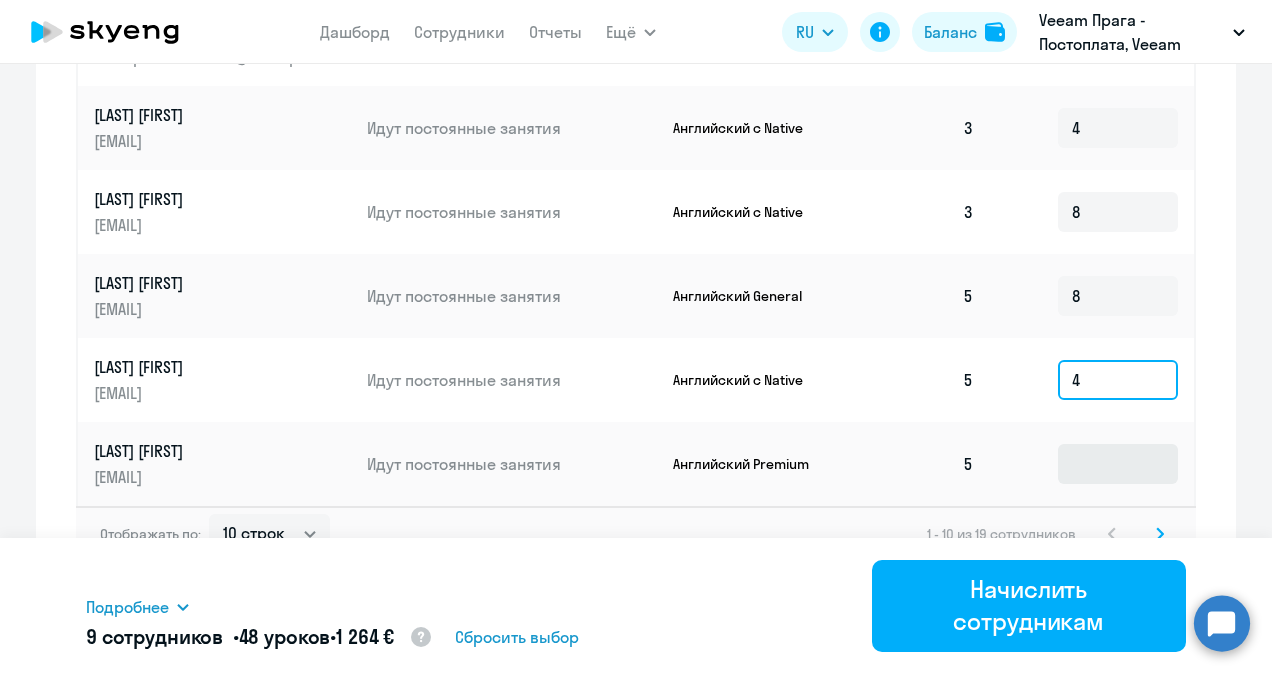type on "4" 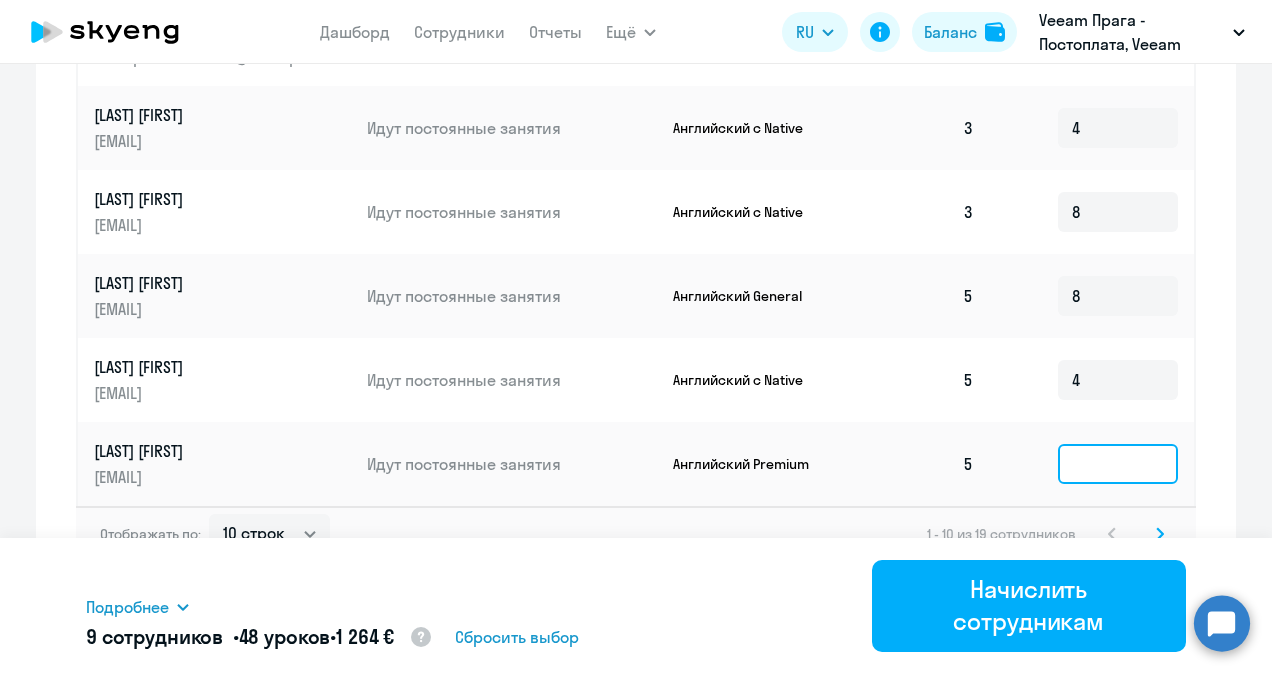 click 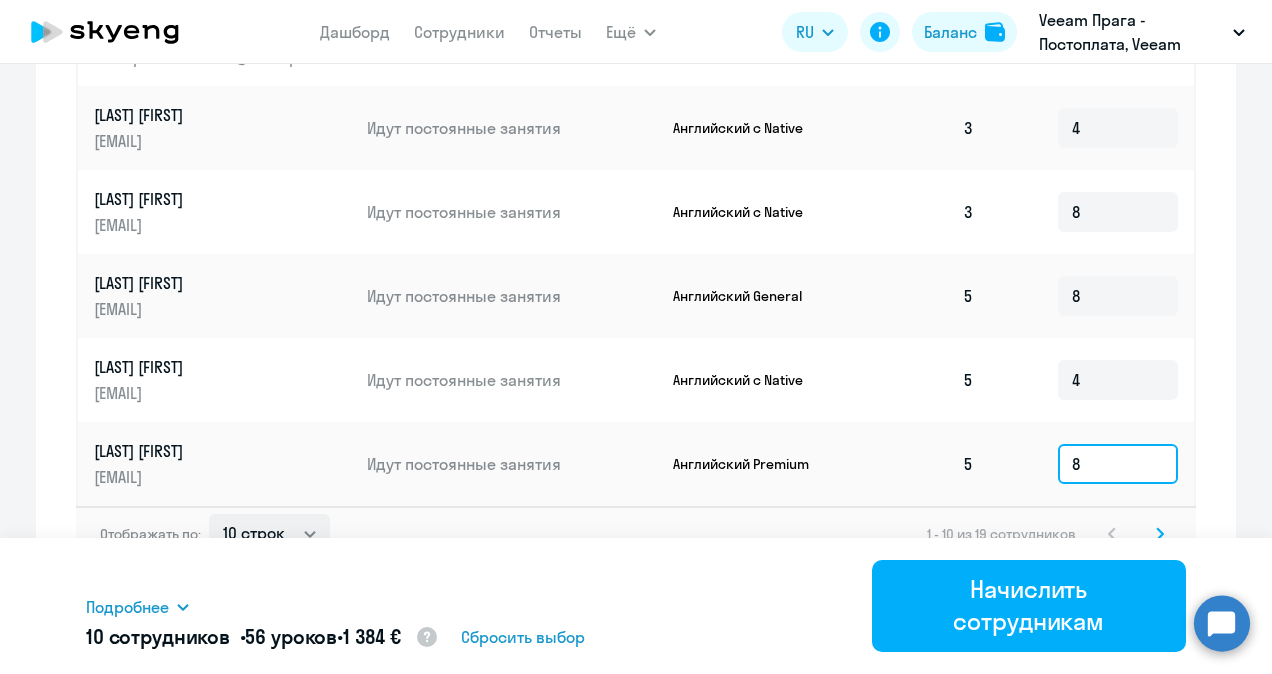 type on "8" 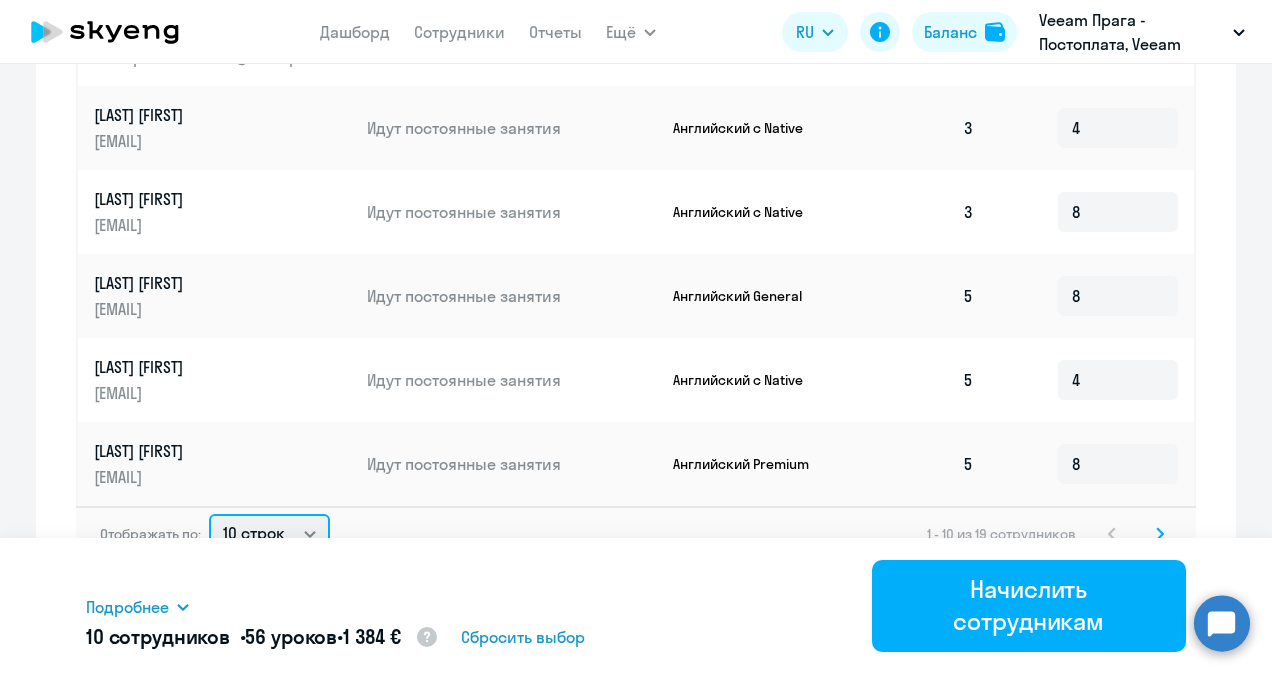 click on "10 строк   30 строк   50 строк" 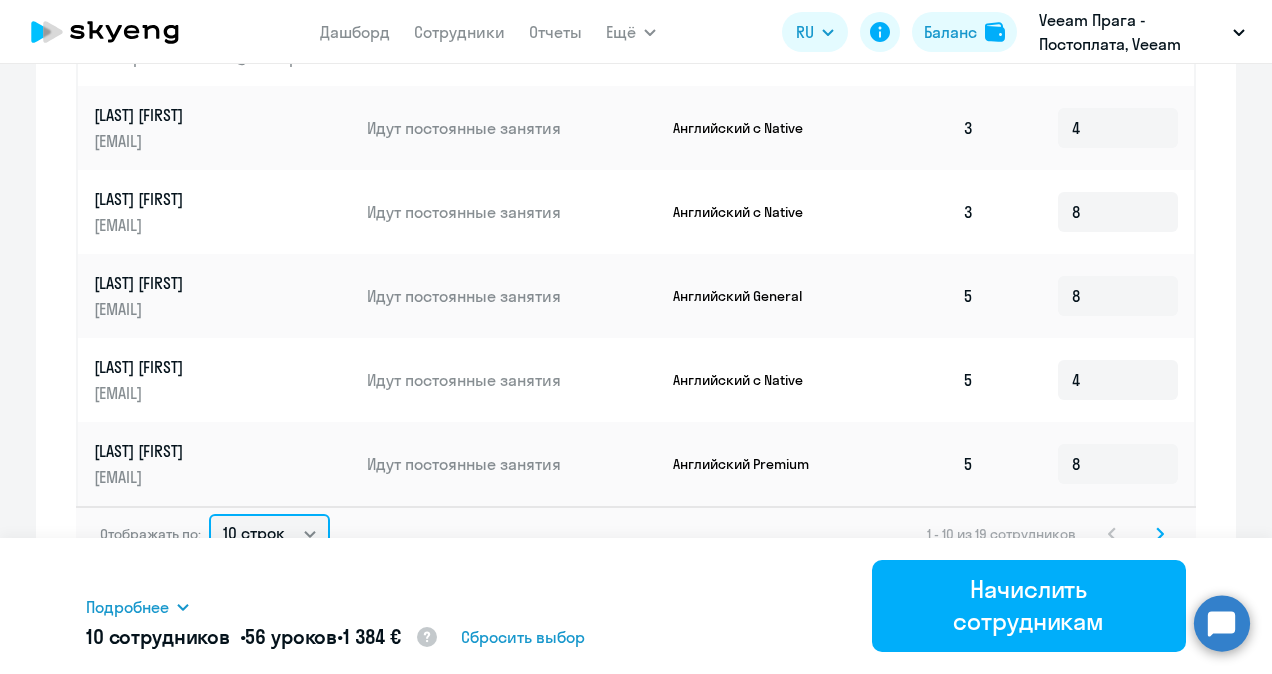 select on "30" 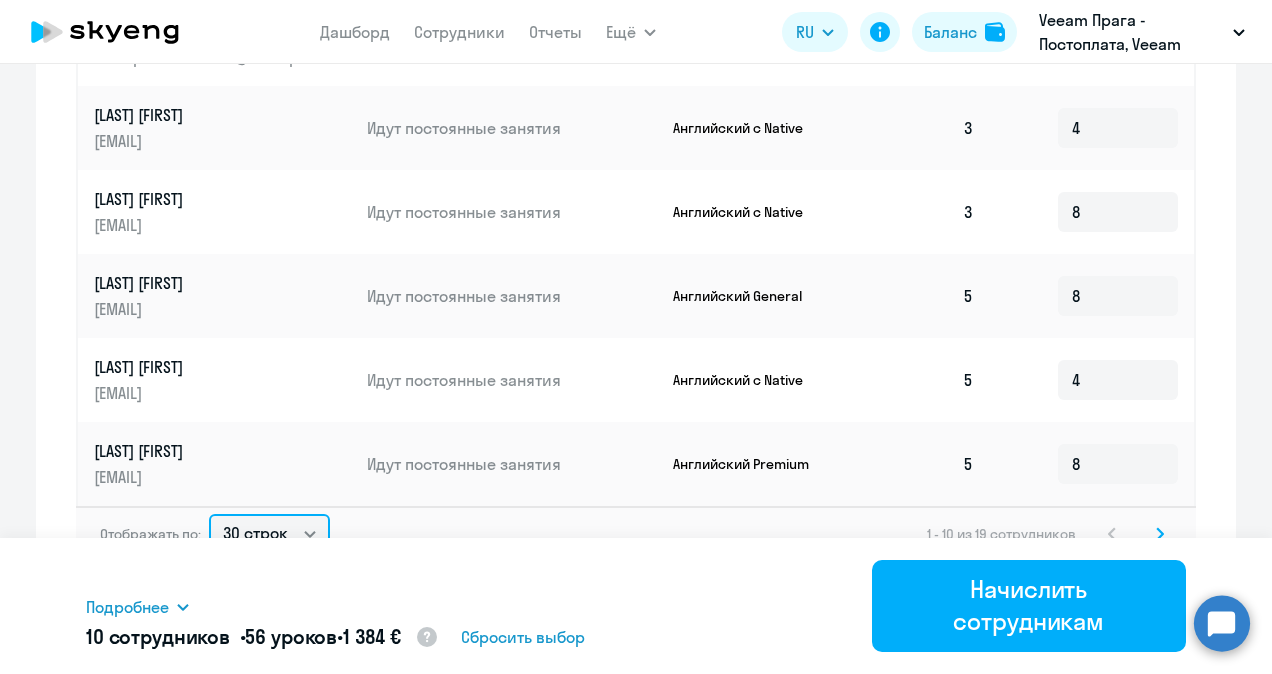 click on "10 строк   30 строк   50 строк" 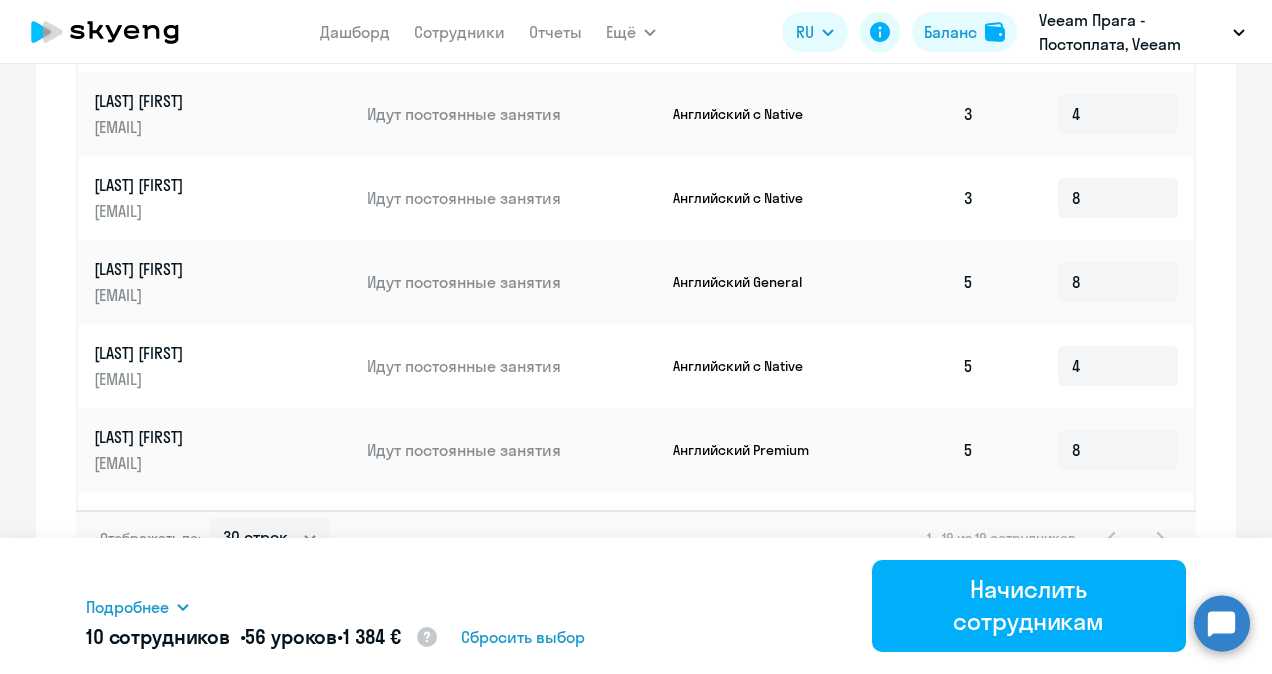 click on "Начисление и списание уроков Начисление уроков Начисление пакетов Списание уроков  Доступно в рамках лимита  [AMOUNT]
Имя сотрудника   Статус   Продукт   Остаток уроков   Начислить уроков  [LAST] [FIRST] [EMAIL] Идут постоянные занятия Английский с Native  0  4 [LAST] [FIRST] [EMAIL] Идут постоянные занятия Английский с Native  0  4 [LAST] [FIRST] [EMAIL] Идут постоянные занятия Английский с Native  2  4 [LAST] [FIRST] [EMAIL] Идут постоянные занятия Английский General  2  8 [LAST] [FIRST] [EMAIL] Идут постоянные занятия Английский с Native  2  4 4" 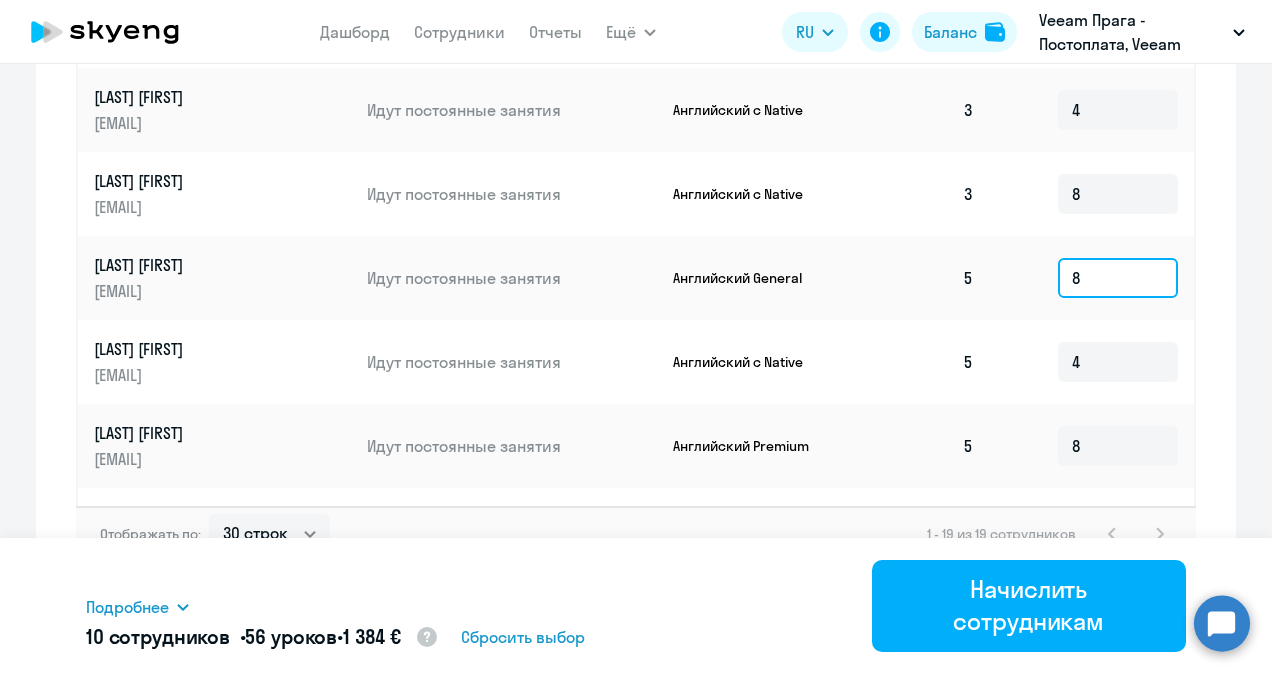 click on "8" 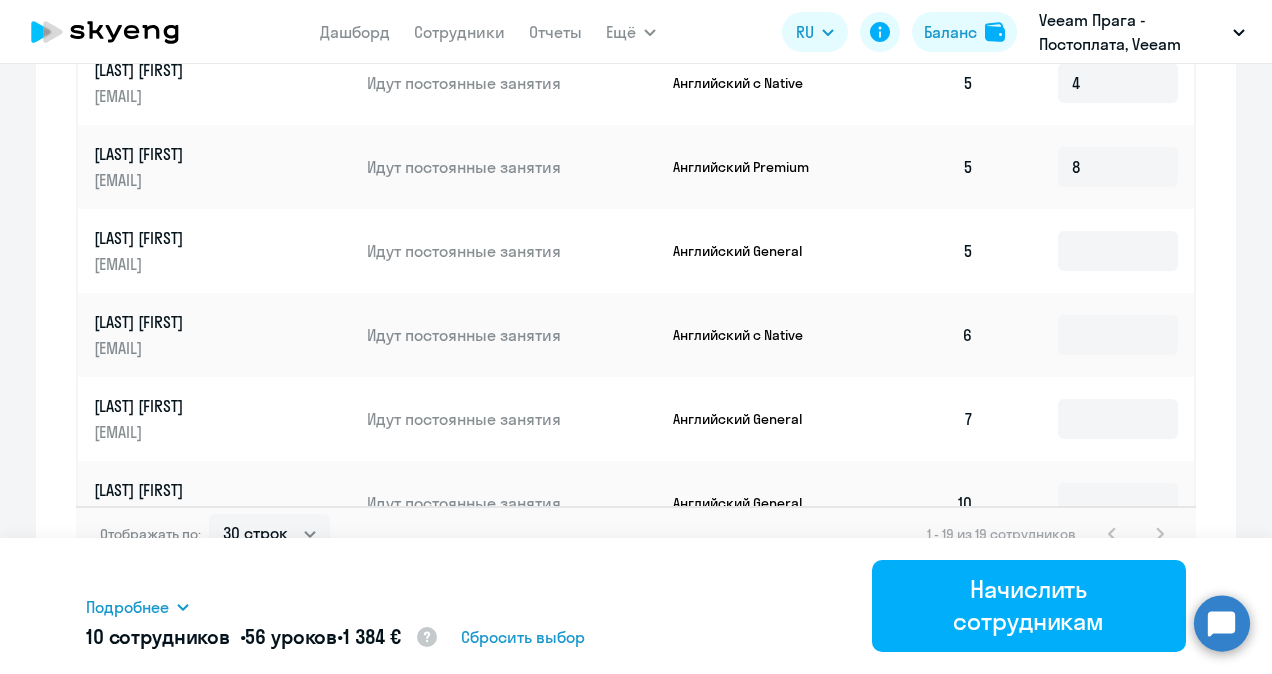 scroll, scrollTop: 291, scrollLeft: 0, axis: vertical 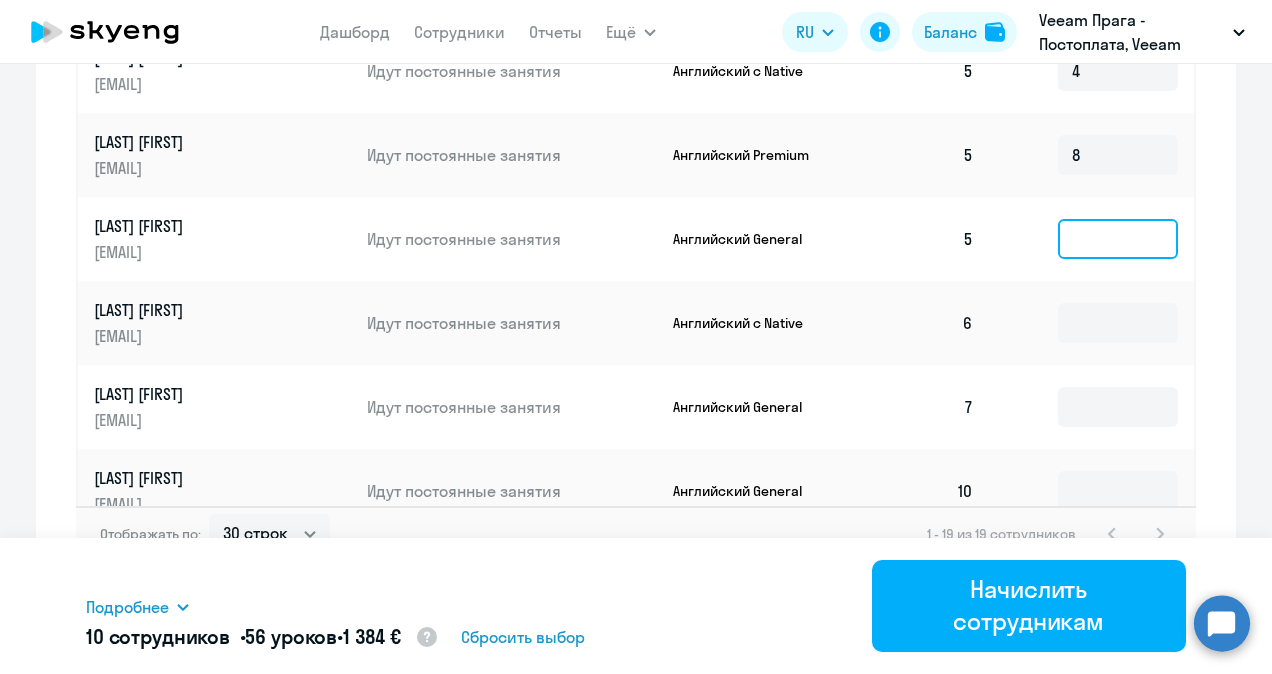click 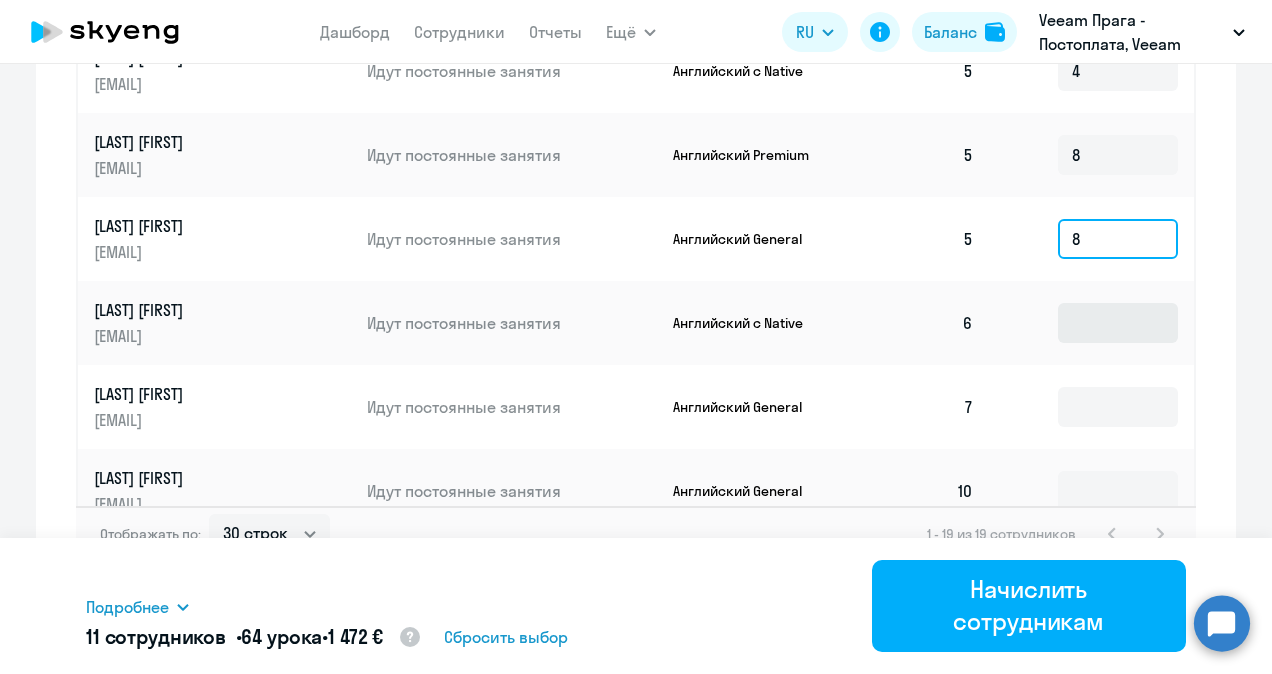 type on "8" 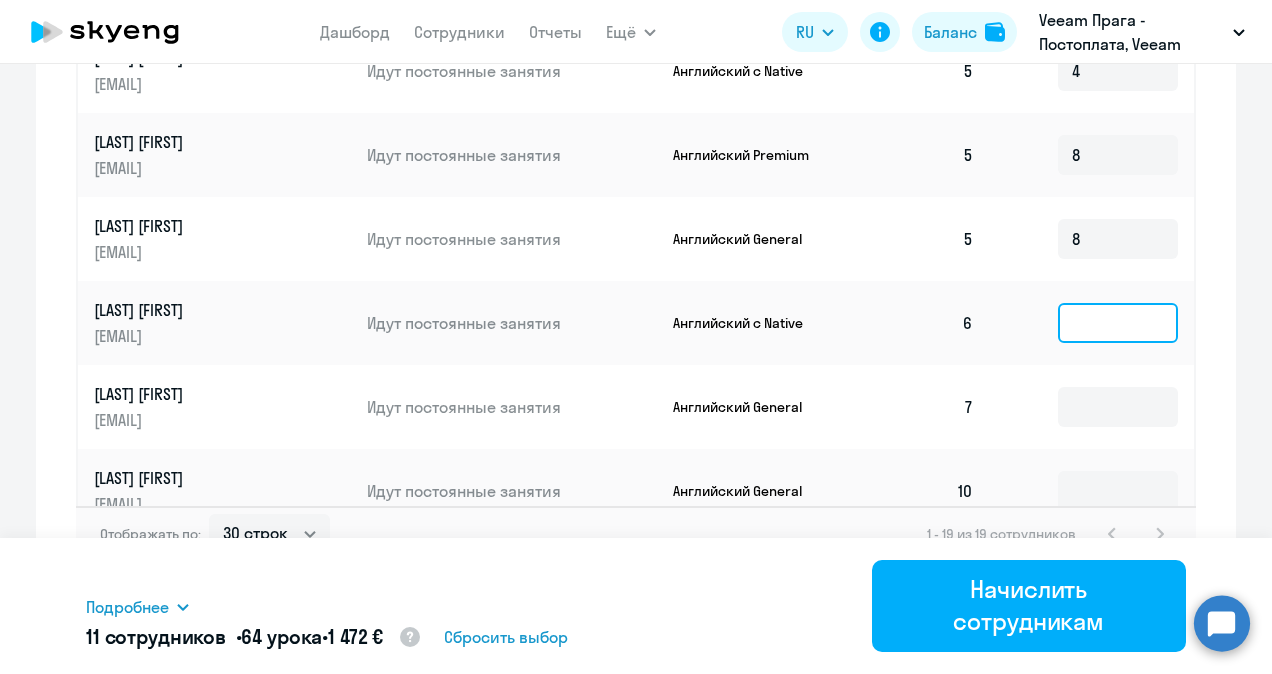click 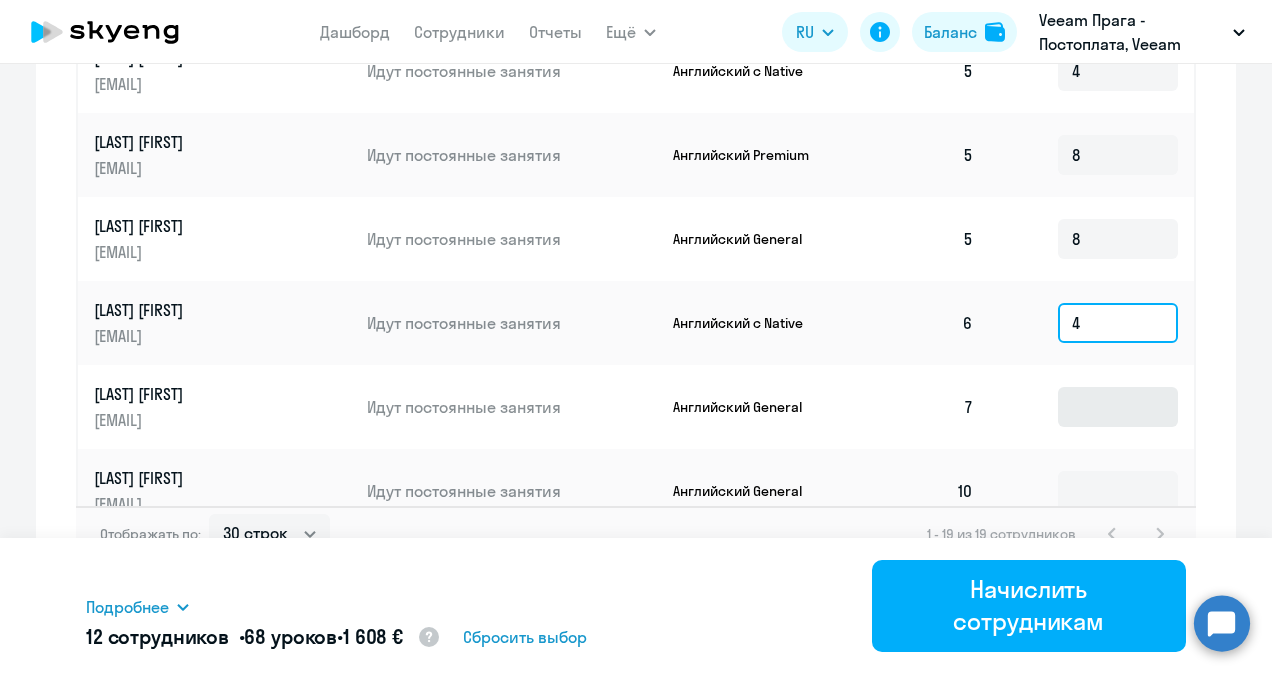 type on "4" 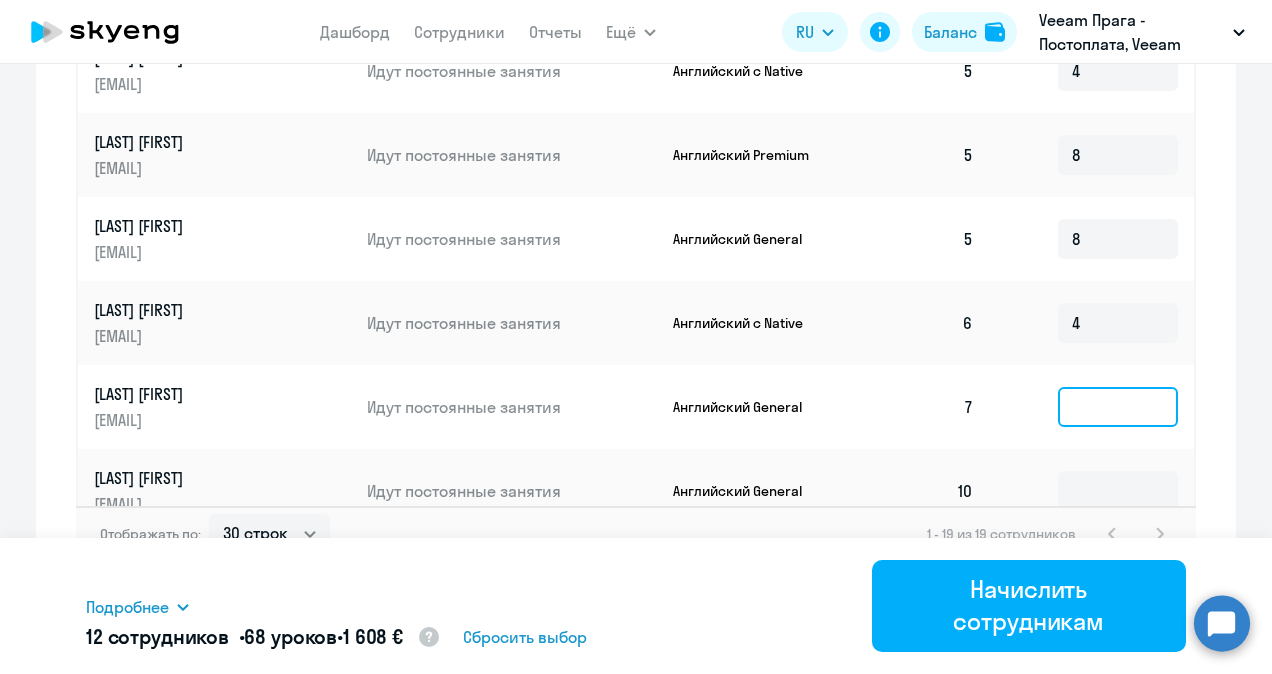 click 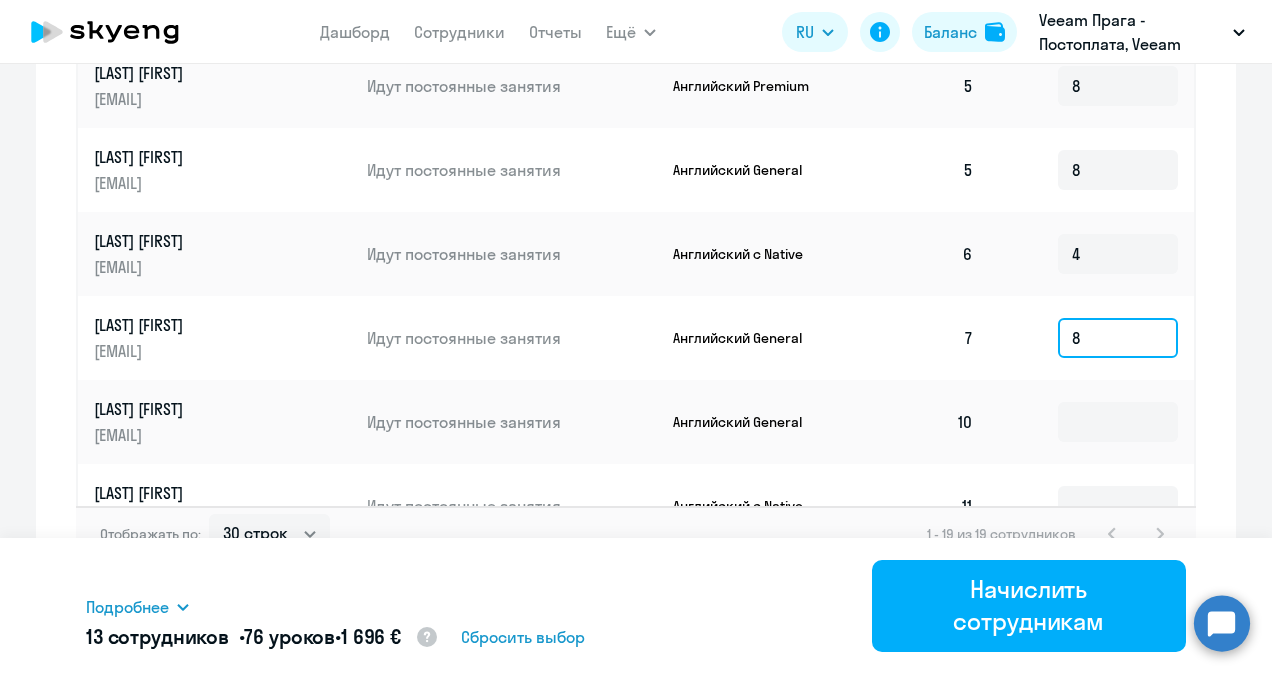 scroll, scrollTop: 391, scrollLeft: 0, axis: vertical 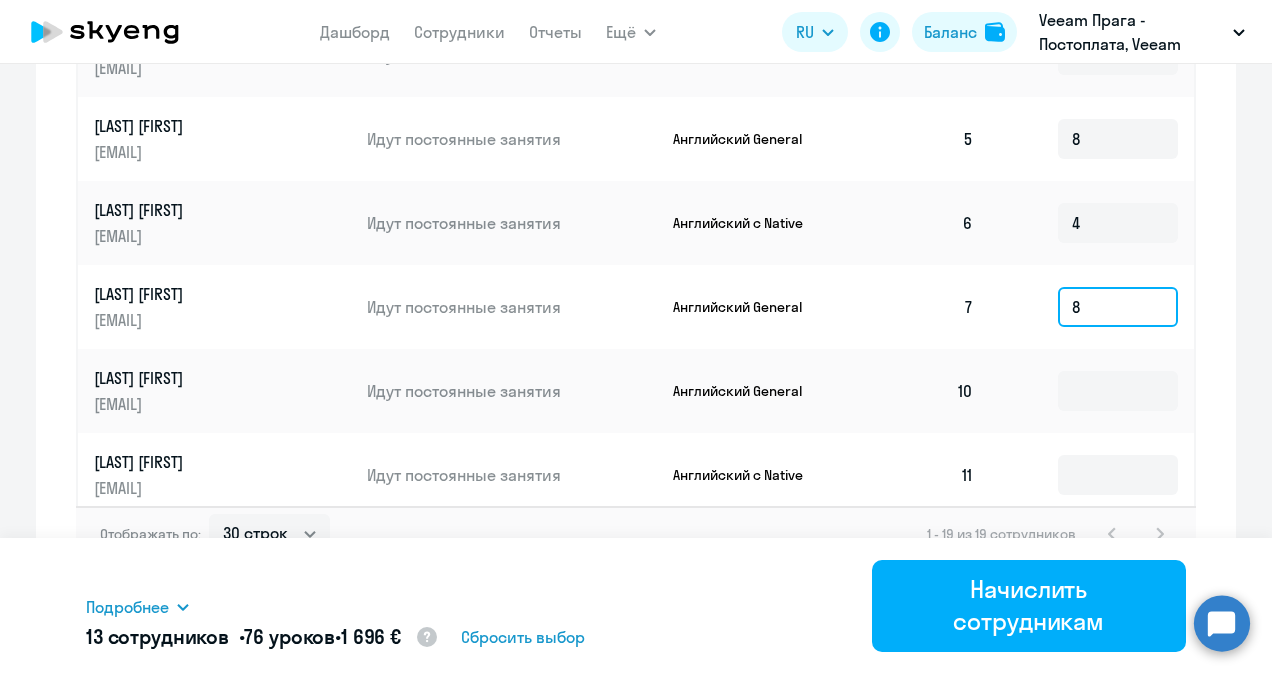 type on "8" 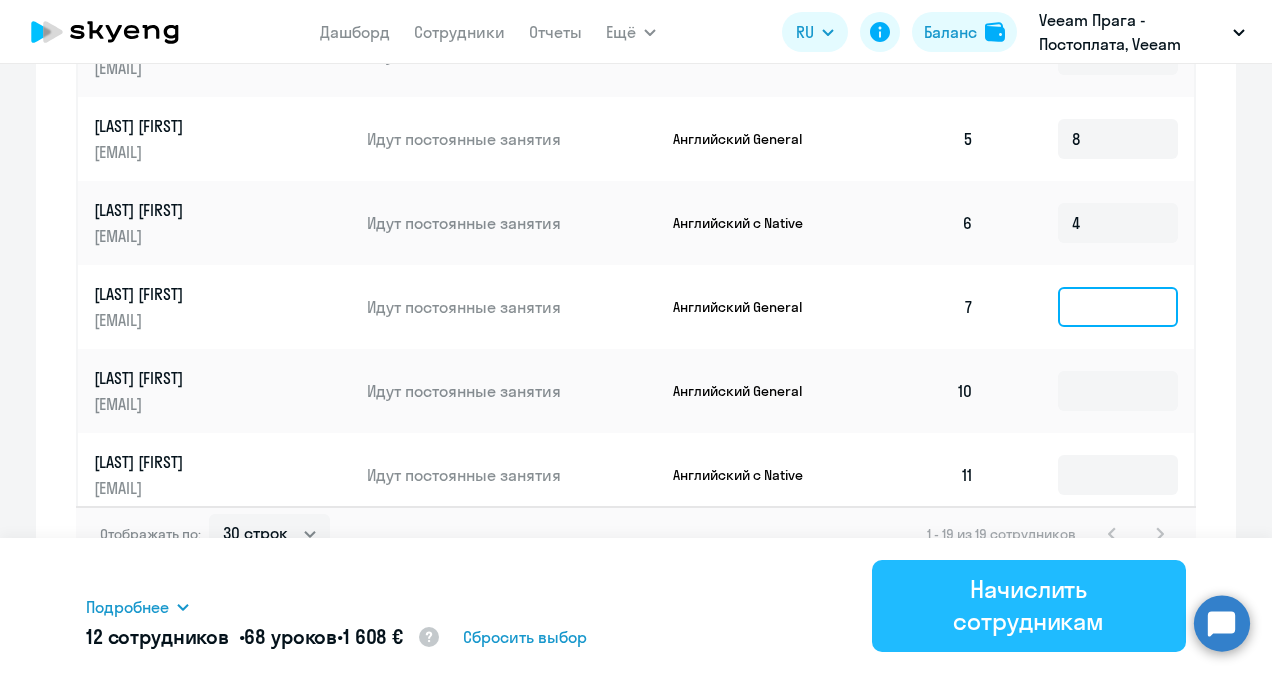type 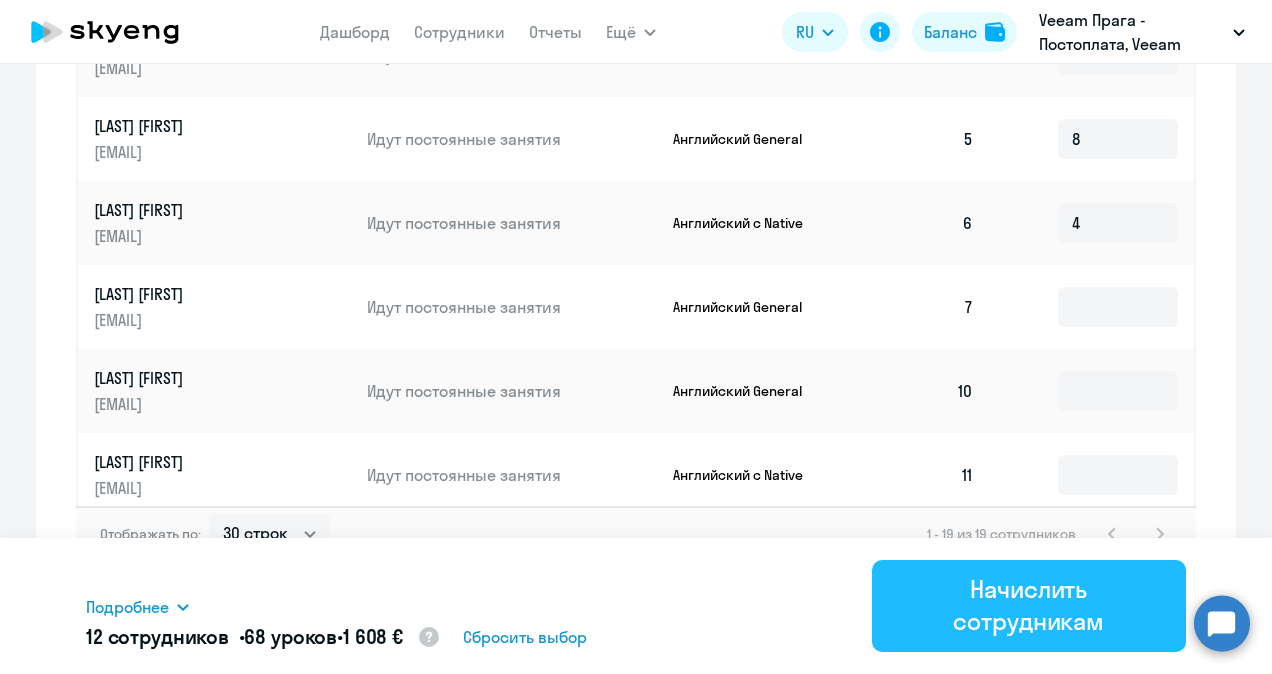 click on "Начислить сотрудникам" at bounding box center [1029, 605] 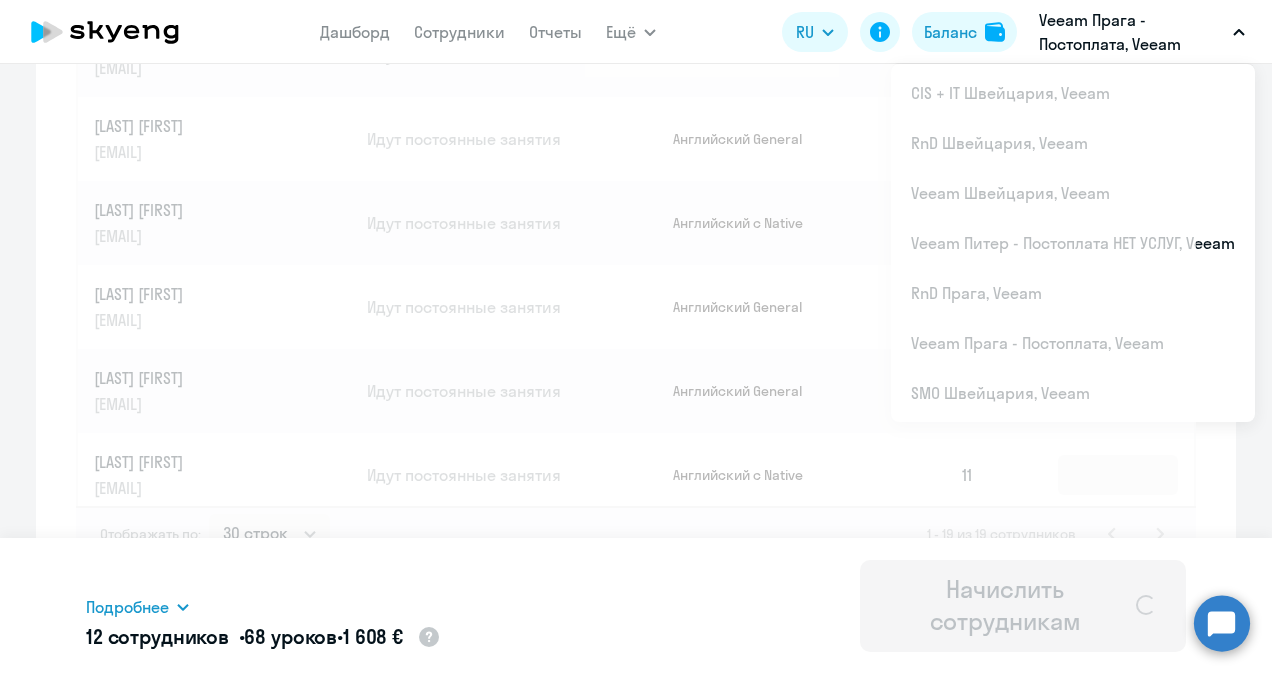 type 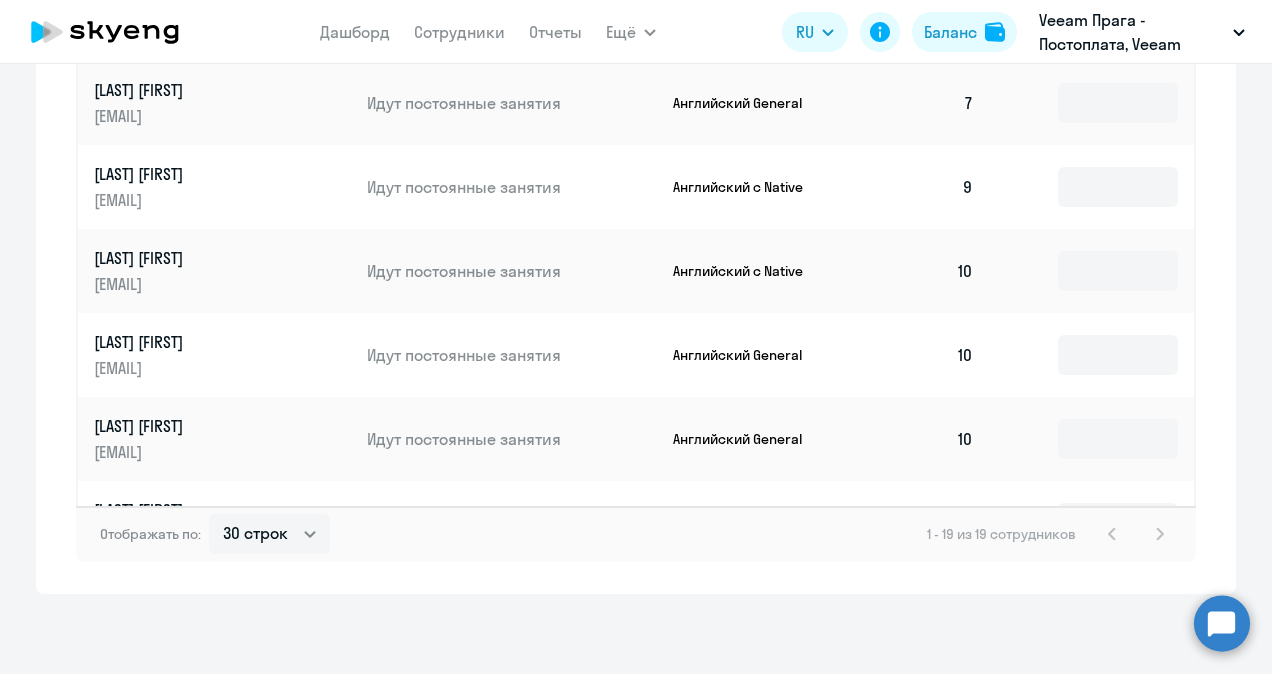 scroll, scrollTop: 0, scrollLeft: 0, axis: both 